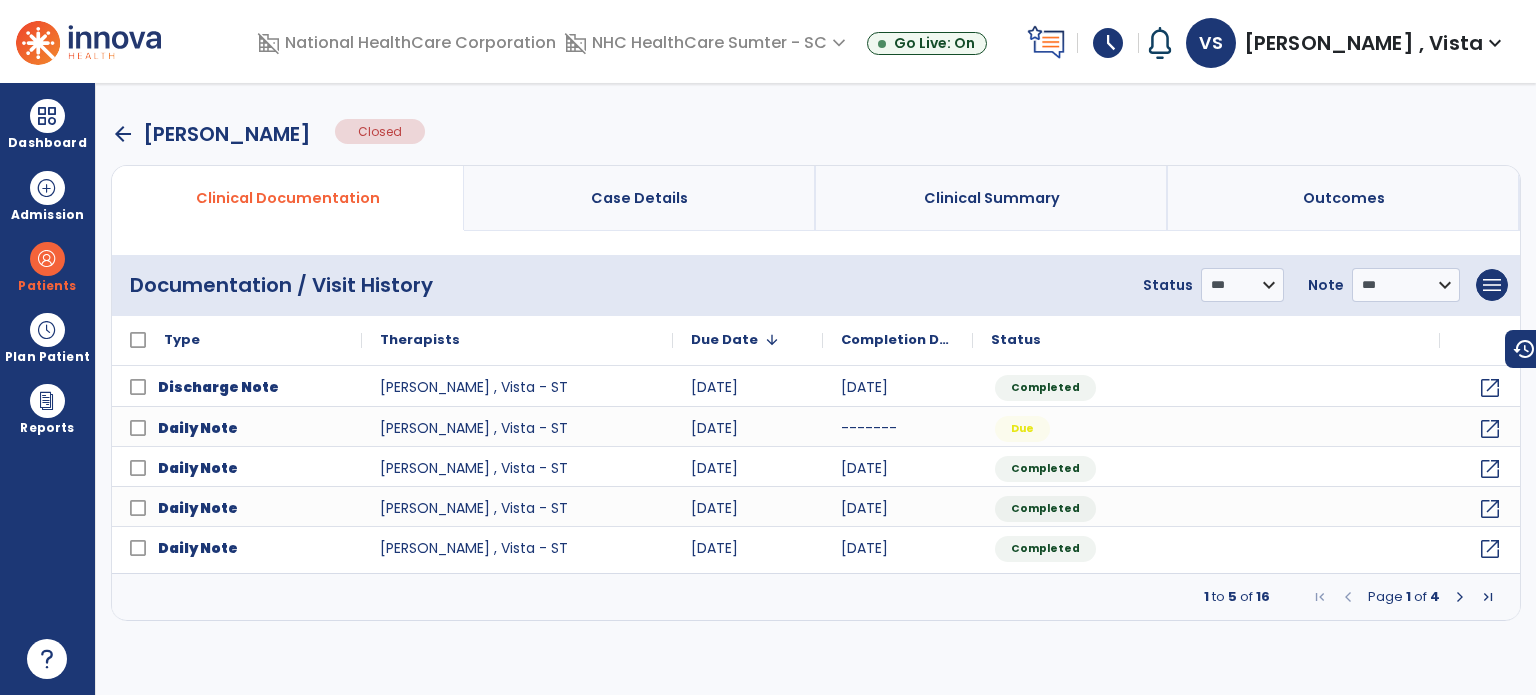 scroll, scrollTop: 0, scrollLeft: 0, axis: both 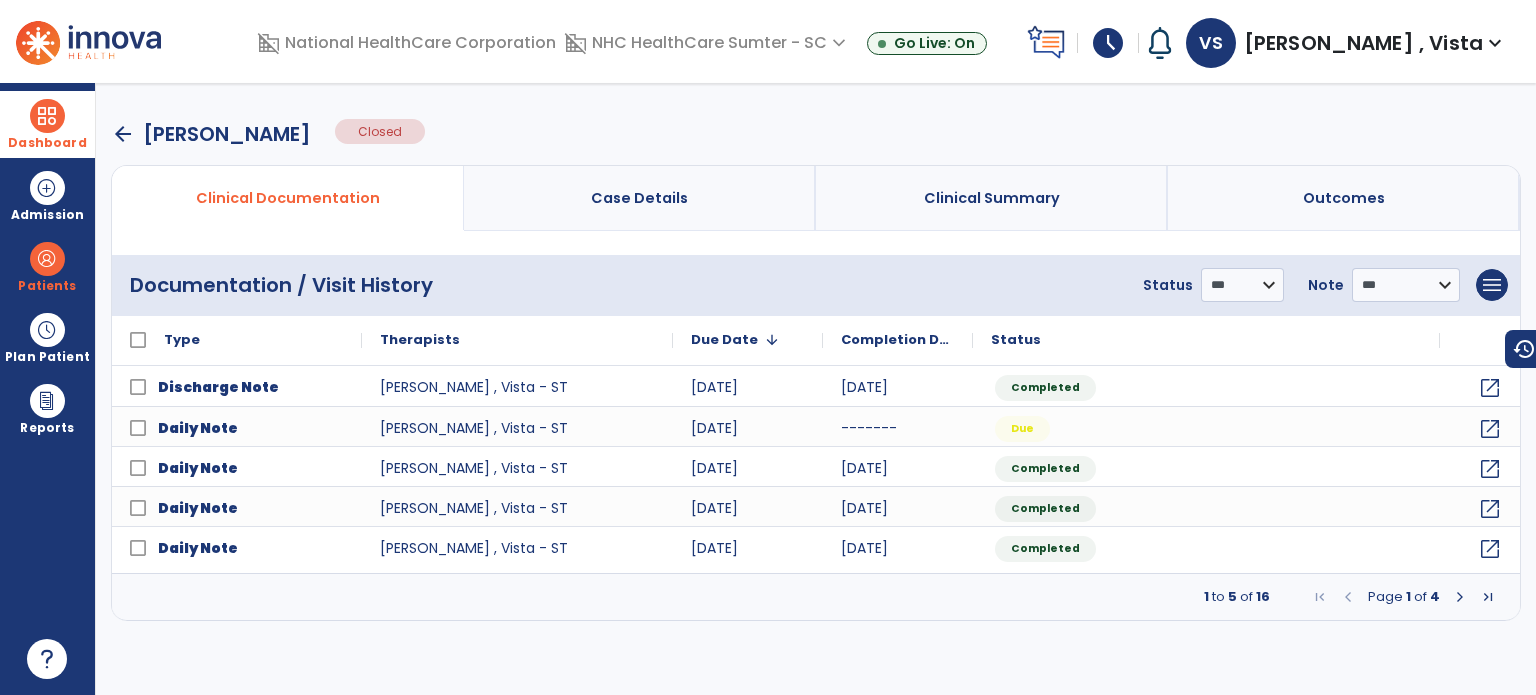 click at bounding box center (47, 116) 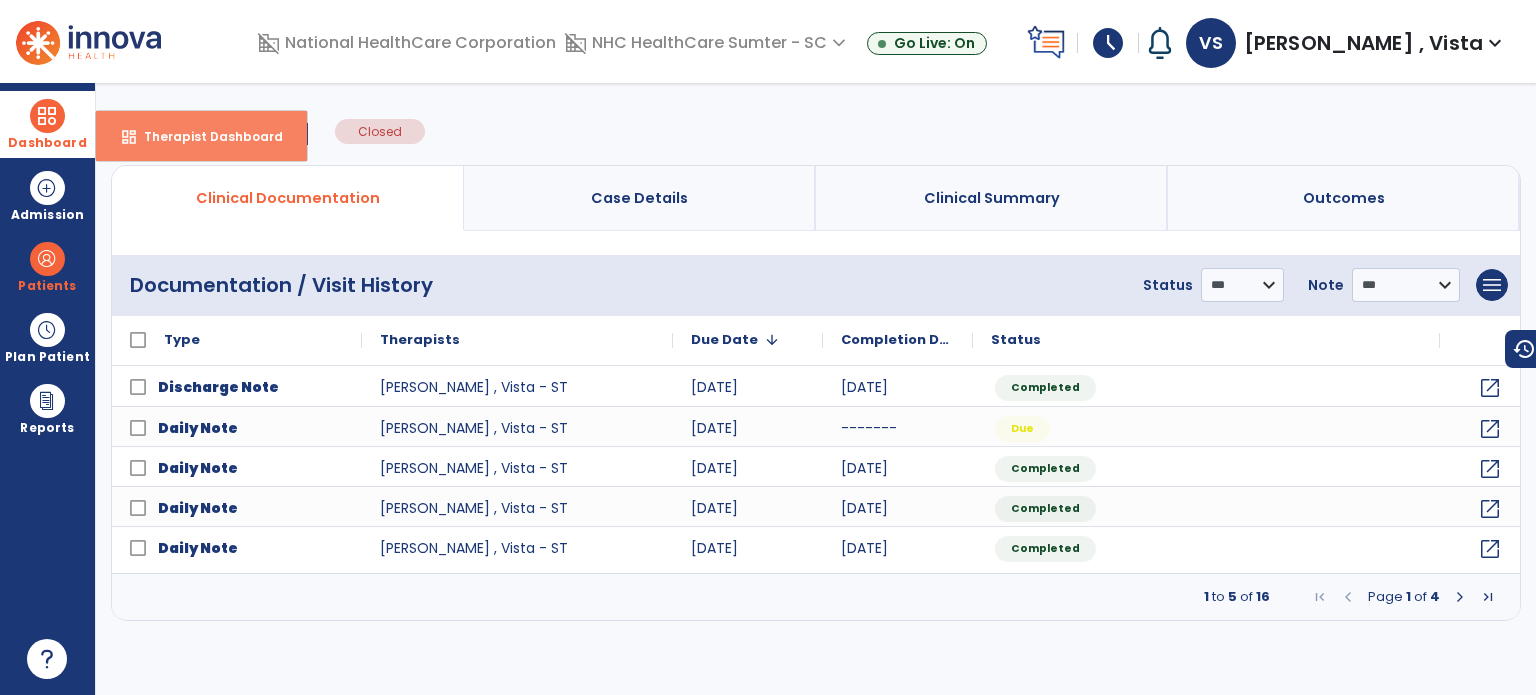 click on "Therapist Dashboard" at bounding box center (205, 136) 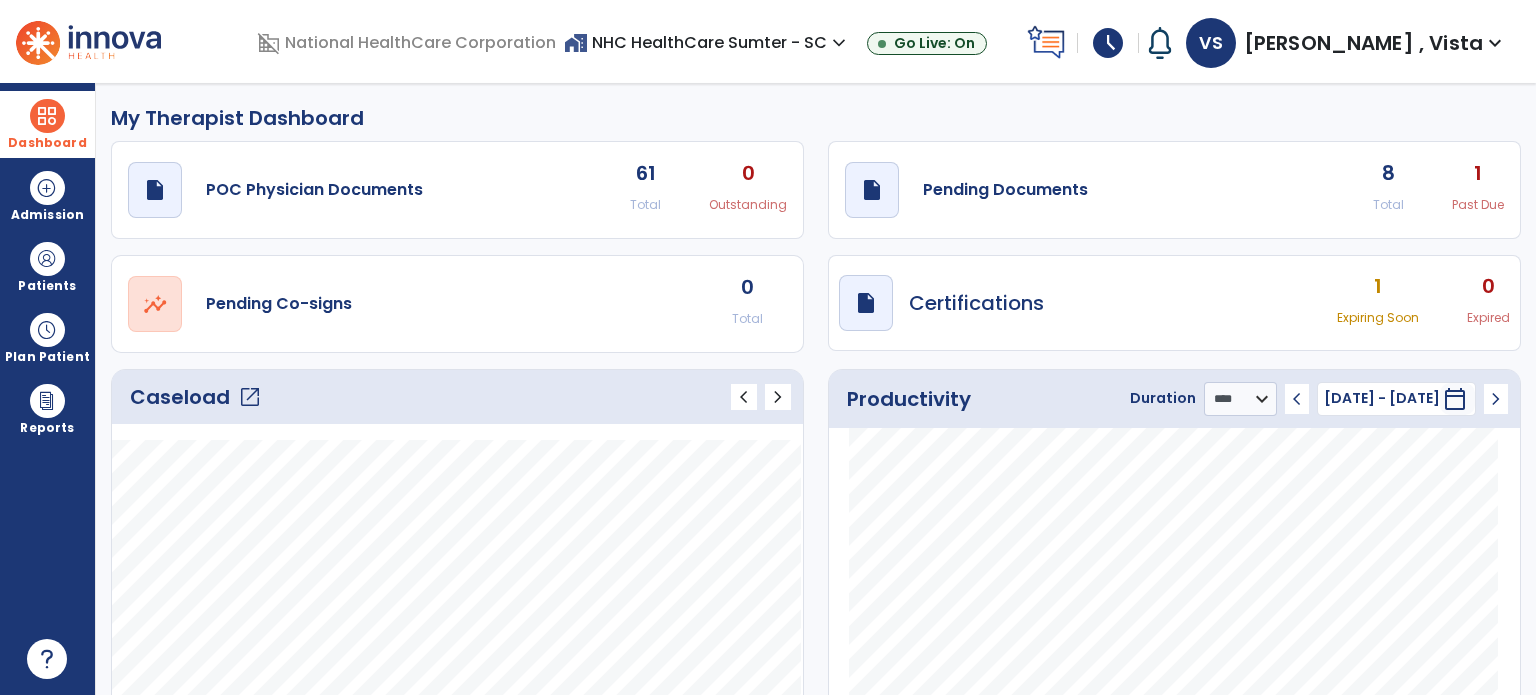 click on "1" 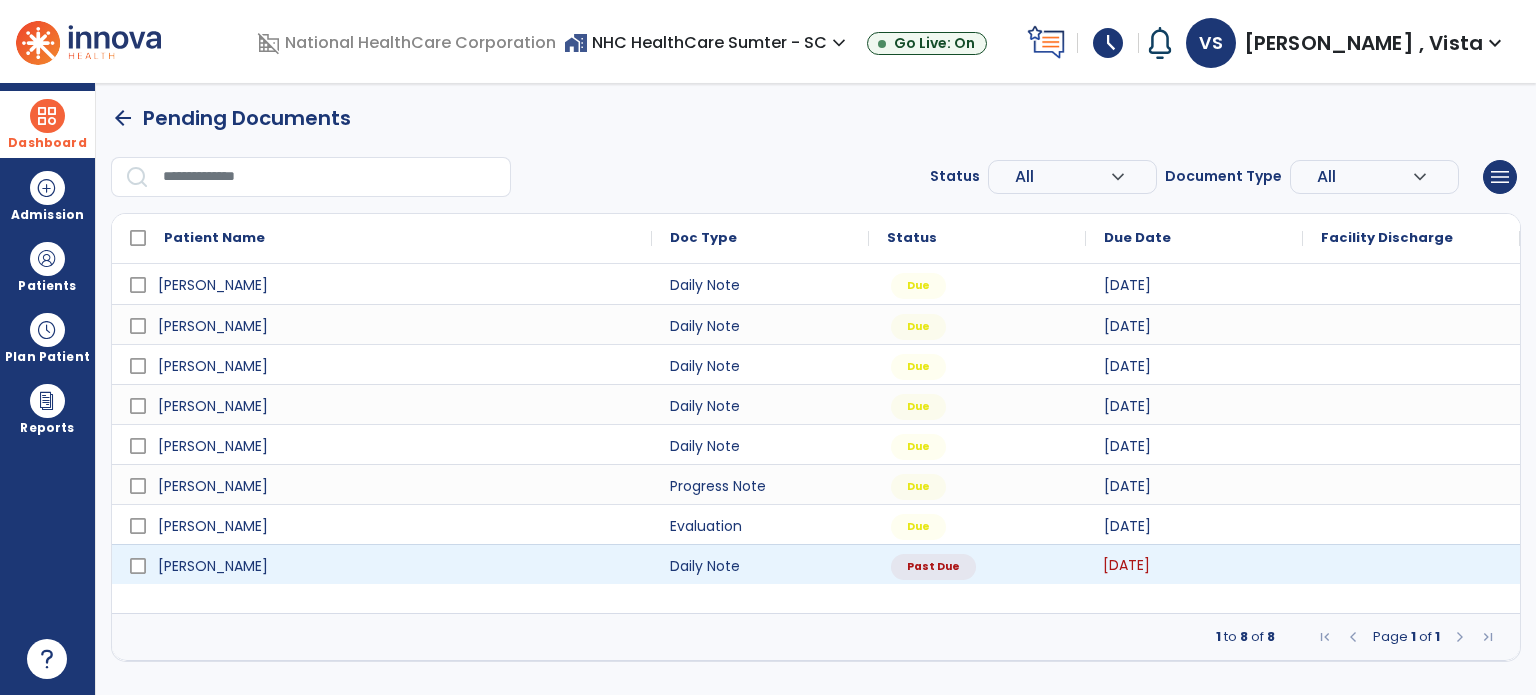 click on "[DATE]" at bounding box center [1126, 565] 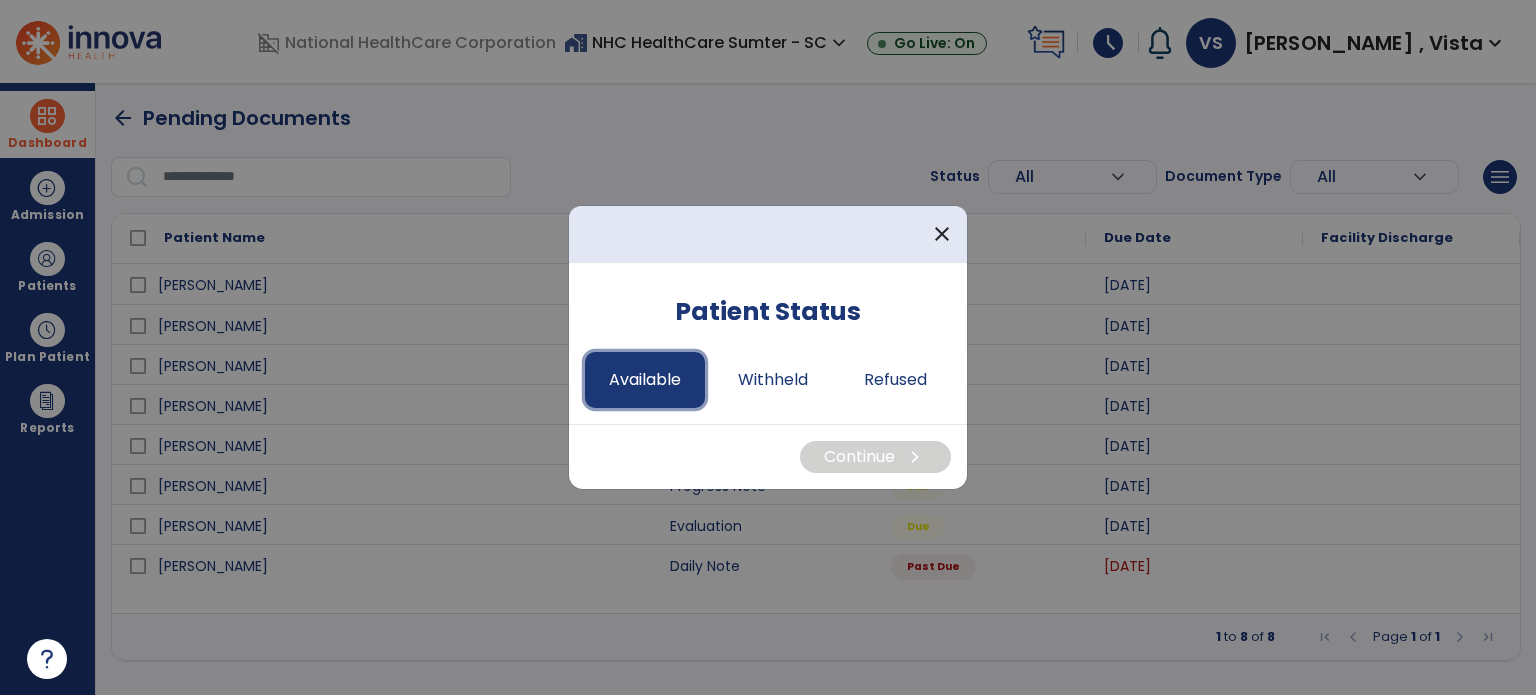 click on "Available" at bounding box center (645, 380) 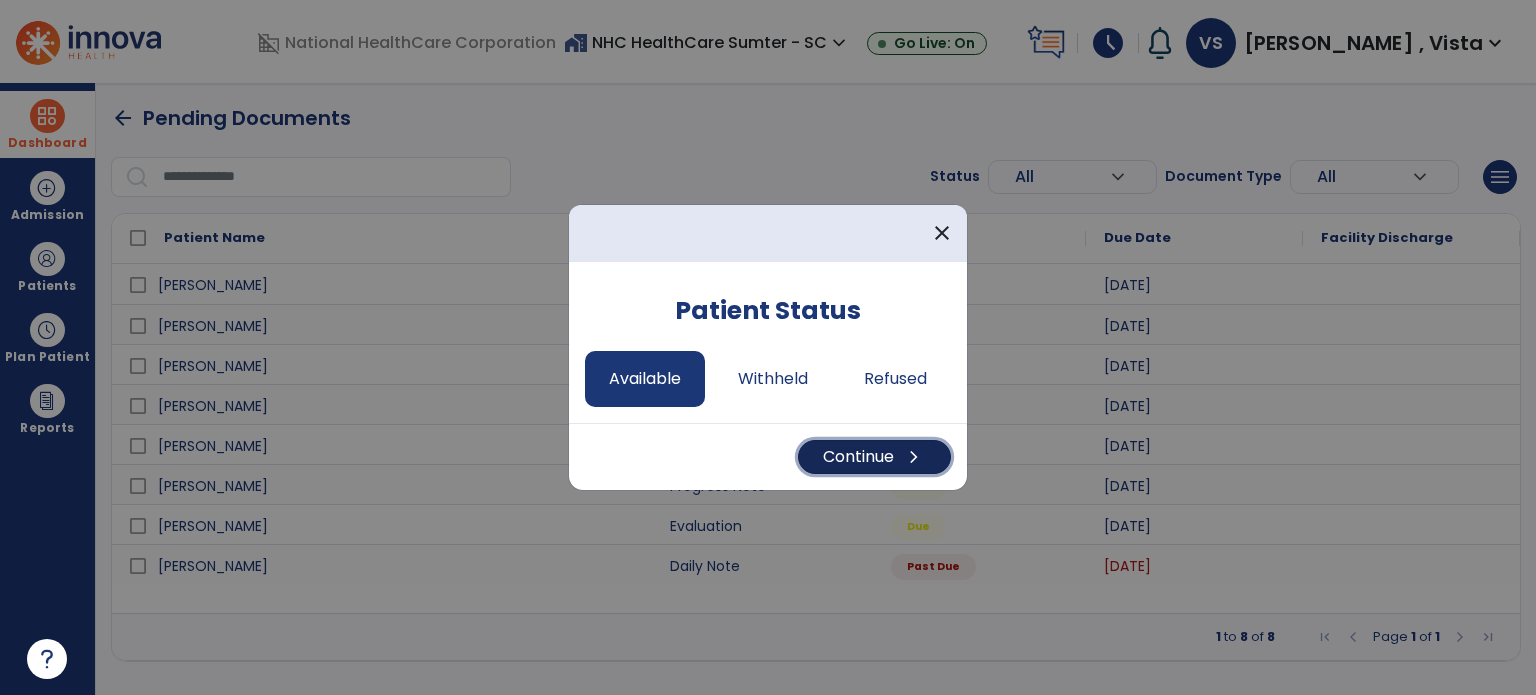 click on "Continue   chevron_right" at bounding box center [874, 457] 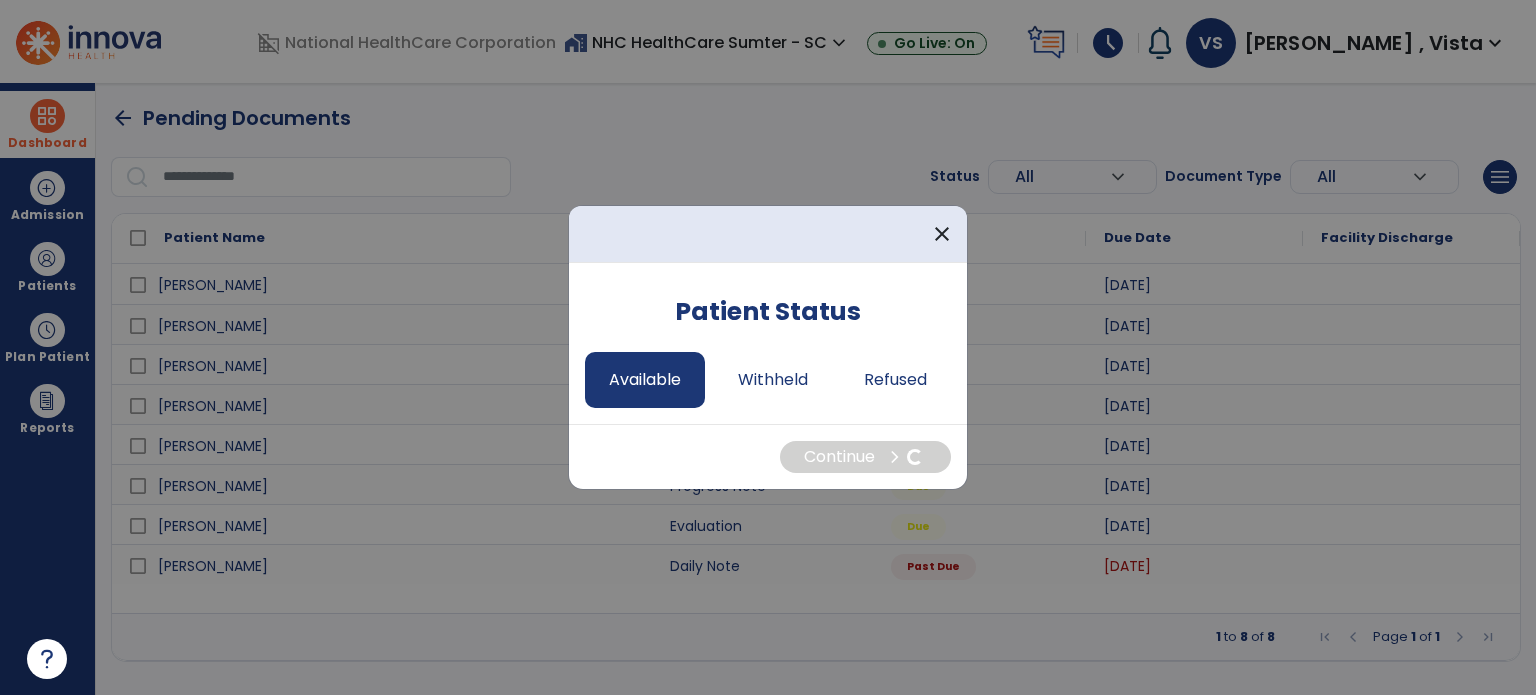 select on "*" 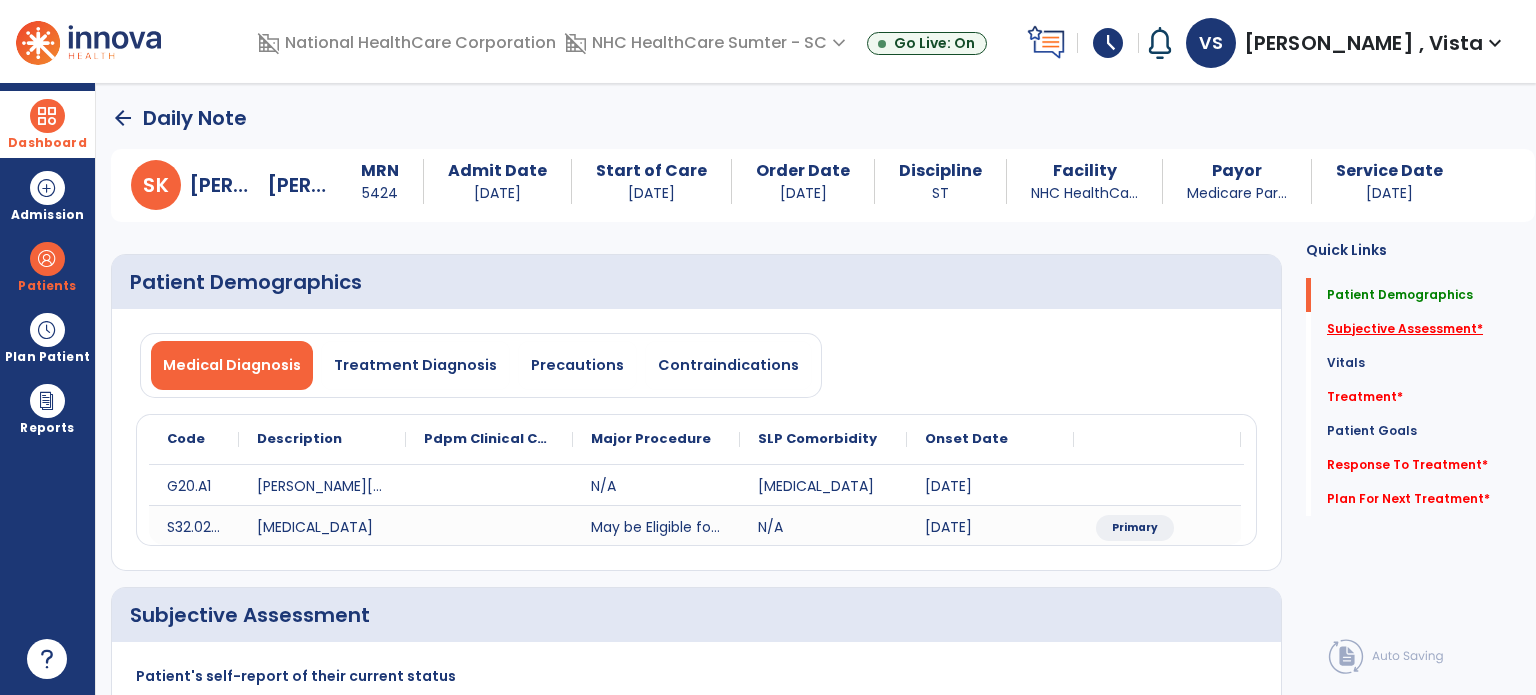 click on "Subjective Assessment   *" 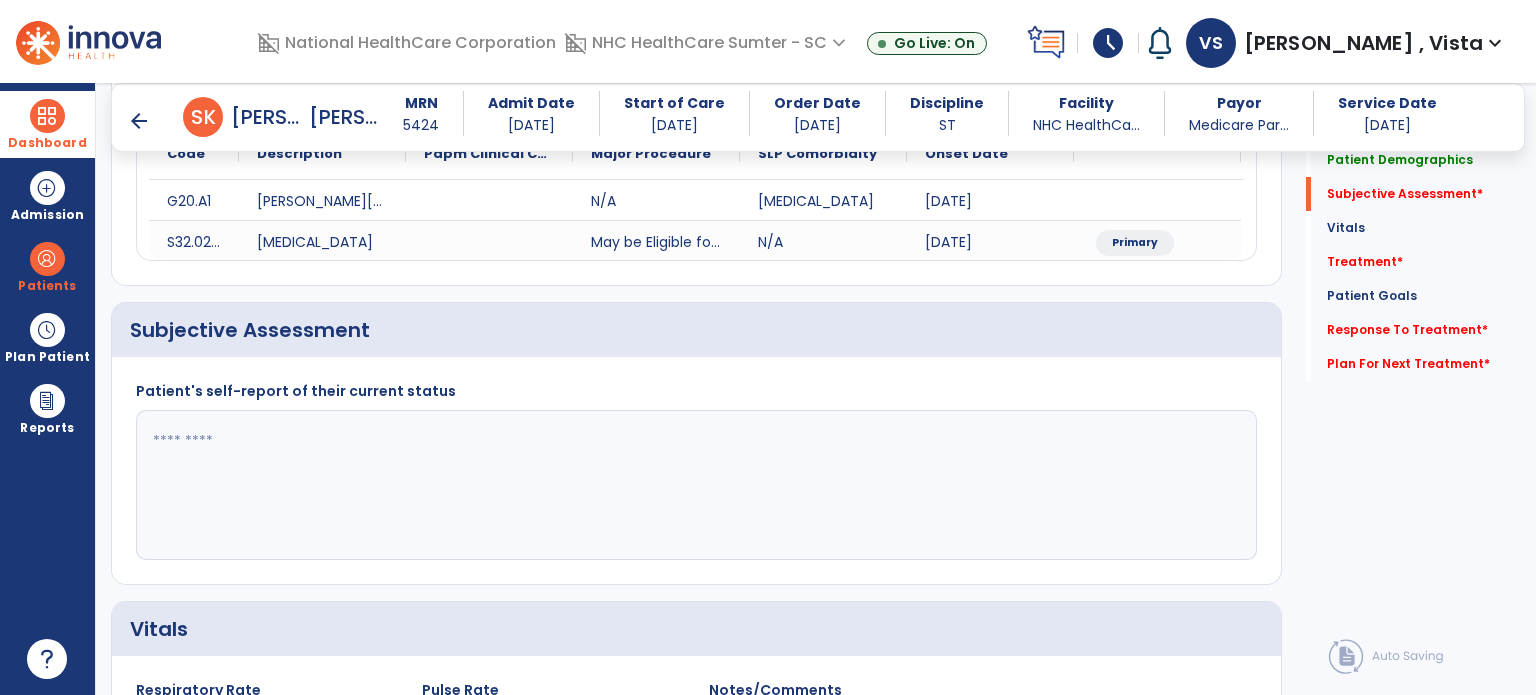 scroll, scrollTop: 338, scrollLeft: 0, axis: vertical 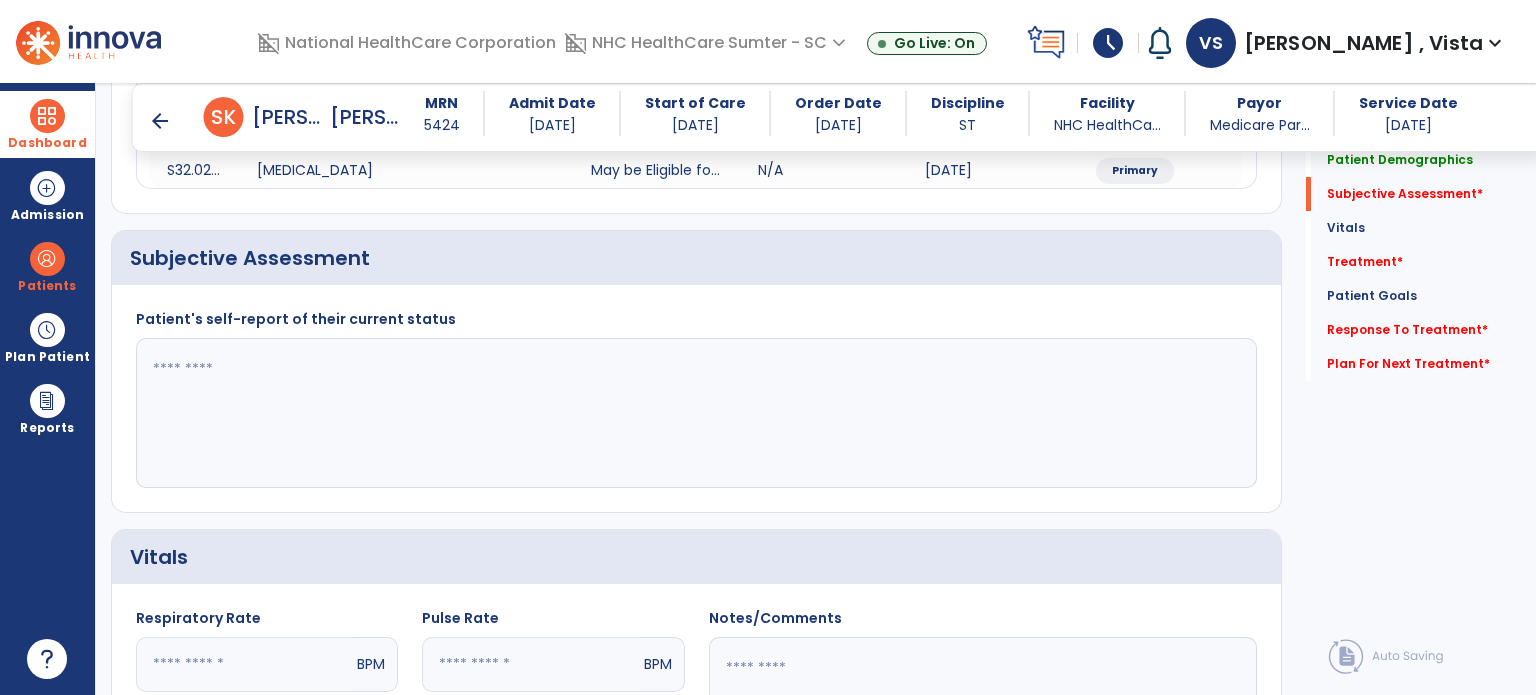 click 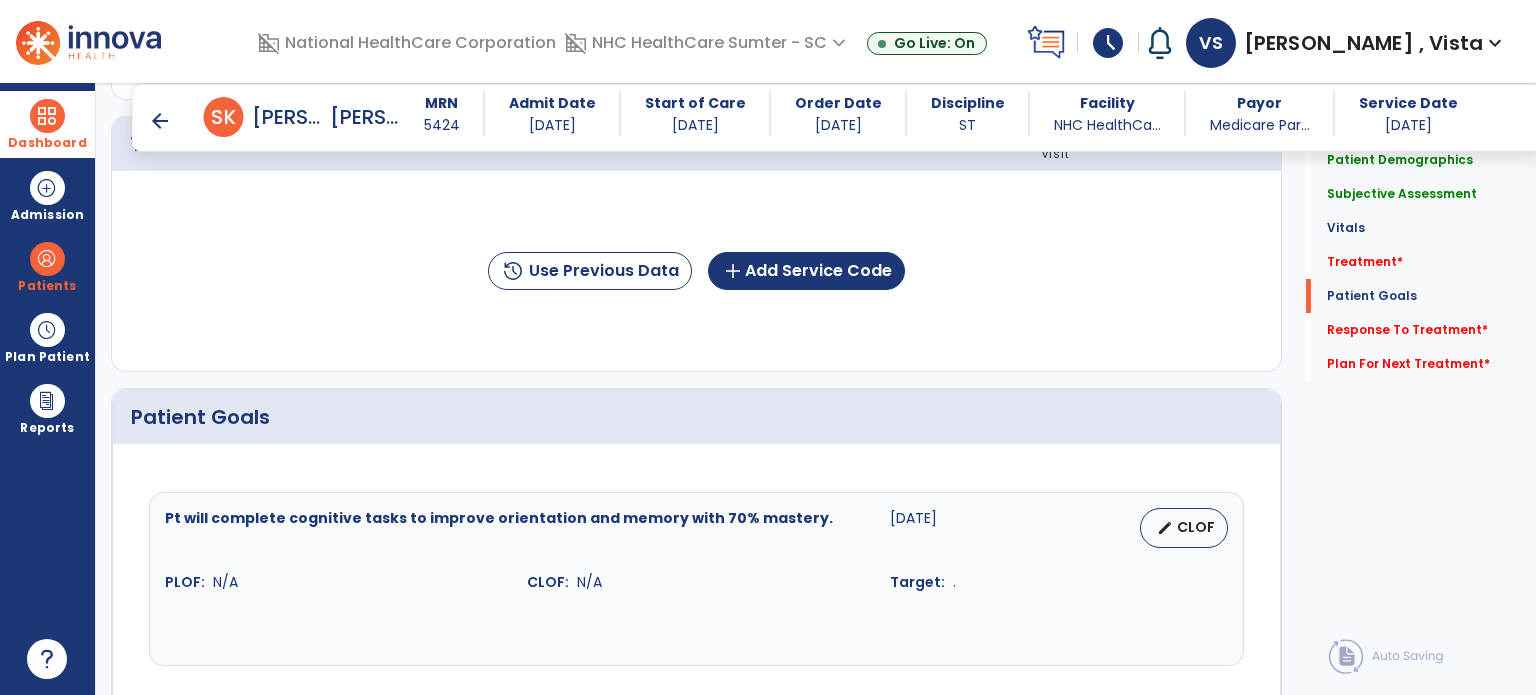 scroll, scrollTop: 1138, scrollLeft: 0, axis: vertical 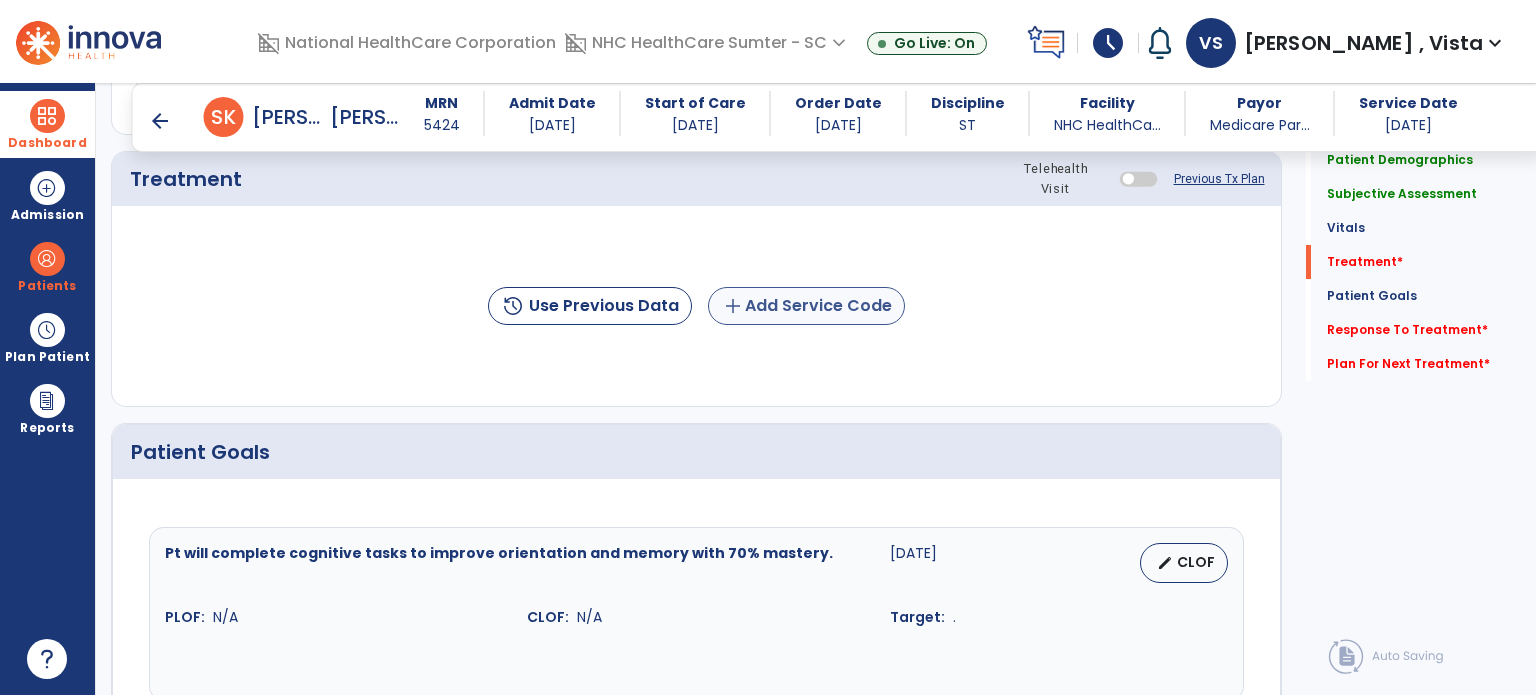 type on "**********" 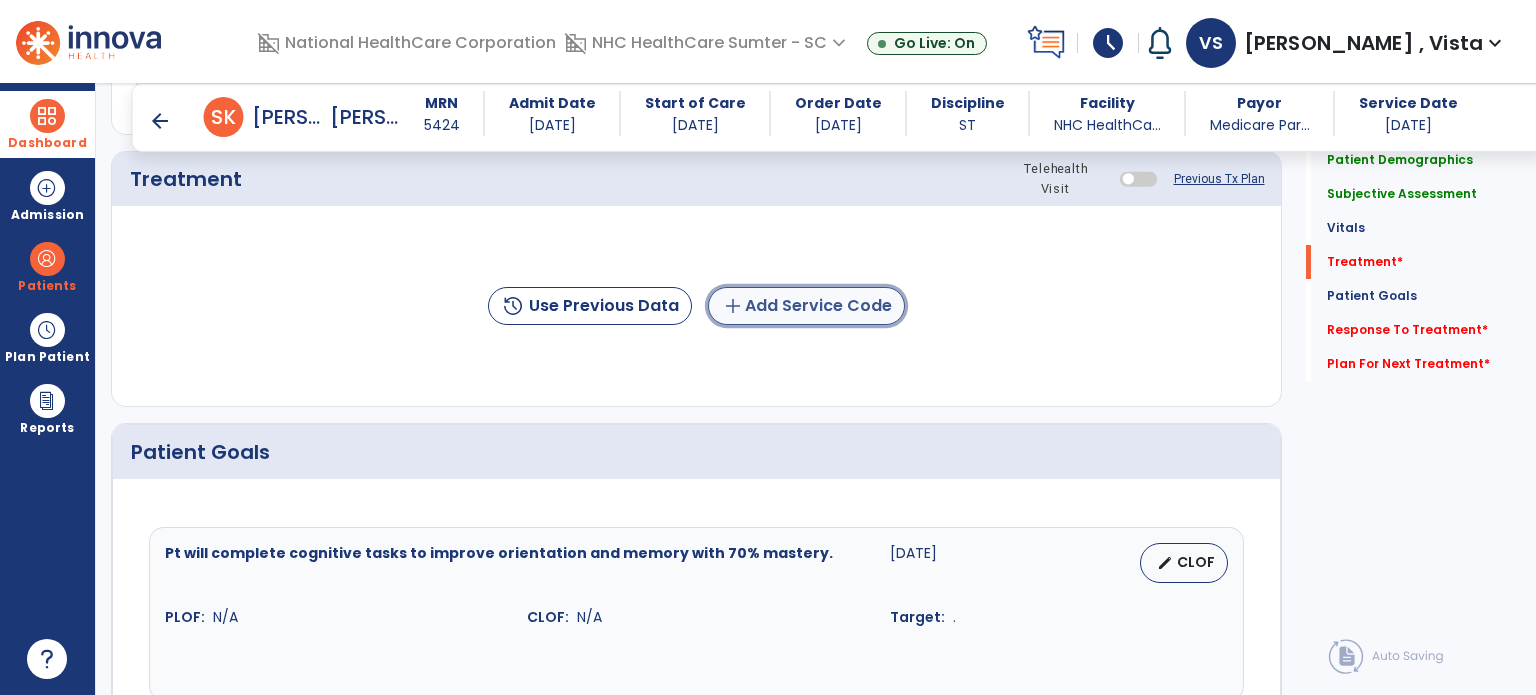 click on "add  Add Service Code" 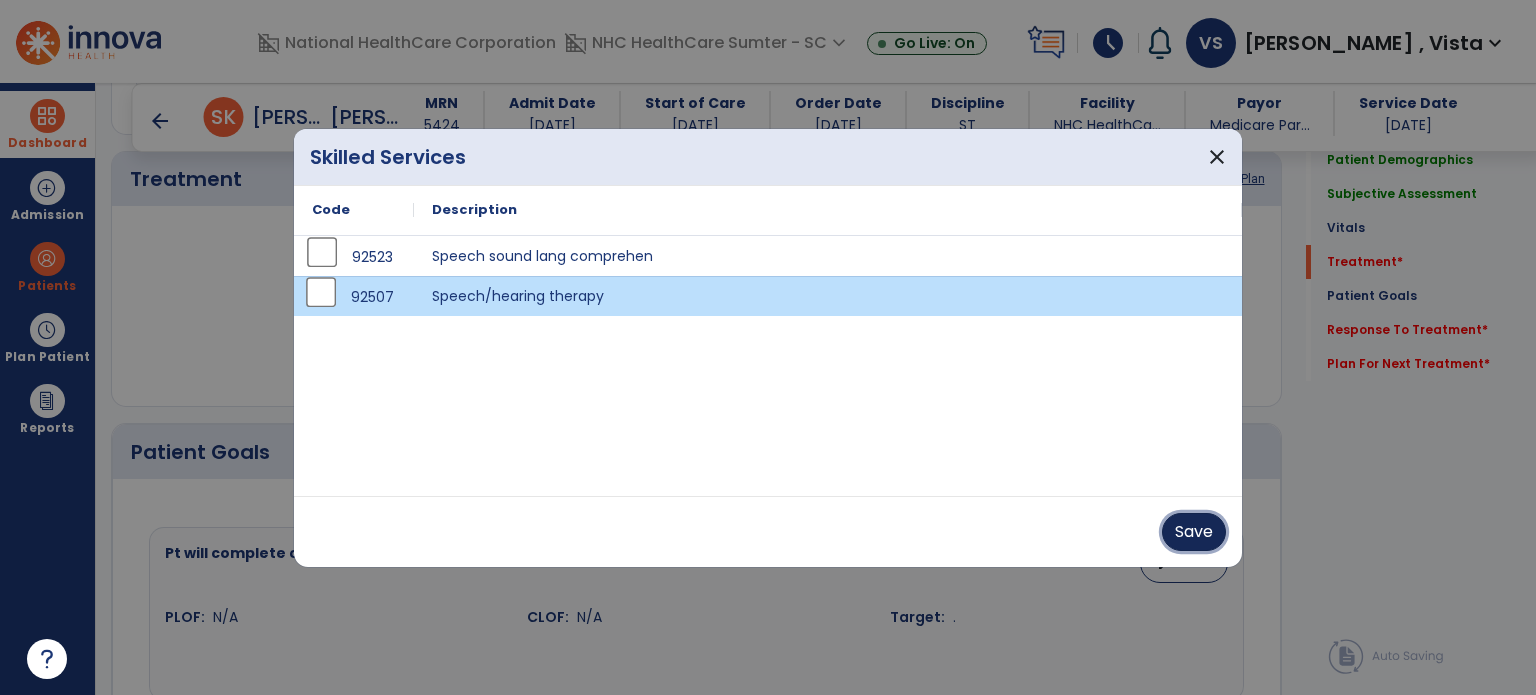 click on "Save" at bounding box center (1194, 532) 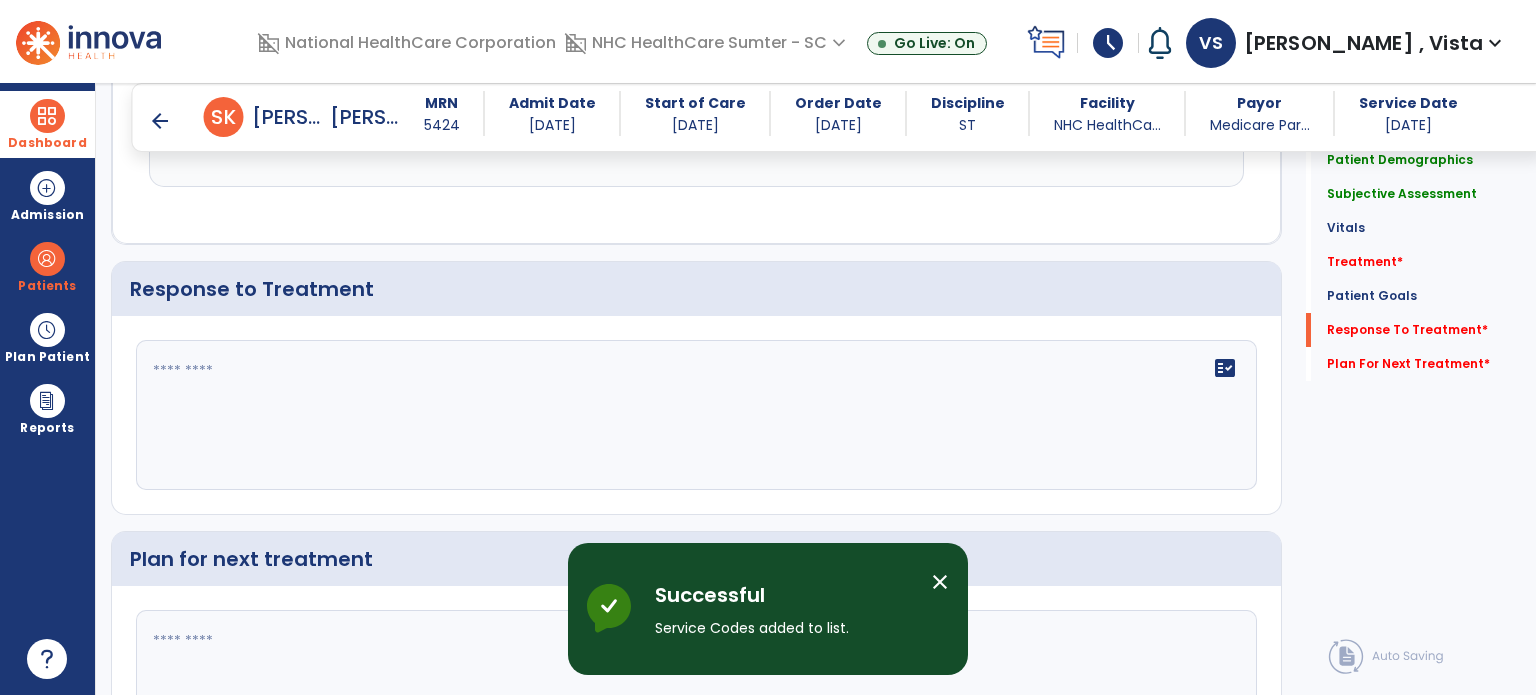 scroll, scrollTop: 1738, scrollLeft: 0, axis: vertical 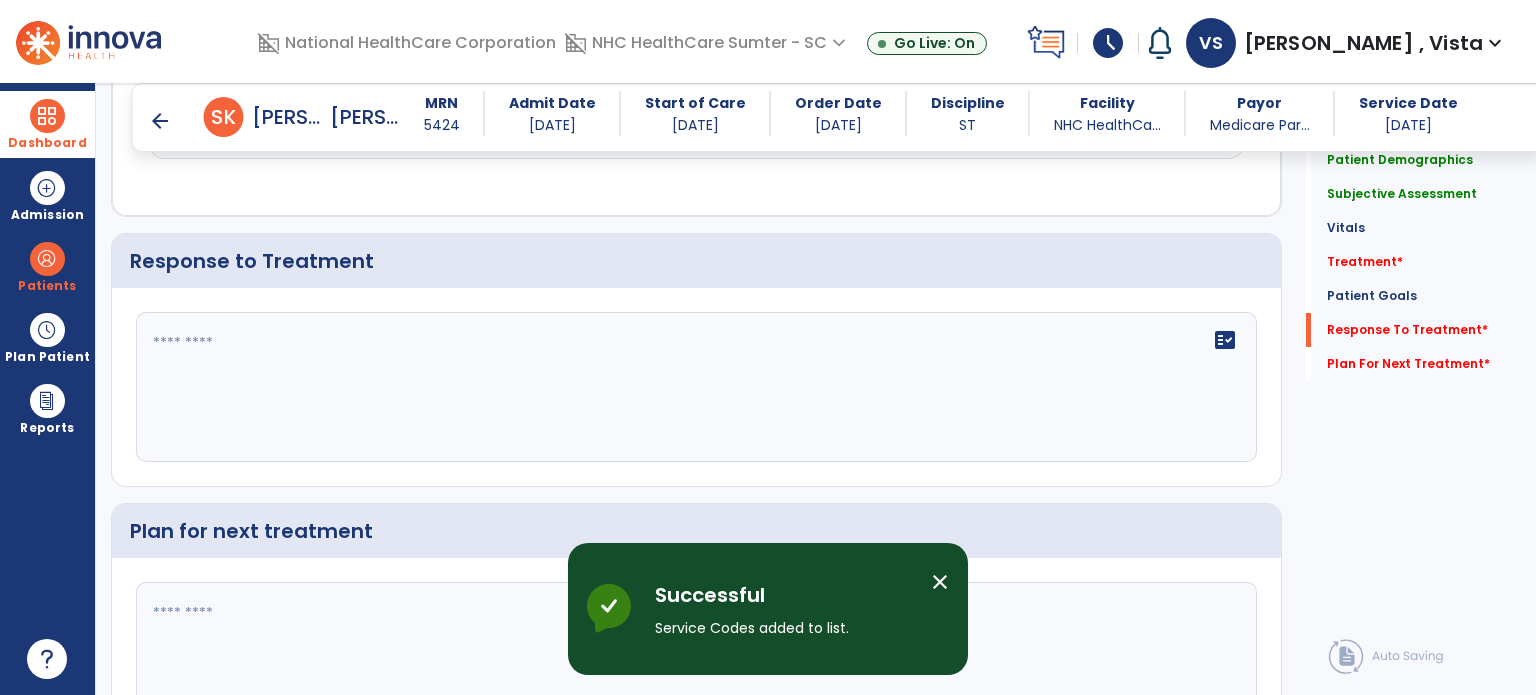 click 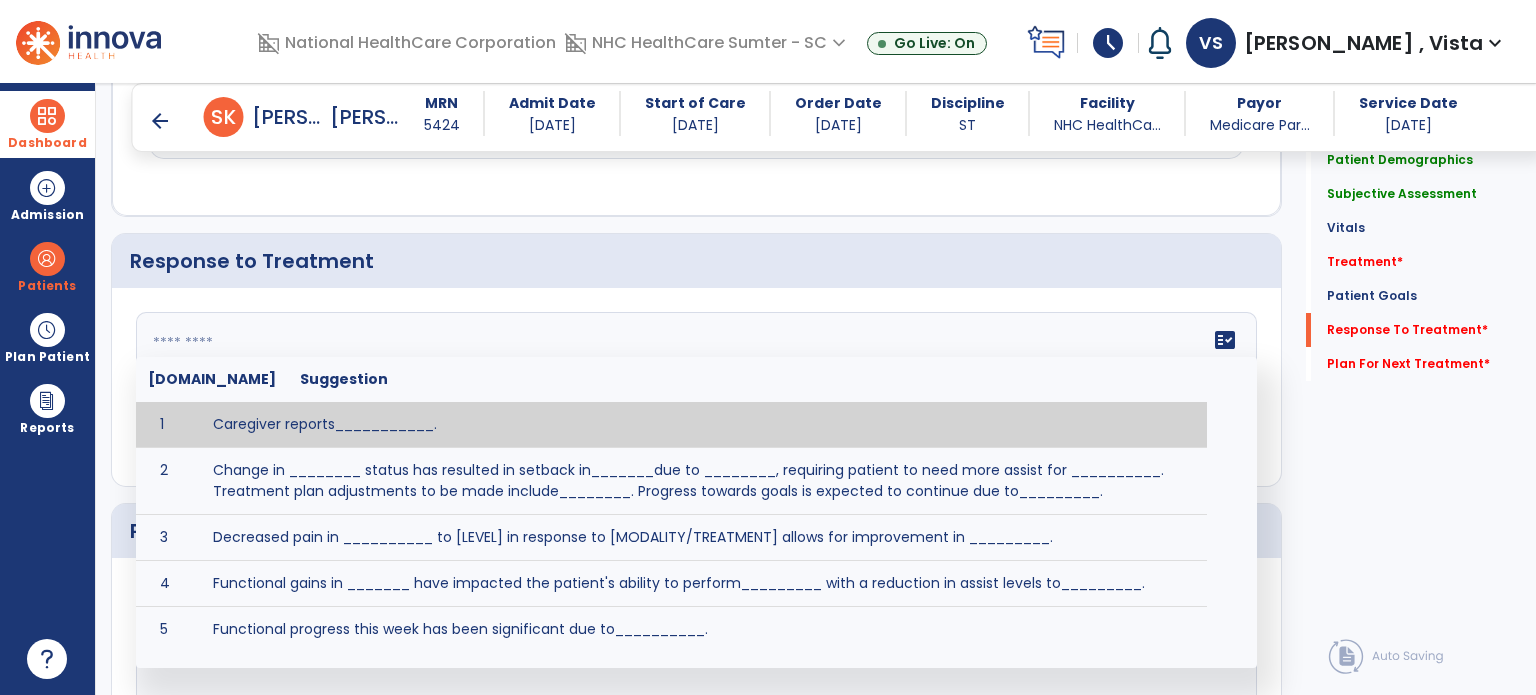 click 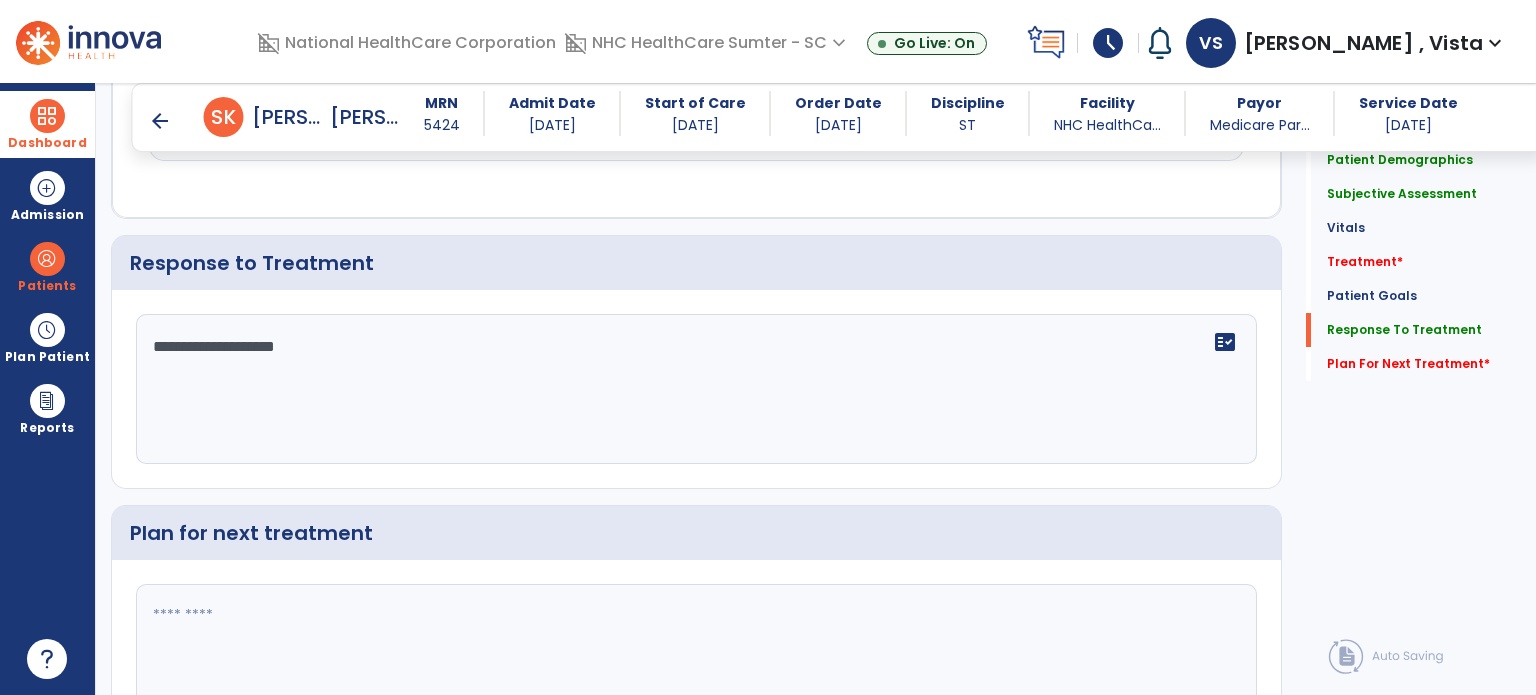 scroll, scrollTop: 1738, scrollLeft: 0, axis: vertical 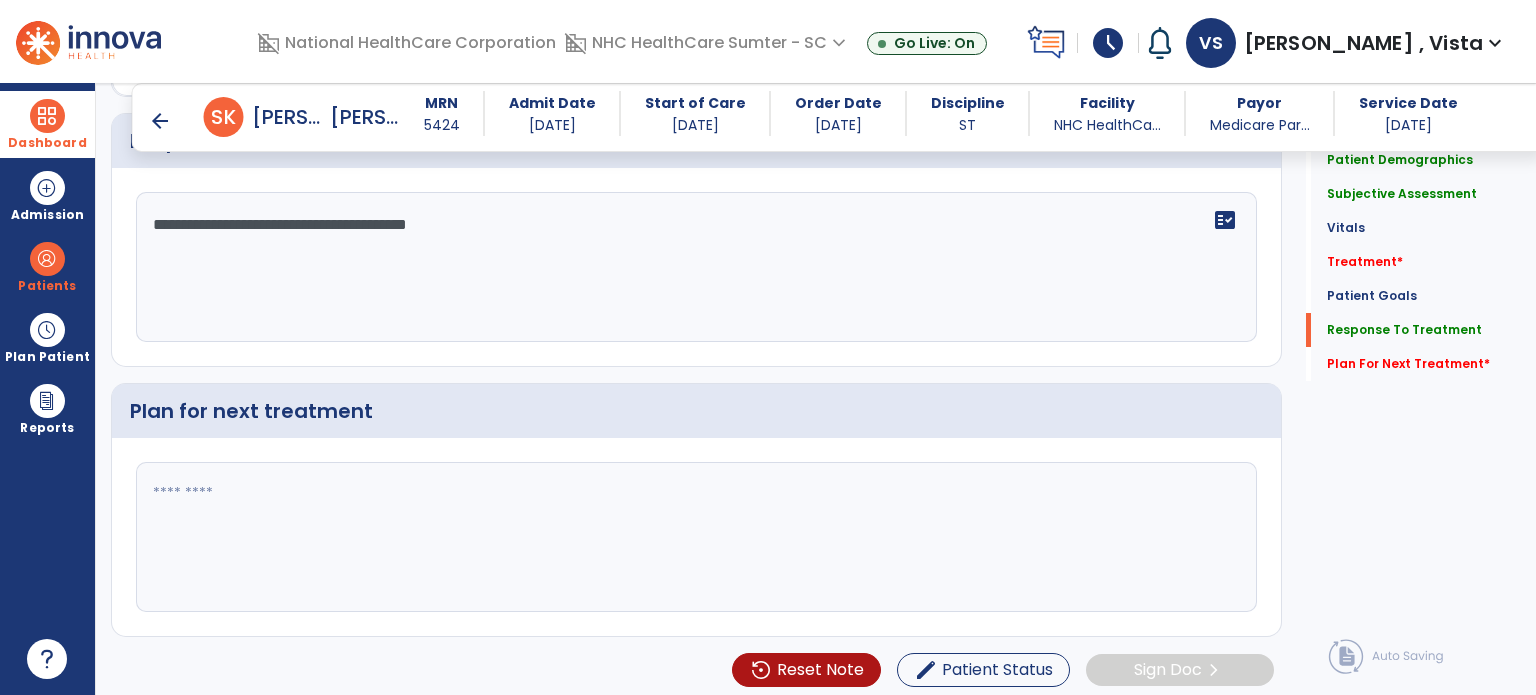 type on "**********" 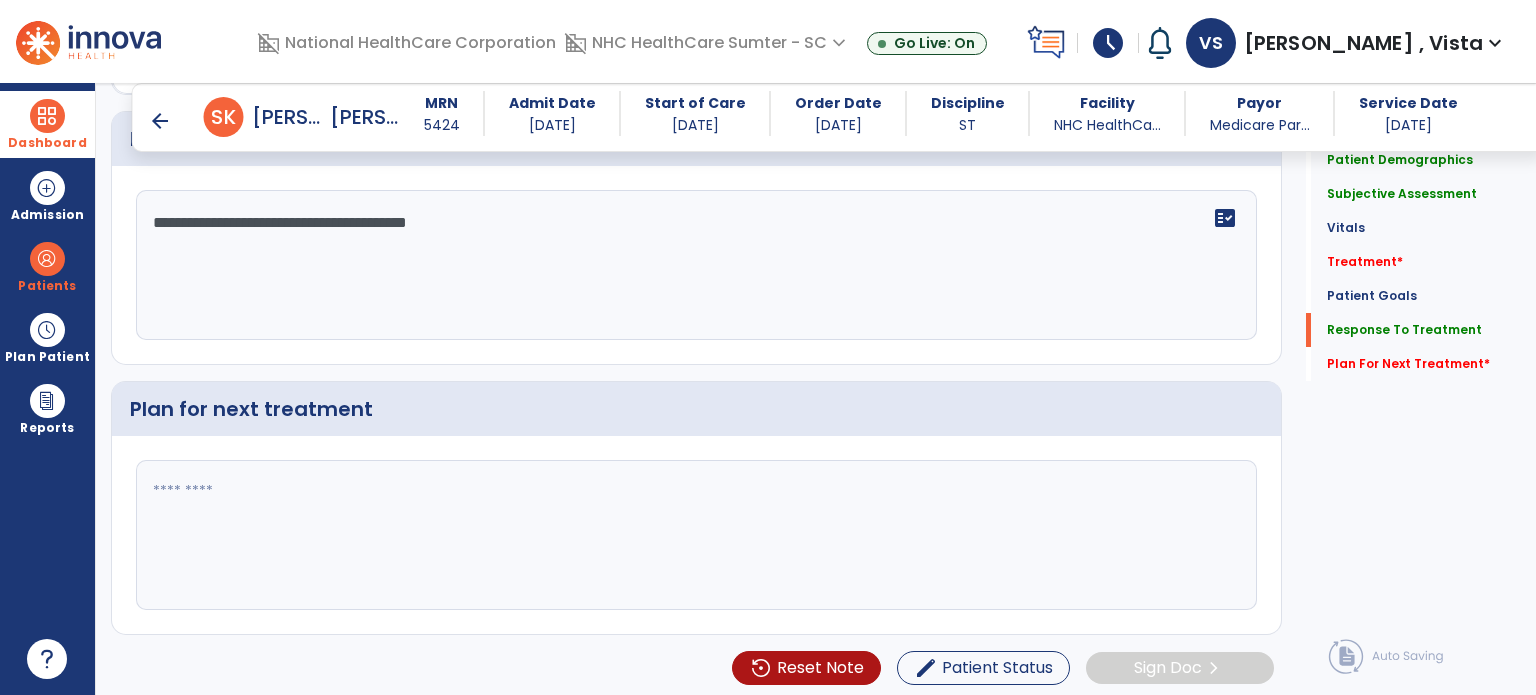 click 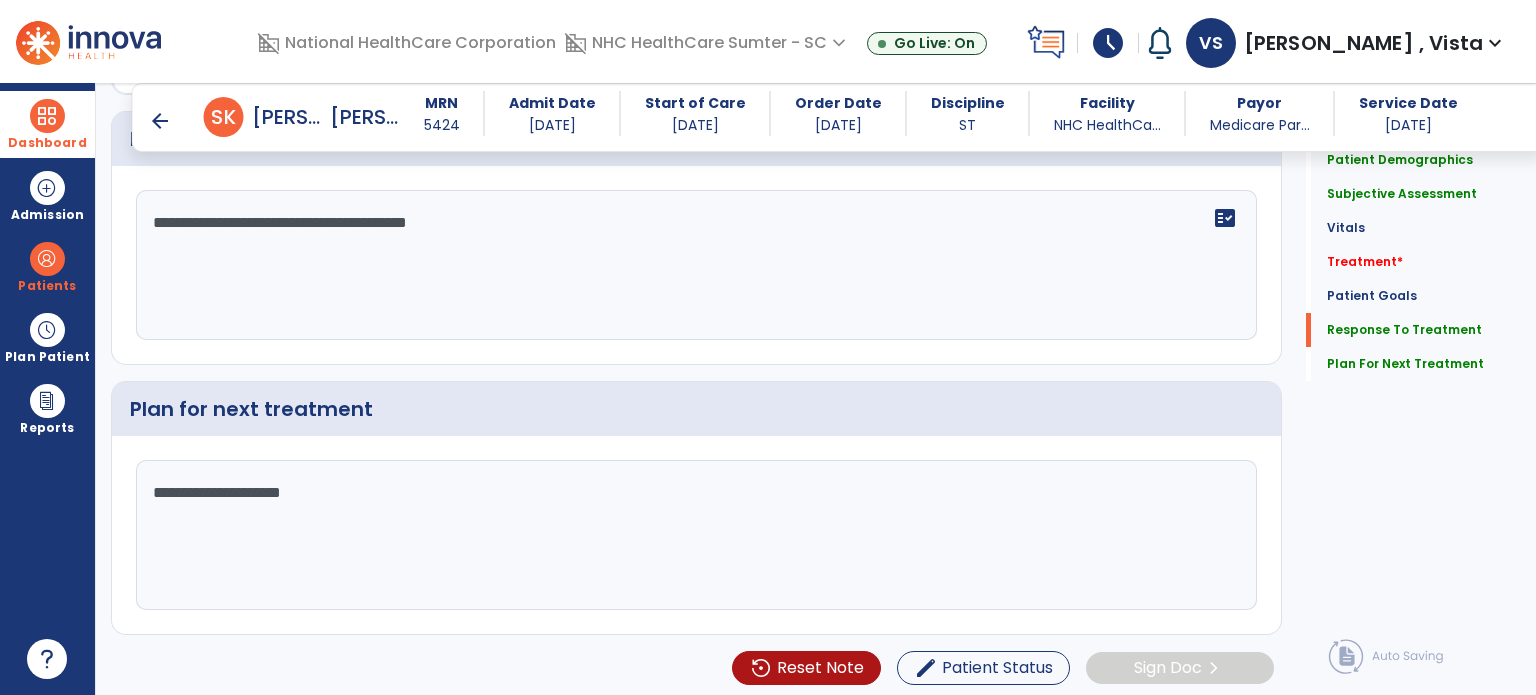 scroll, scrollTop: 1860, scrollLeft: 0, axis: vertical 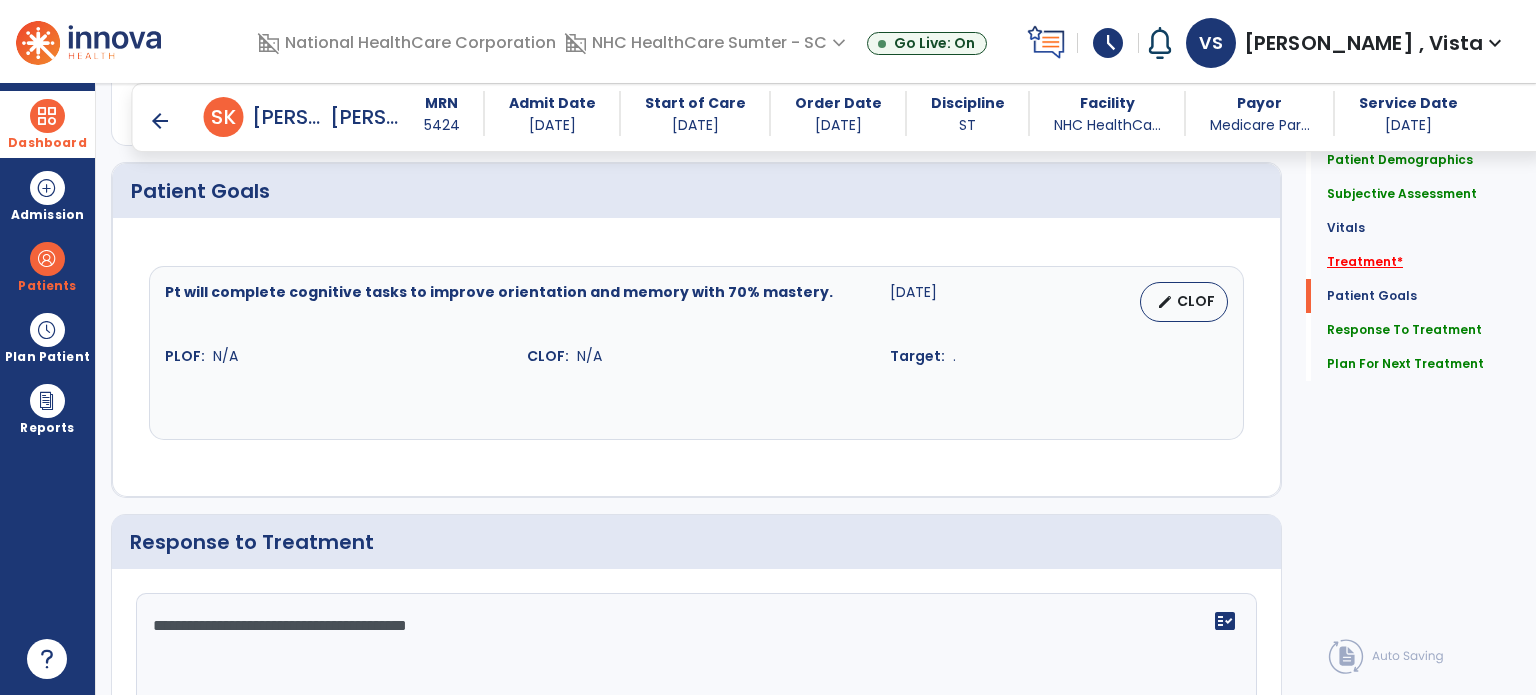 type on "**********" 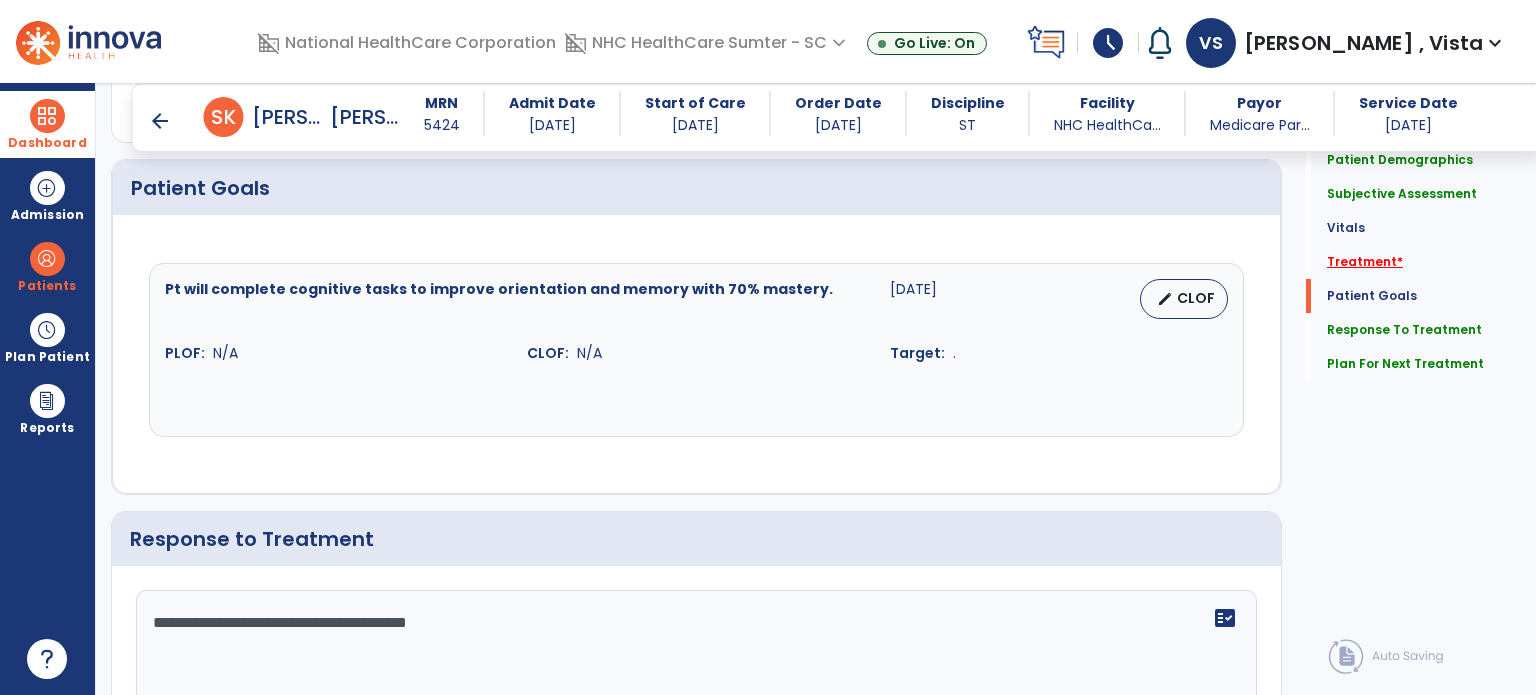 click on "Treatment   *" 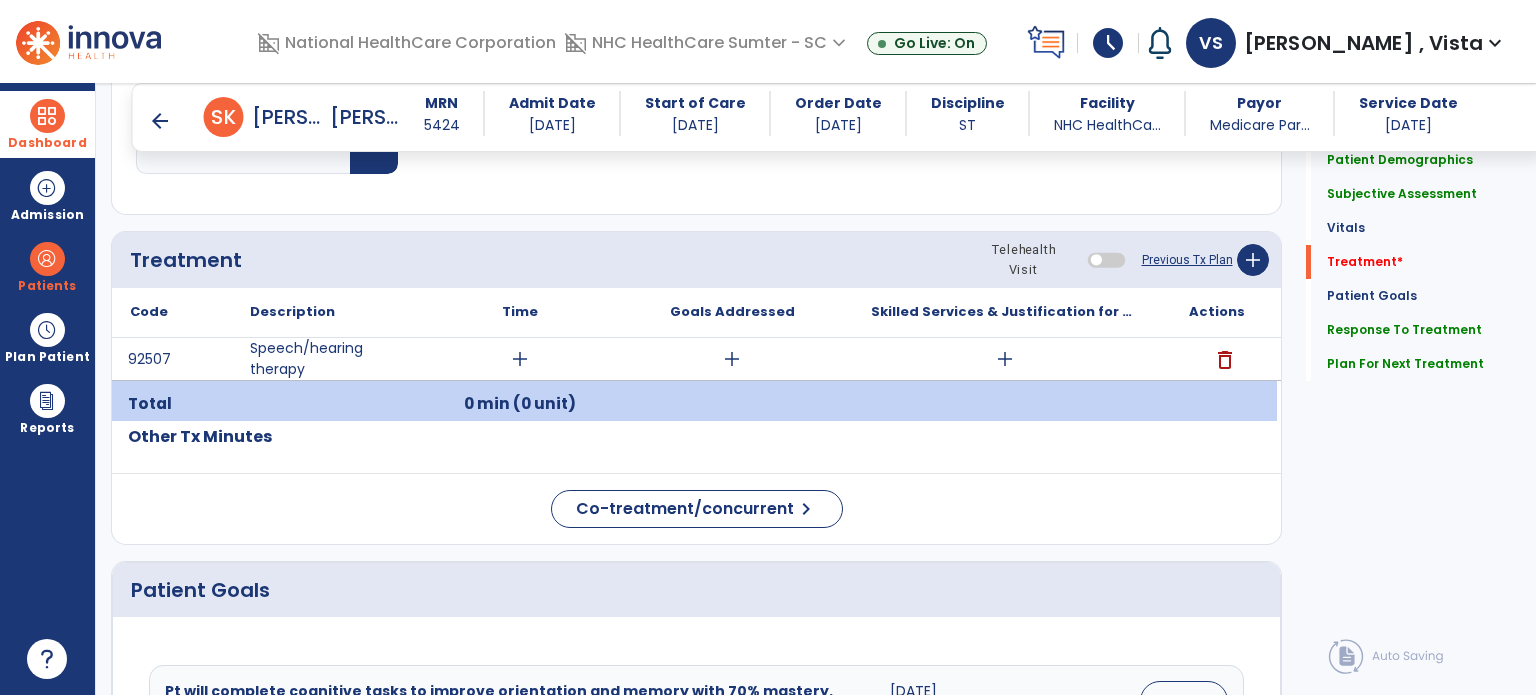scroll, scrollTop: 1055, scrollLeft: 0, axis: vertical 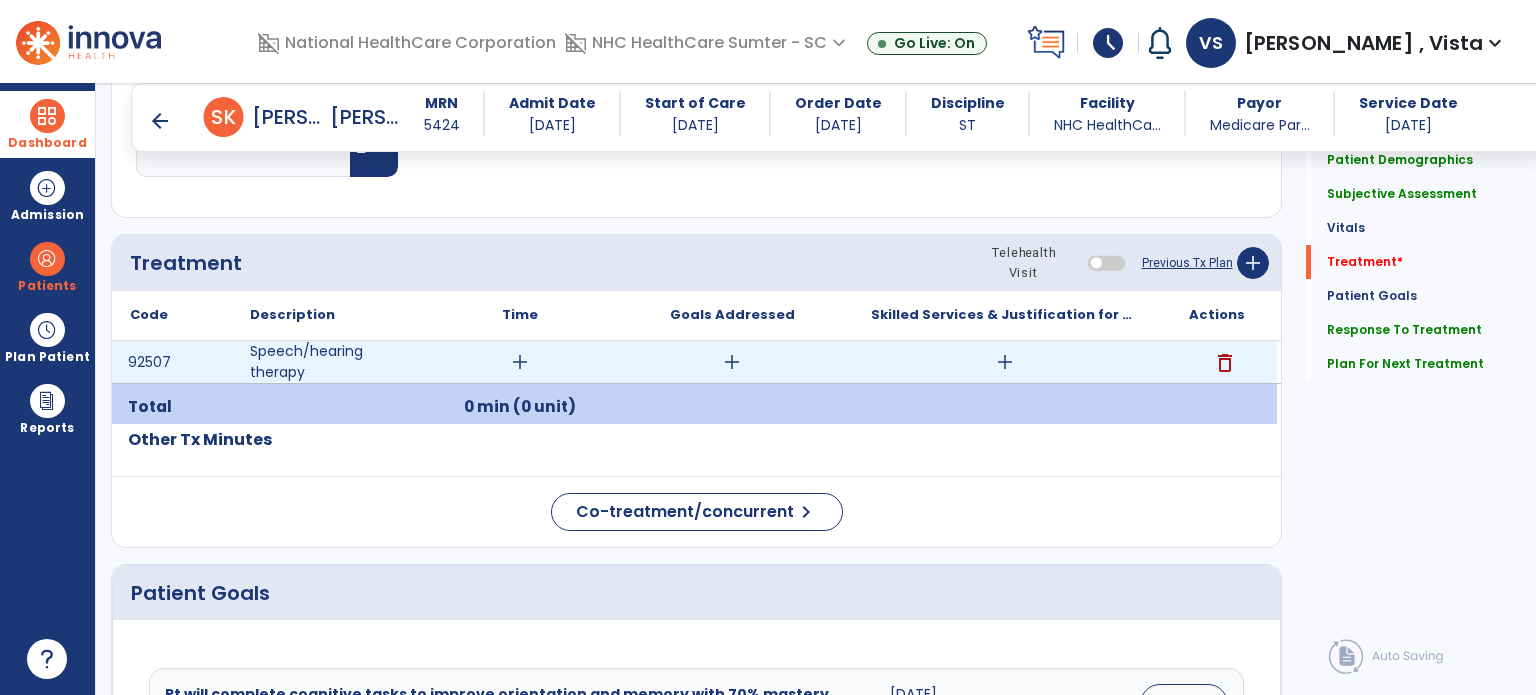 click on "add" at bounding box center [520, 362] 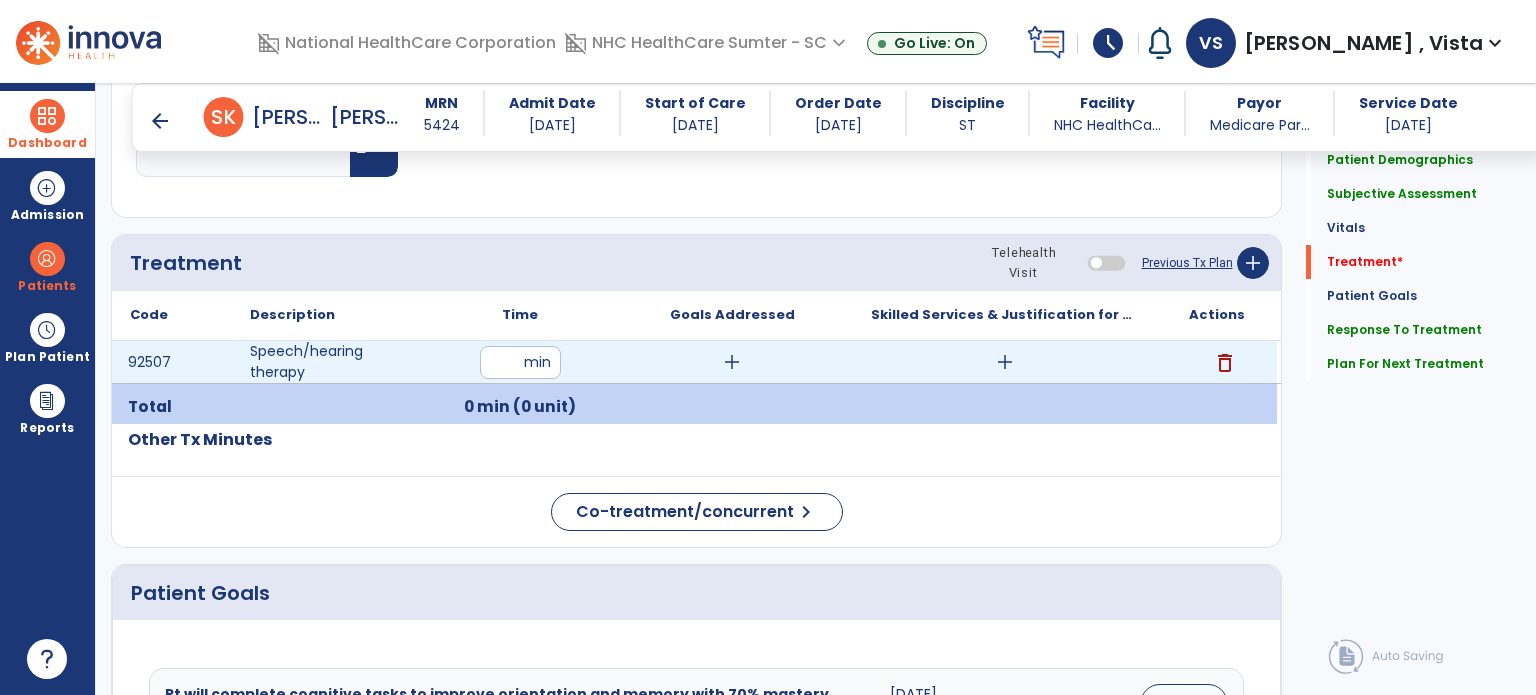 type on "*" 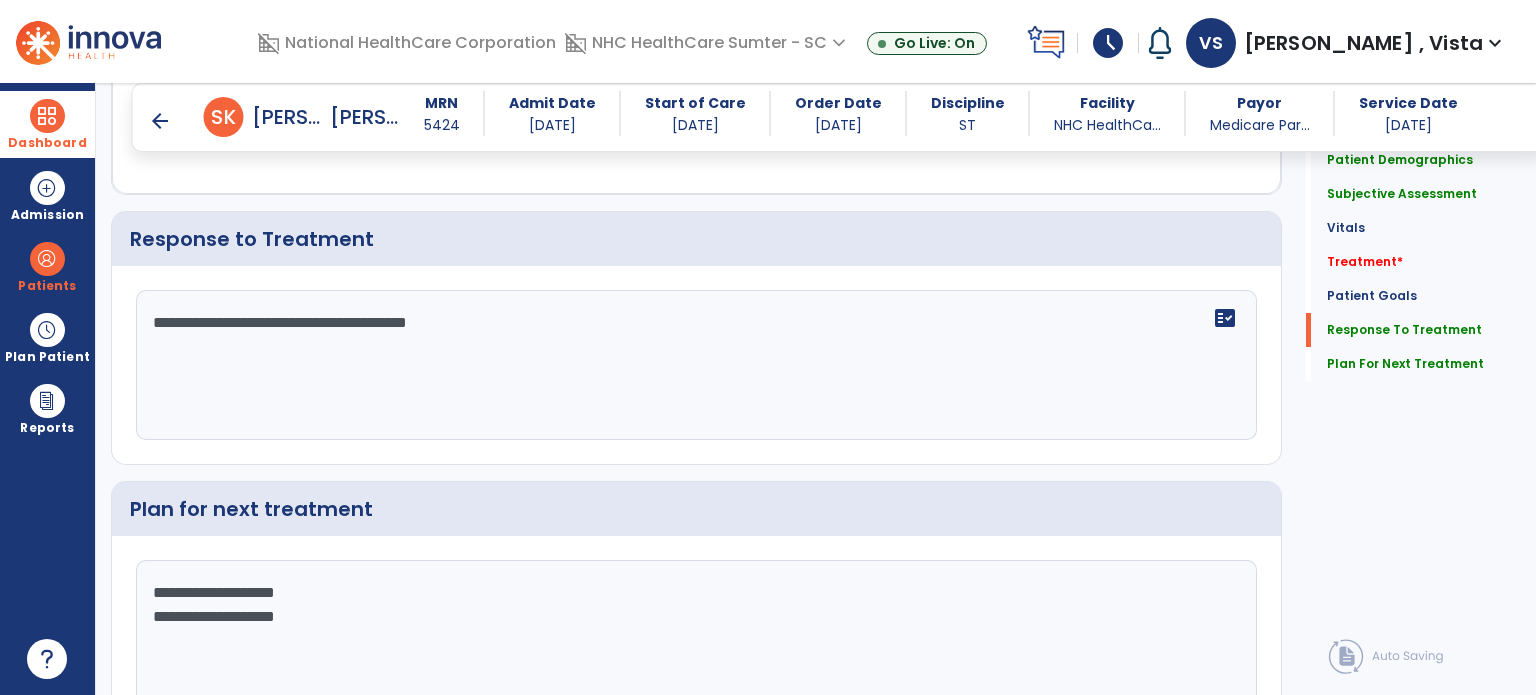 scroll, scrollTop: 1855, scrollLeft: 0, axis: vertical 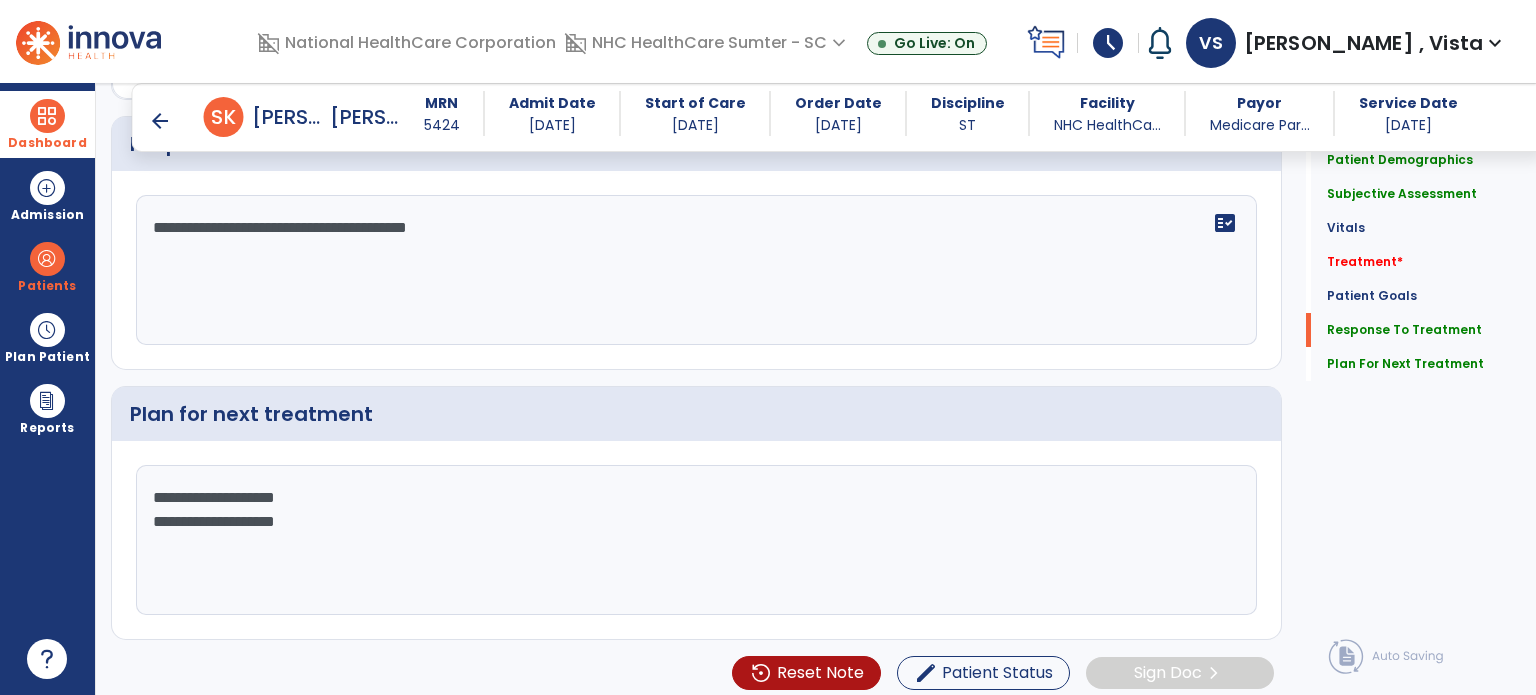drag, startPoint x: 148, startPoint y: 491, endPoint x: 331, endPoint y: 536, distance: 188.45158 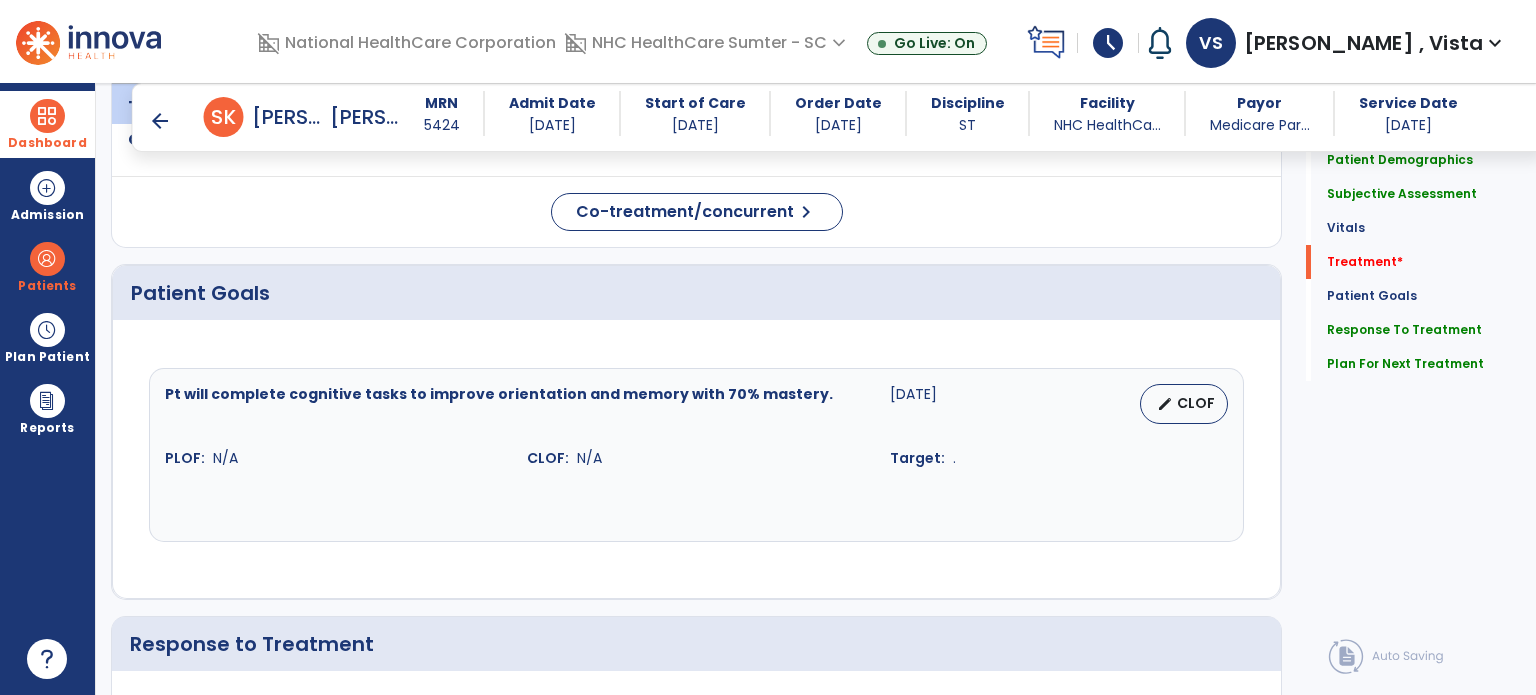 scroll, scrollTop: 955, scrollLeft: 0, axis: vertical 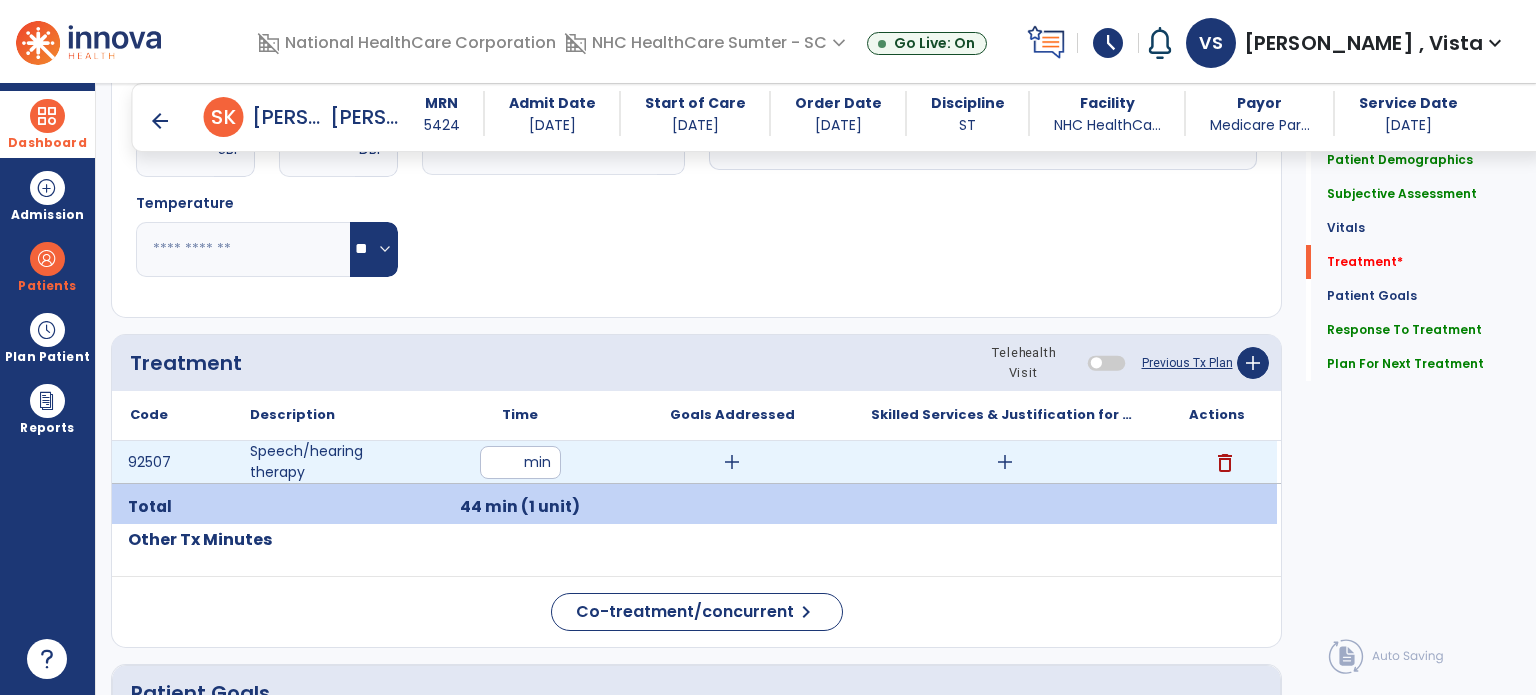 type on "**********" 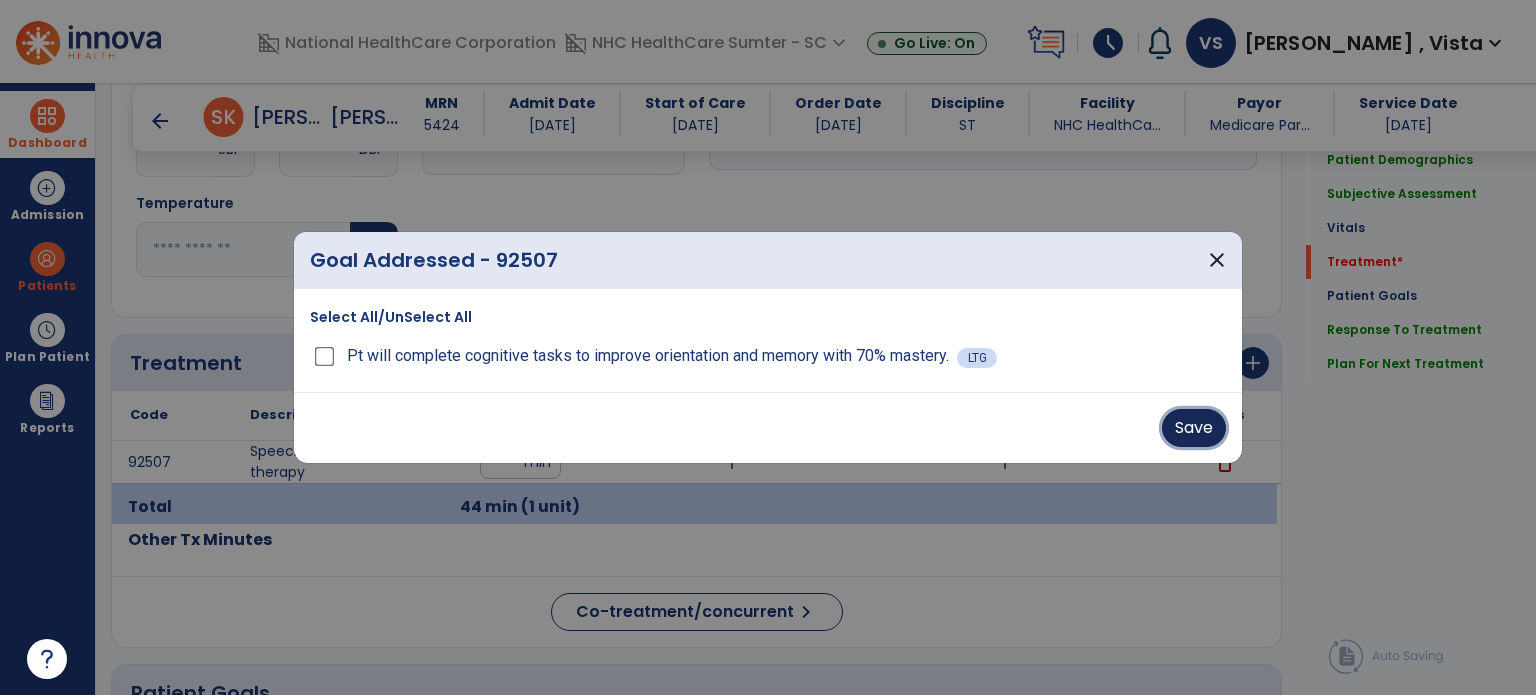 click on "Save" at bounding box center (1194, 428) 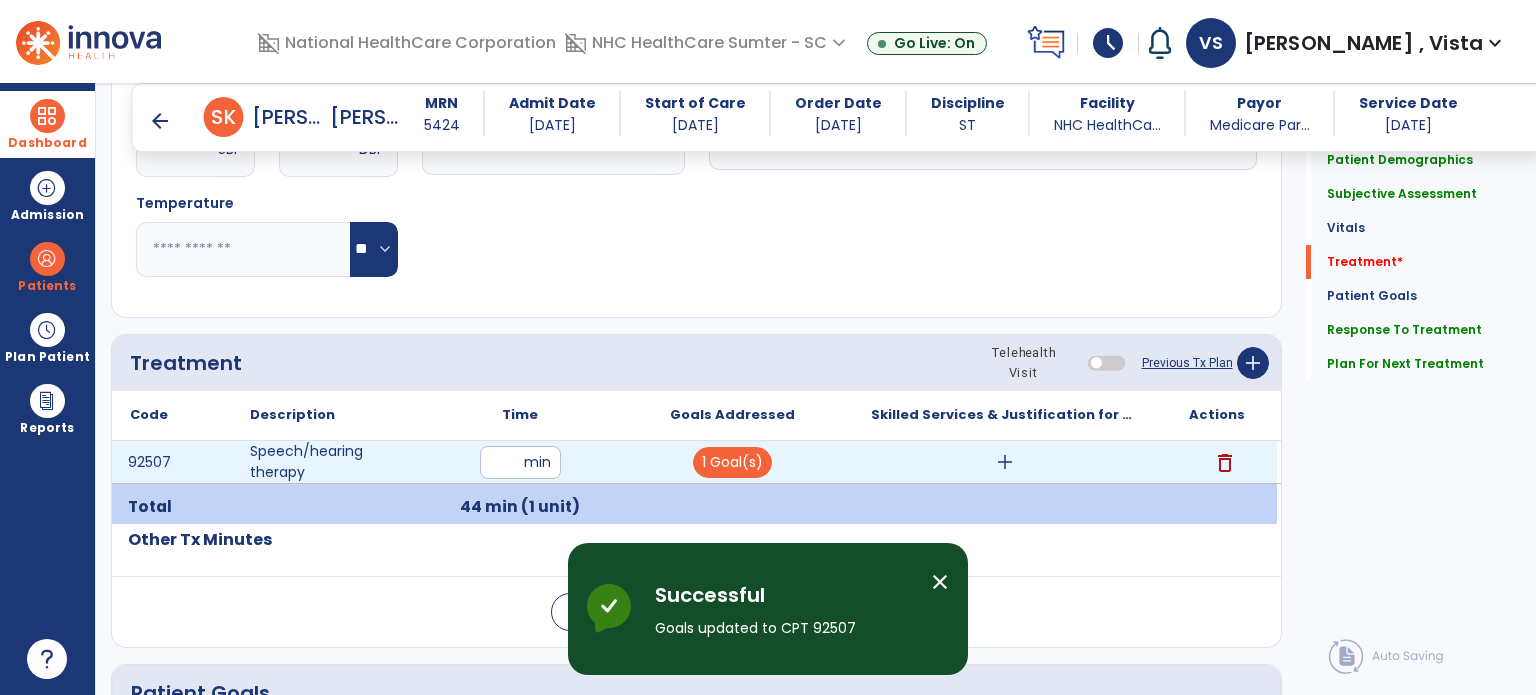 click on "add" at bounding box center (1005, 462) 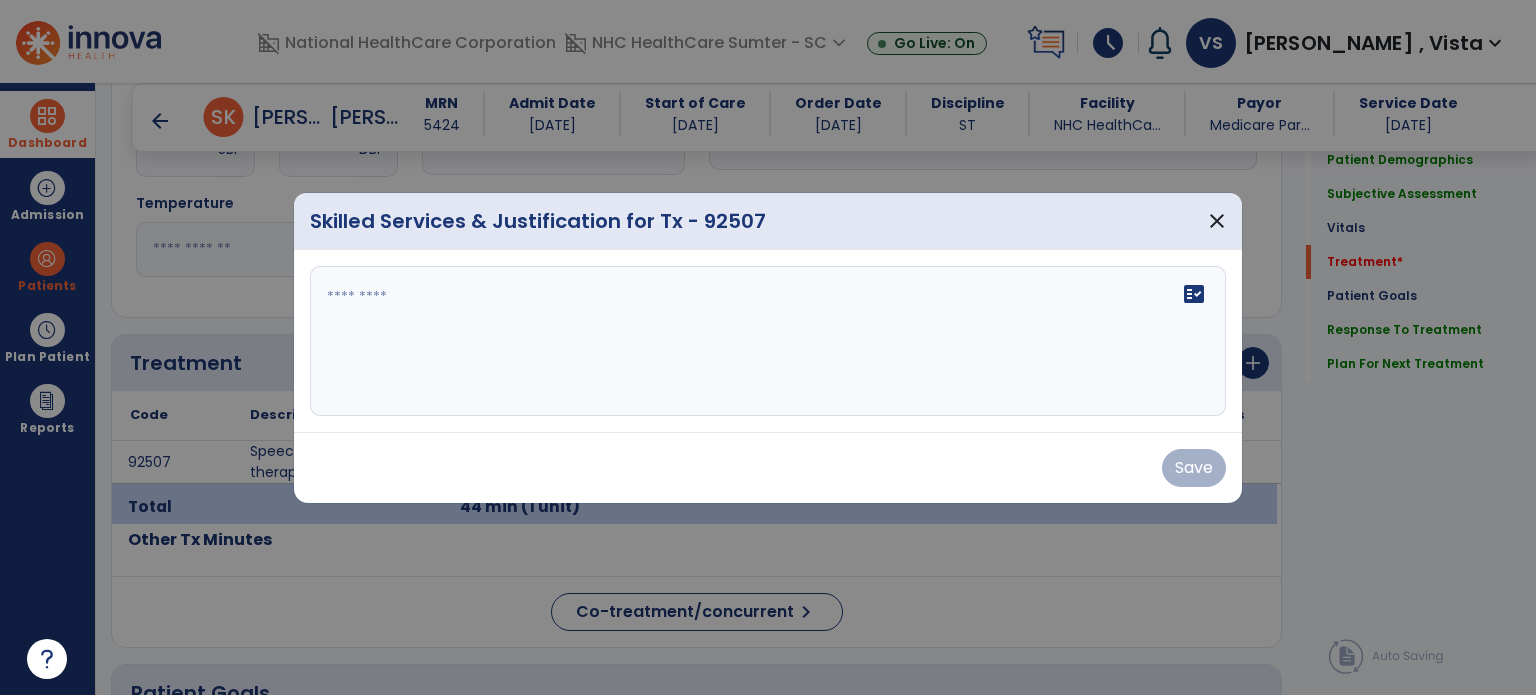 click at bounding box center [768, 341] 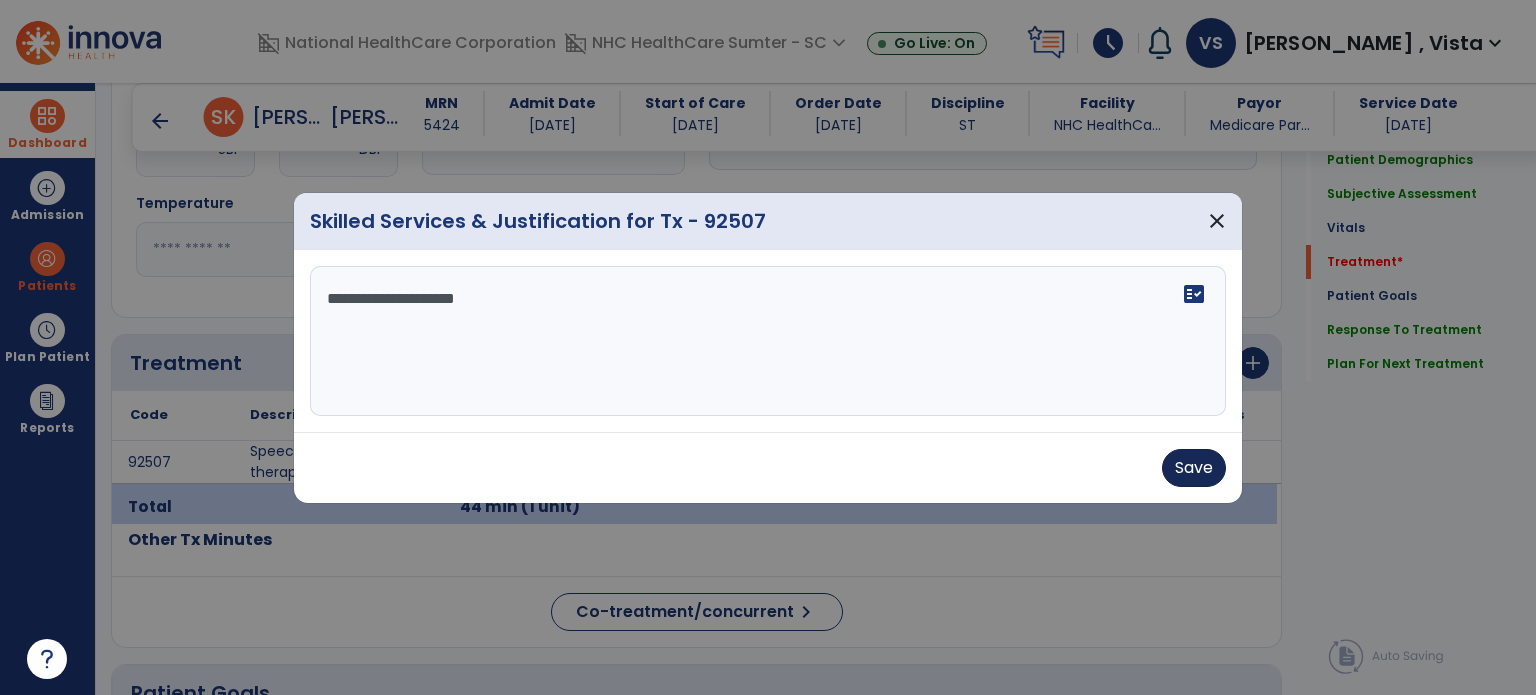 type on "**********" 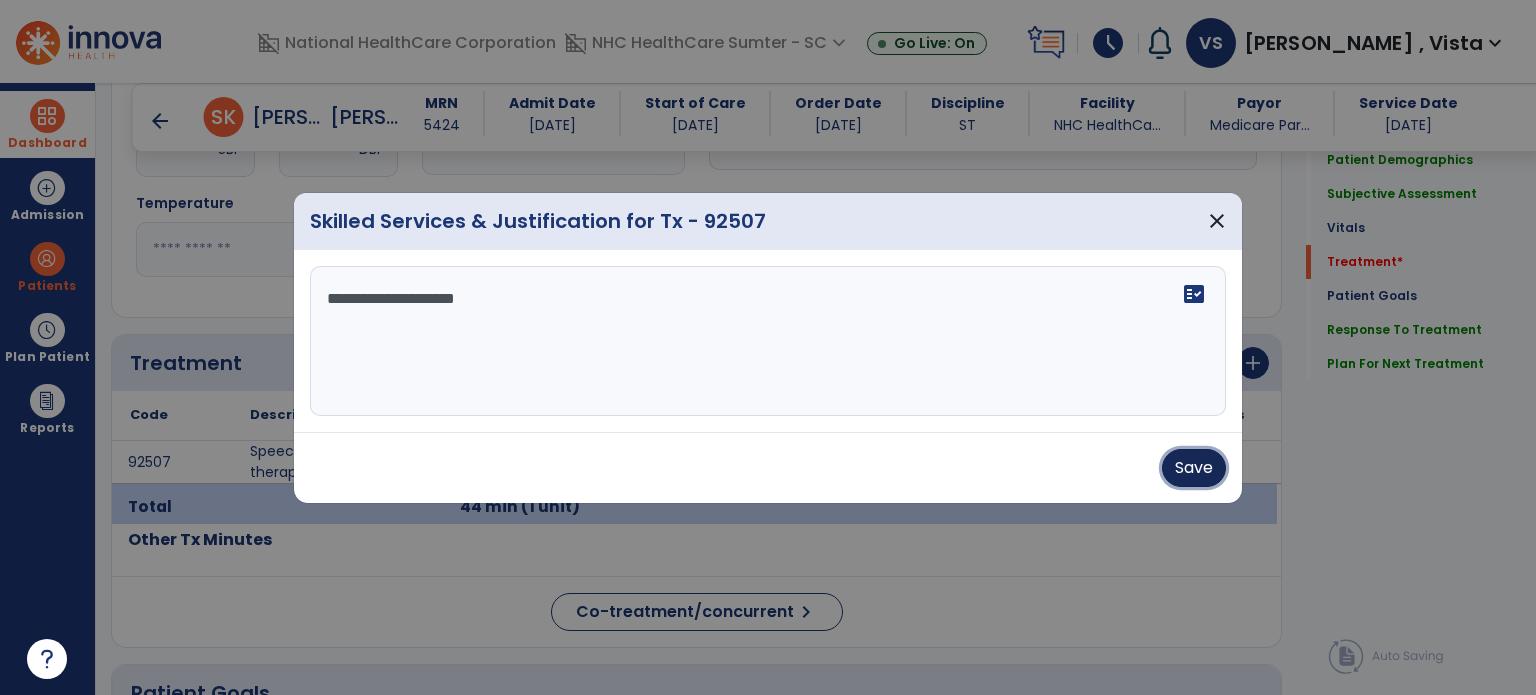 click on "Save" at bounding box center (1194, 468) 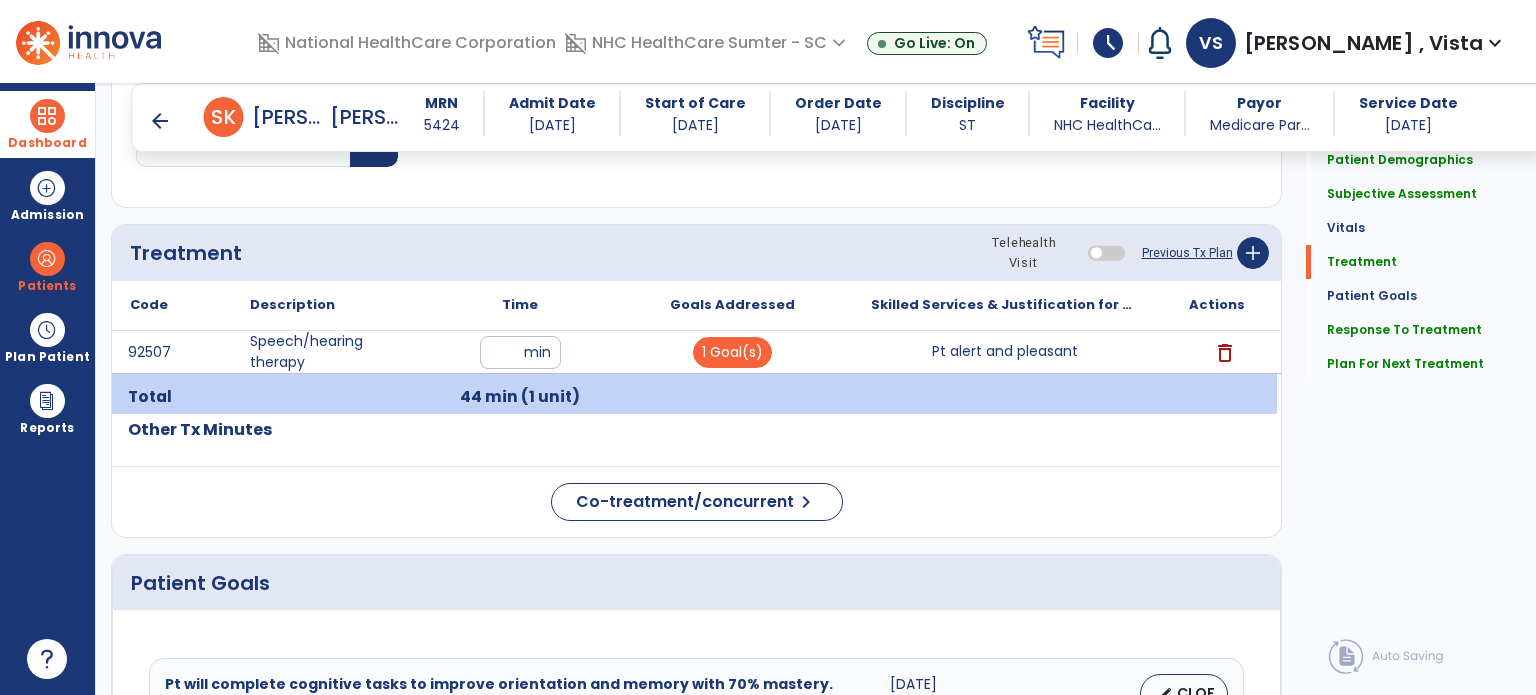 scroll, scrollTop: 1055, scrollLeft: 0, axis: vertical 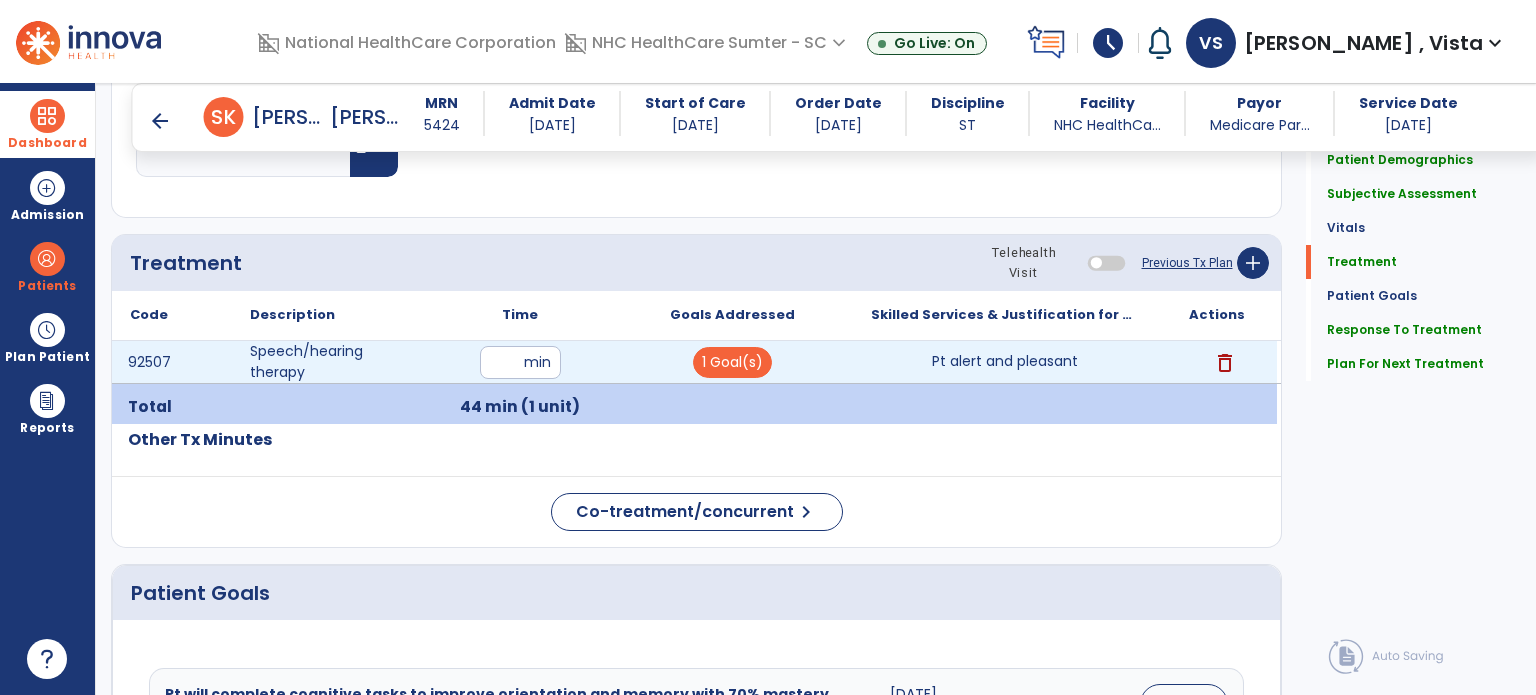 click on "Pt alert and pleasant" at bounding box center (1005, 361) 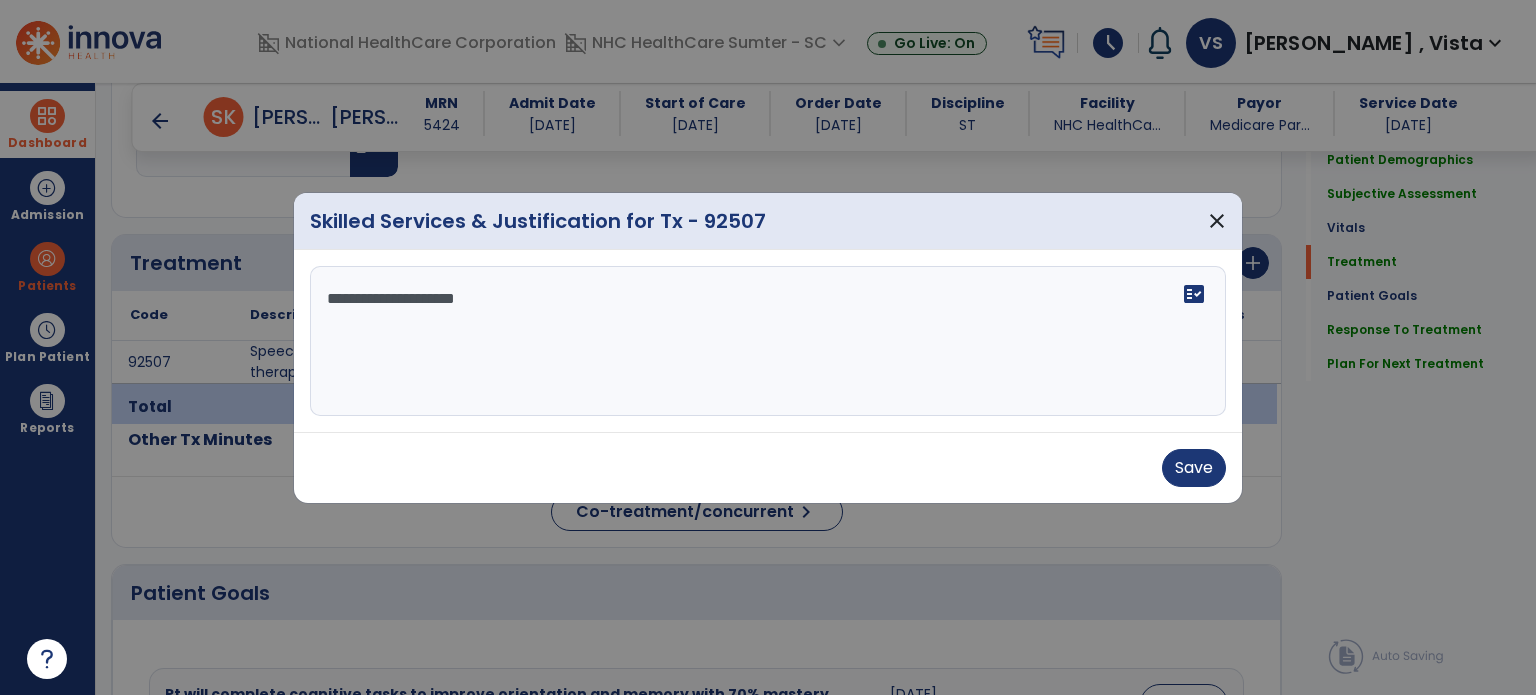 click on "**********" at bounding box center [768, 341] 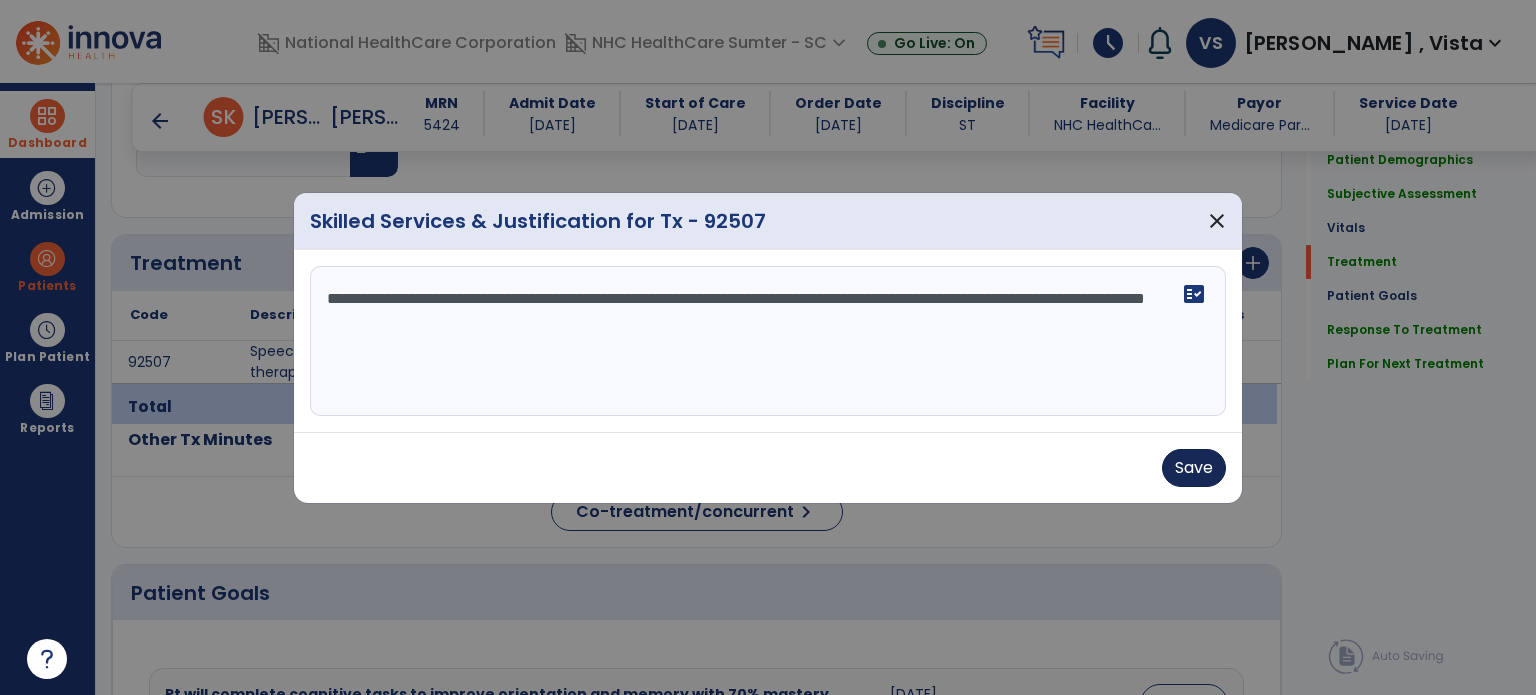 type on "**********" 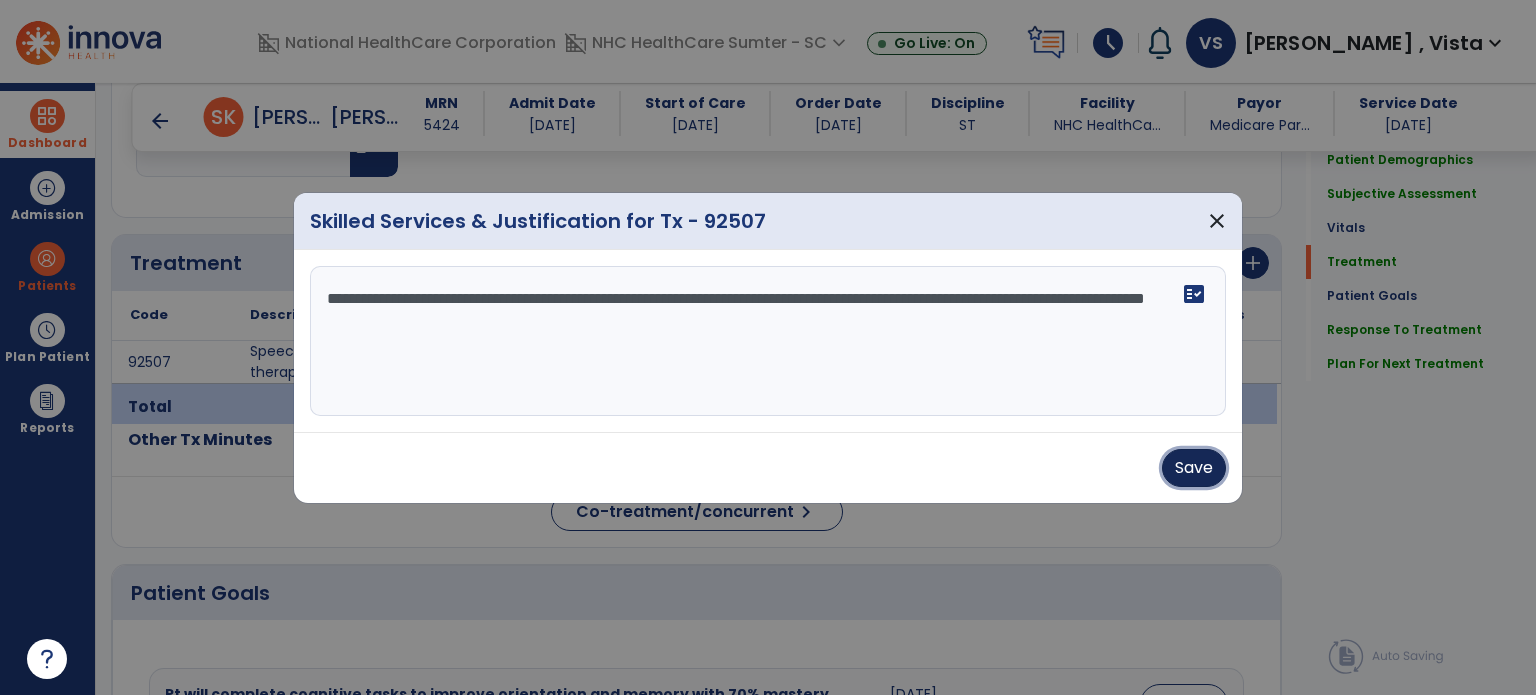click on "Save" at bounding box center [1194, 468] 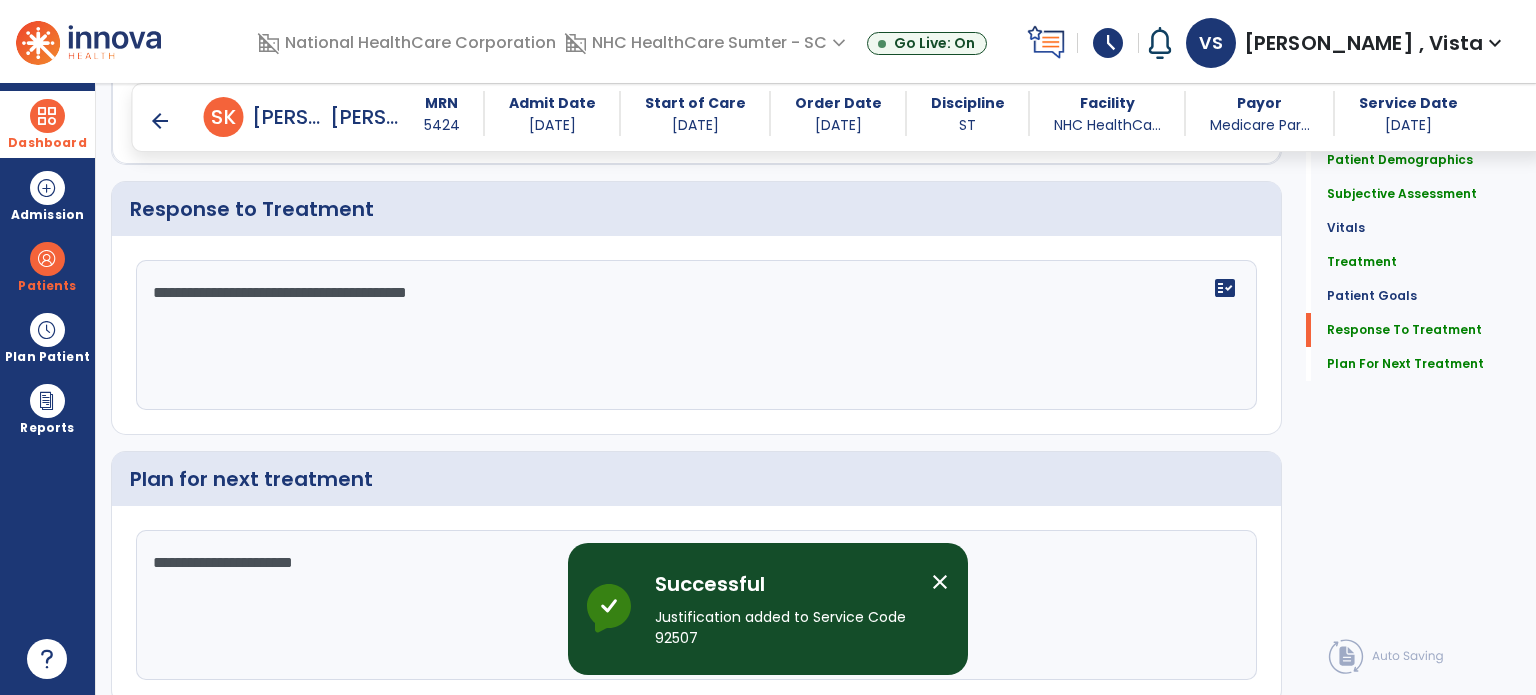 scroll, scrollTop: 1881, scrollLeft: 0, axis: vertical 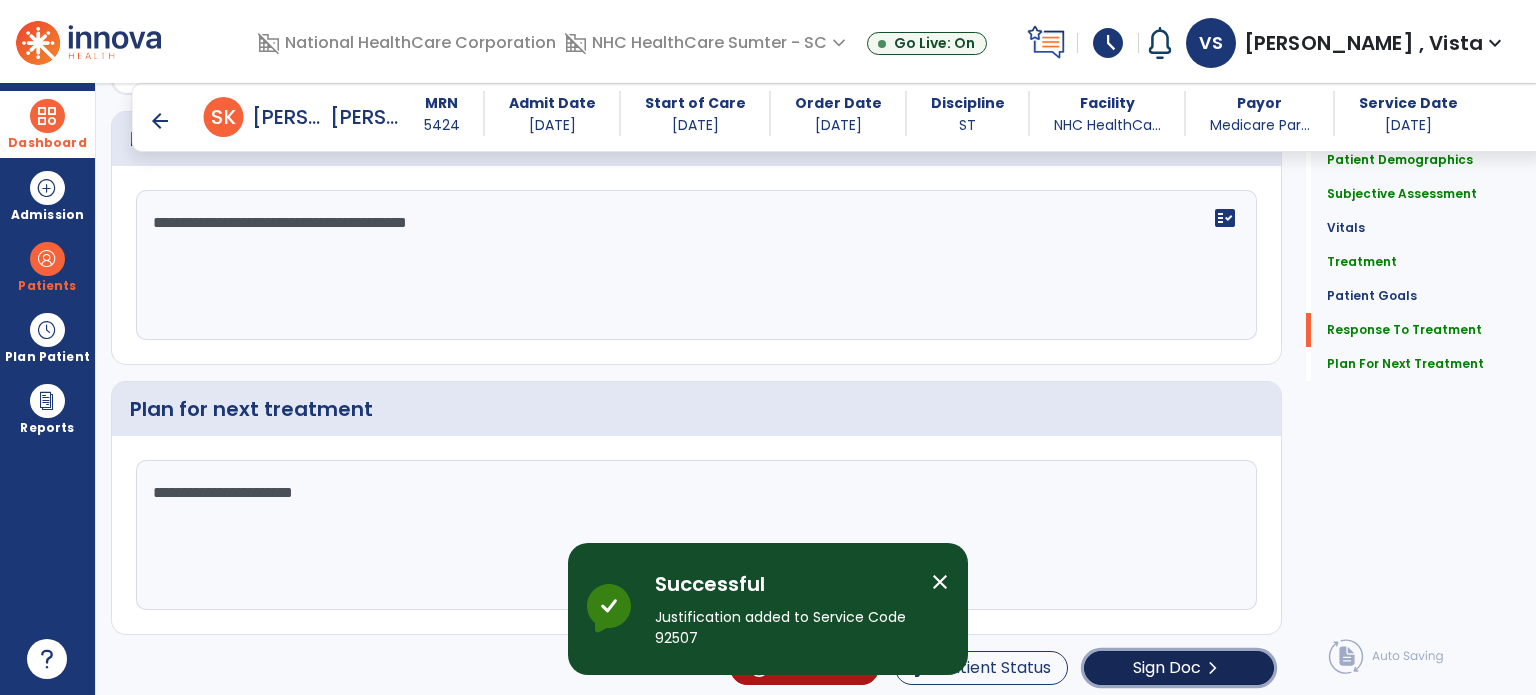 click on "Sign Doc" 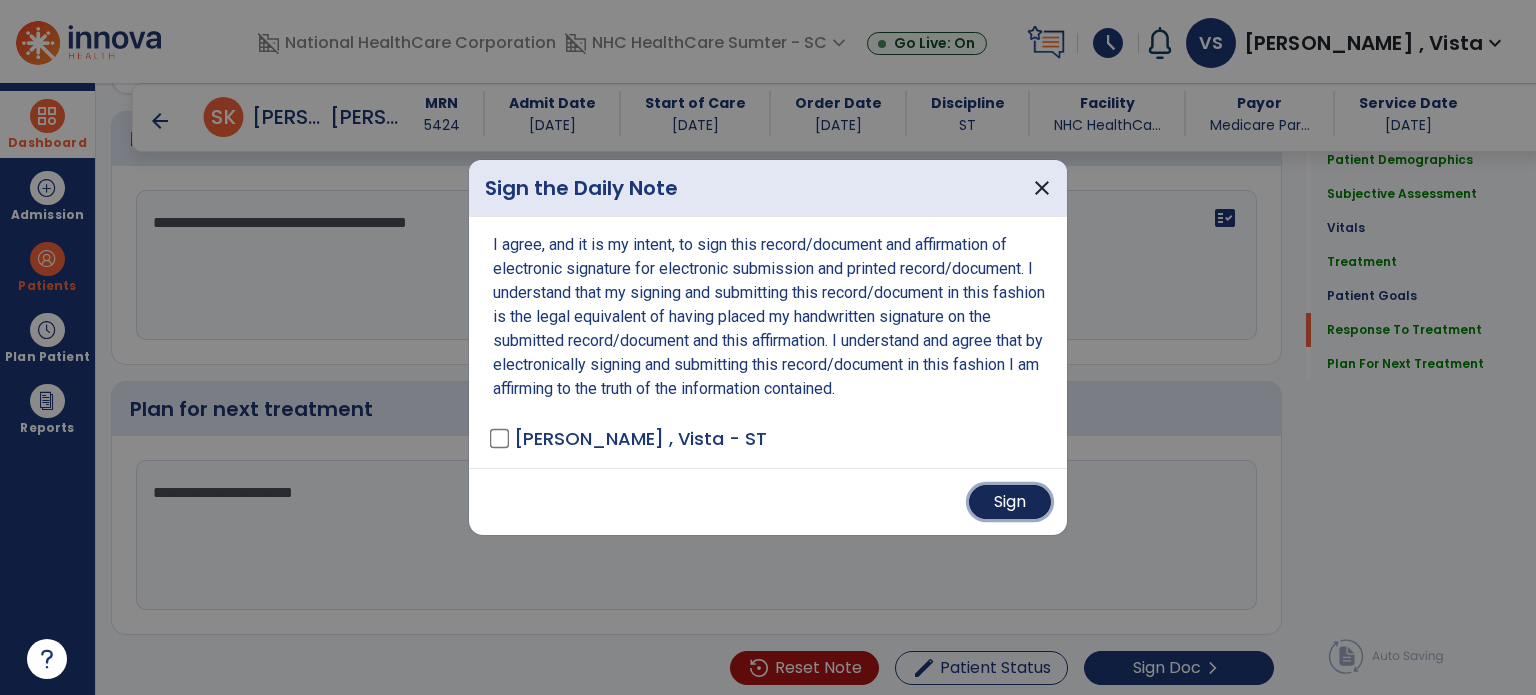 click on "Sign" at bounding box center [1010, 502] 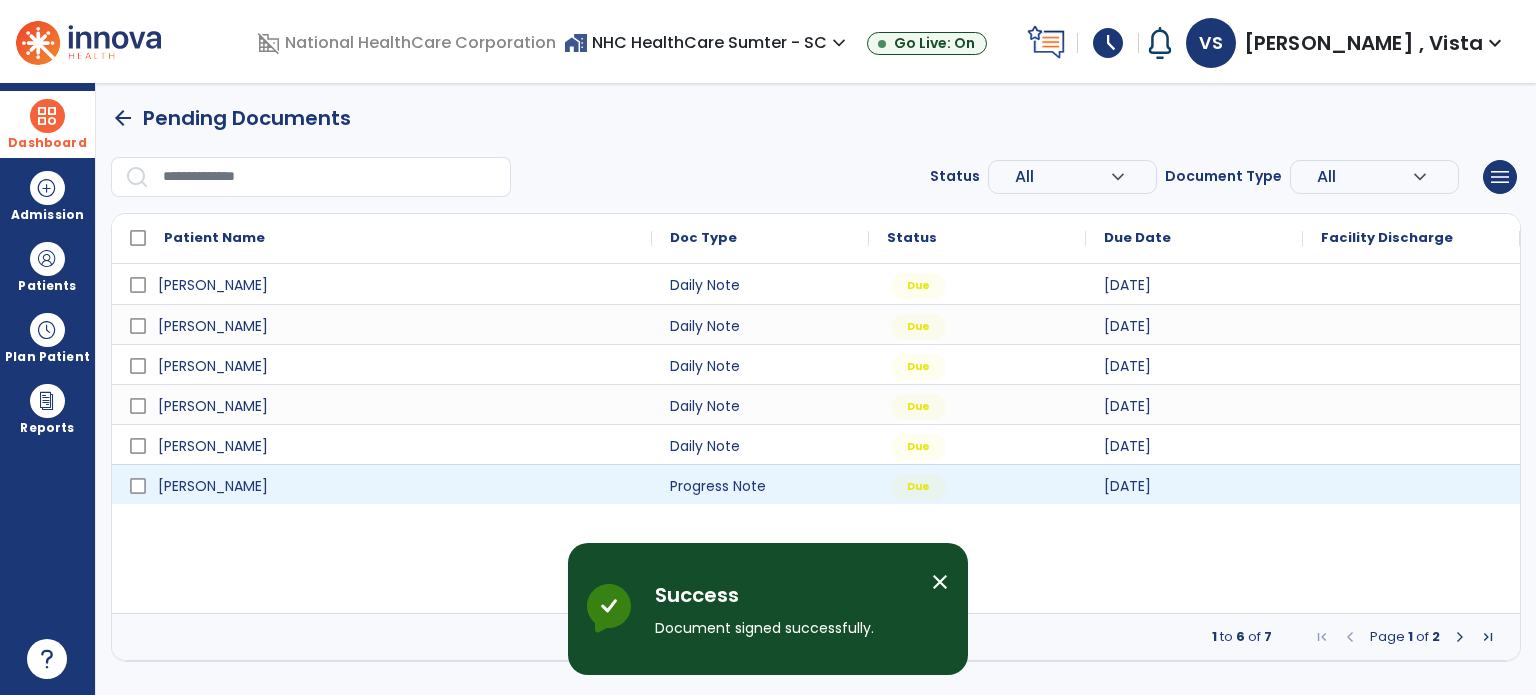 scroll, scrollTop: 0, scrollLeft: 0, axis: both 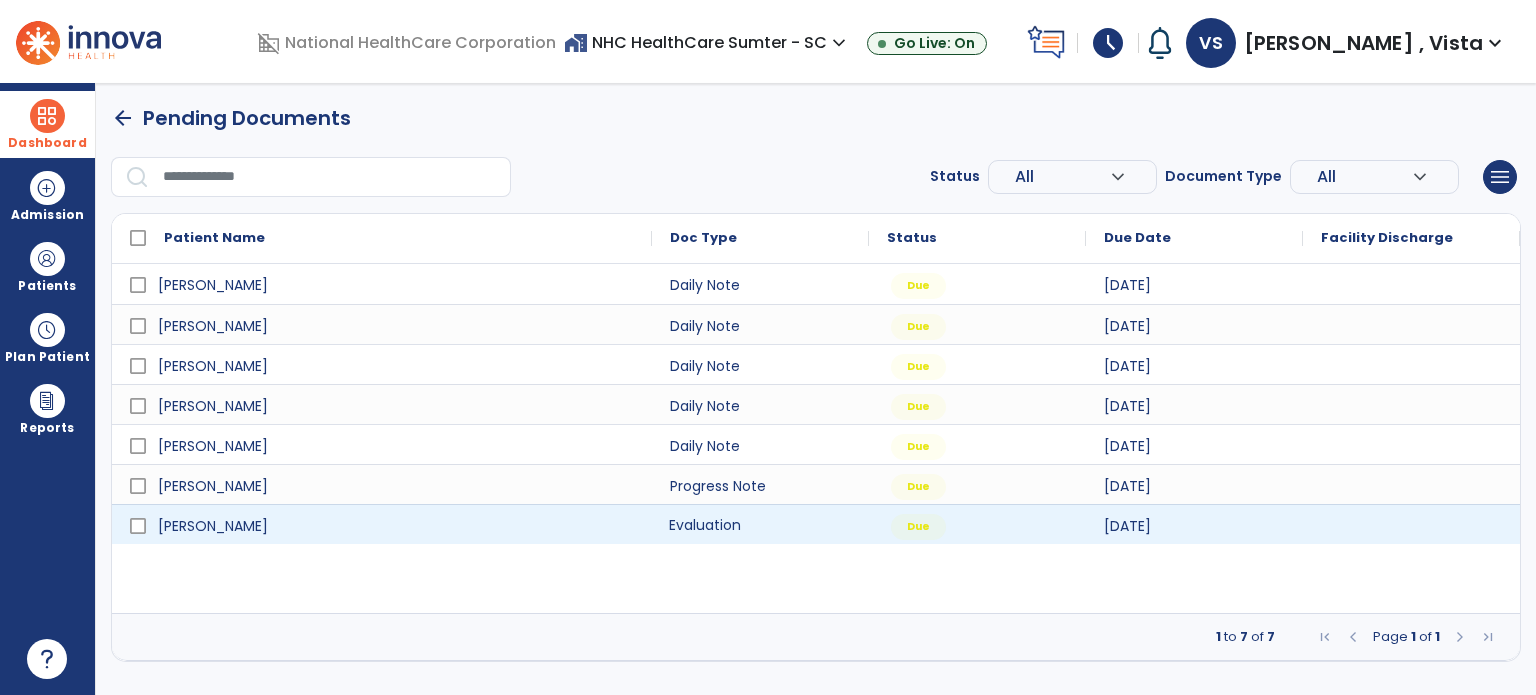 click on "Evaluation" at bounding box center [760, 524] 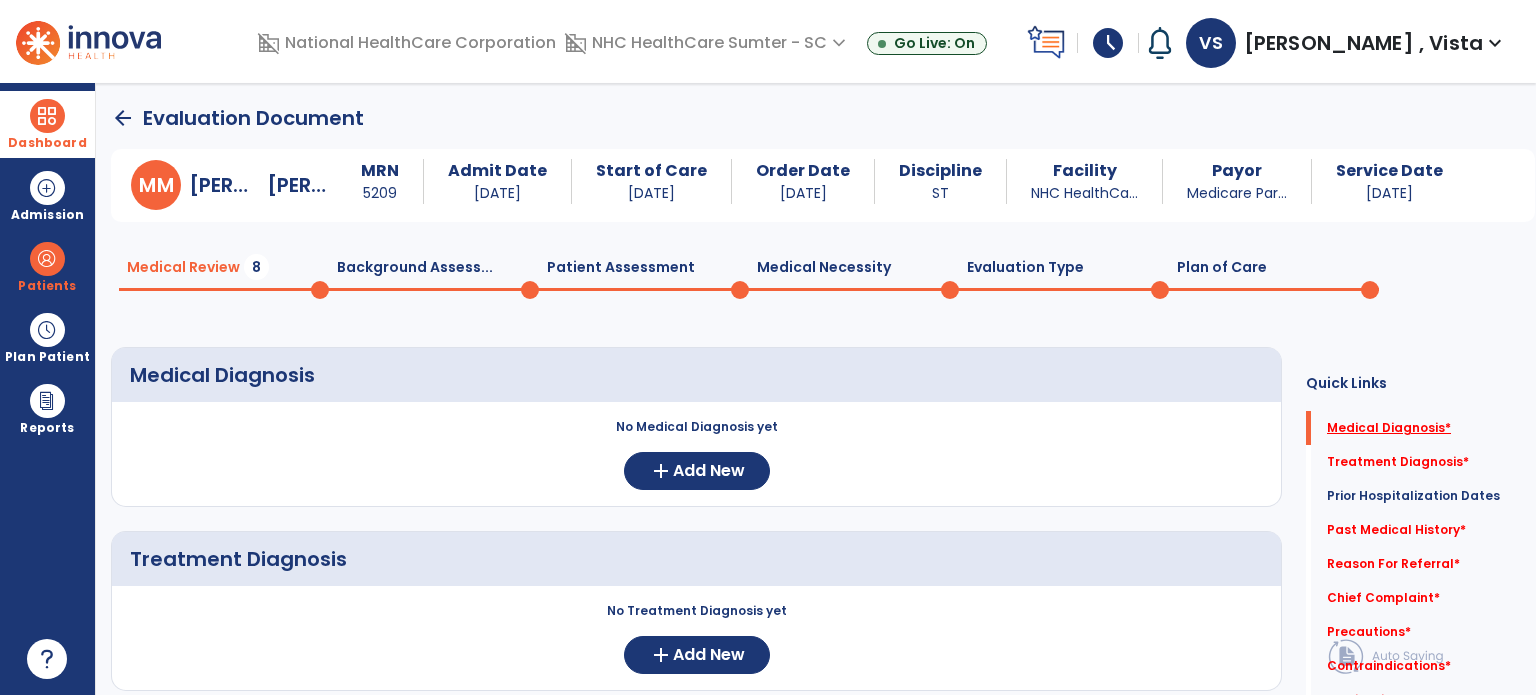 click on "Medical Diagnosis   *" 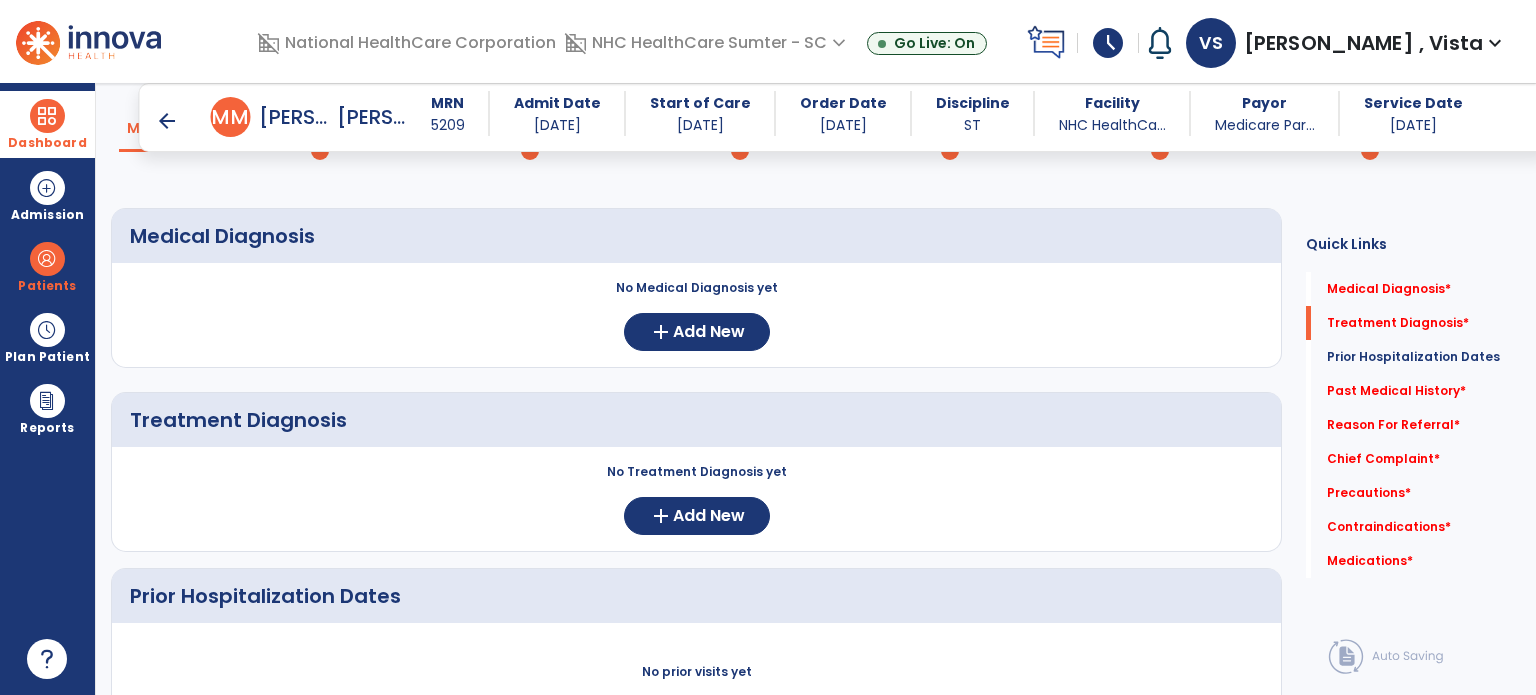 scroll, scrollTop: 0, scrollLeft: 0, axis: both 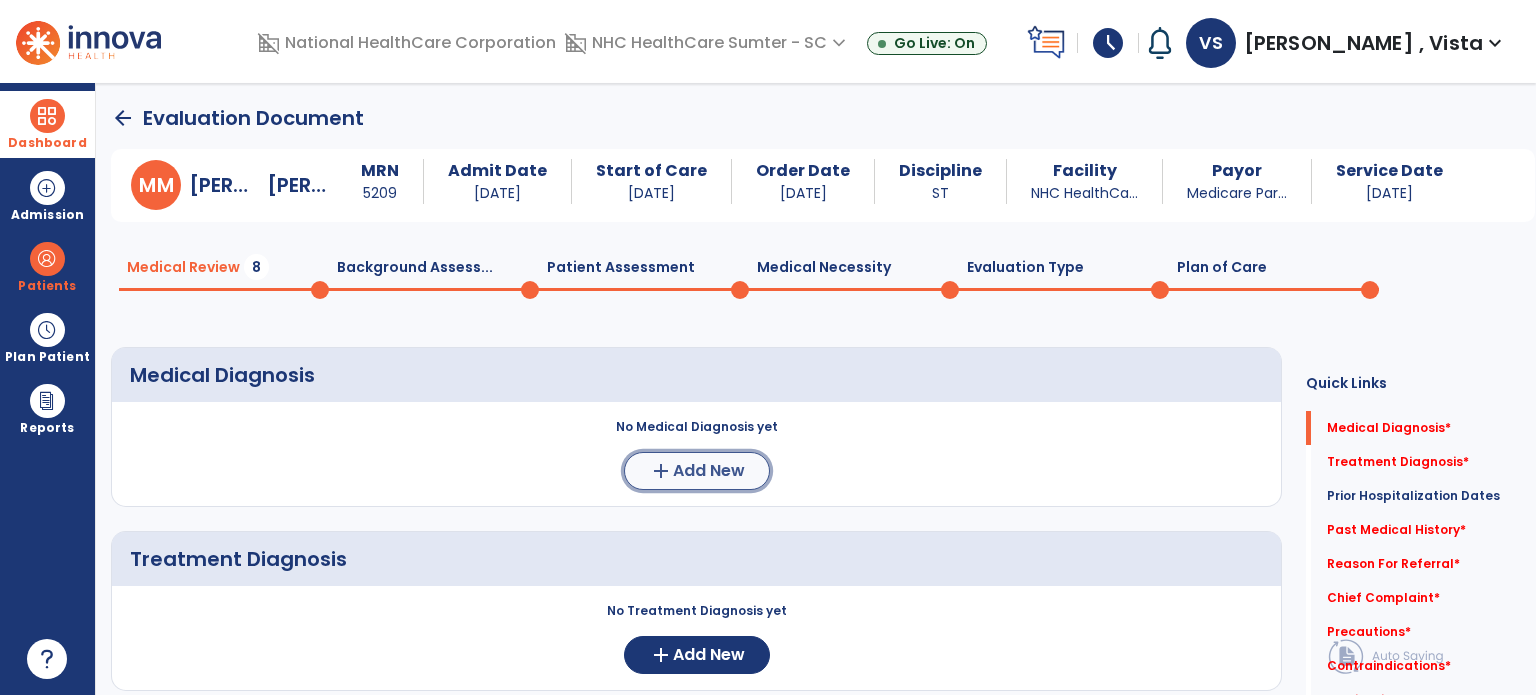 click on "Add New" 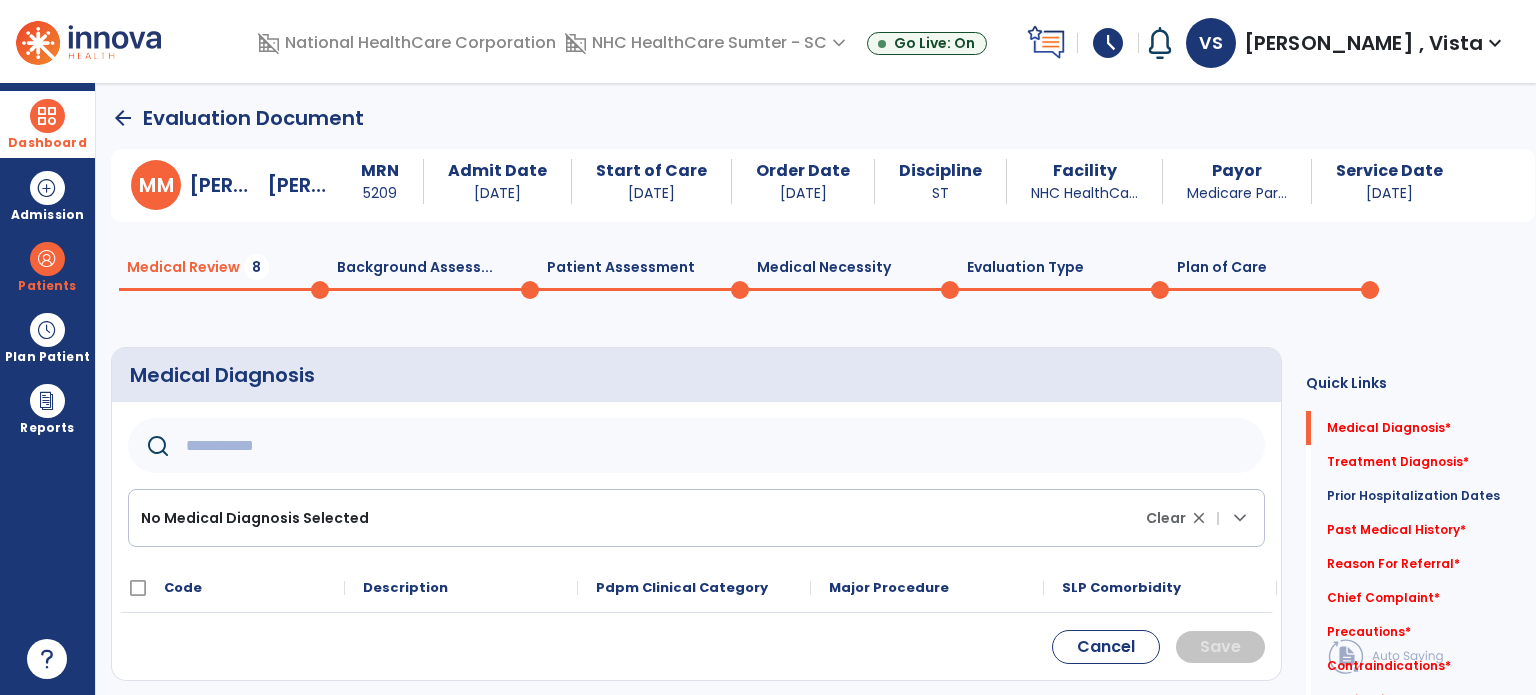 click 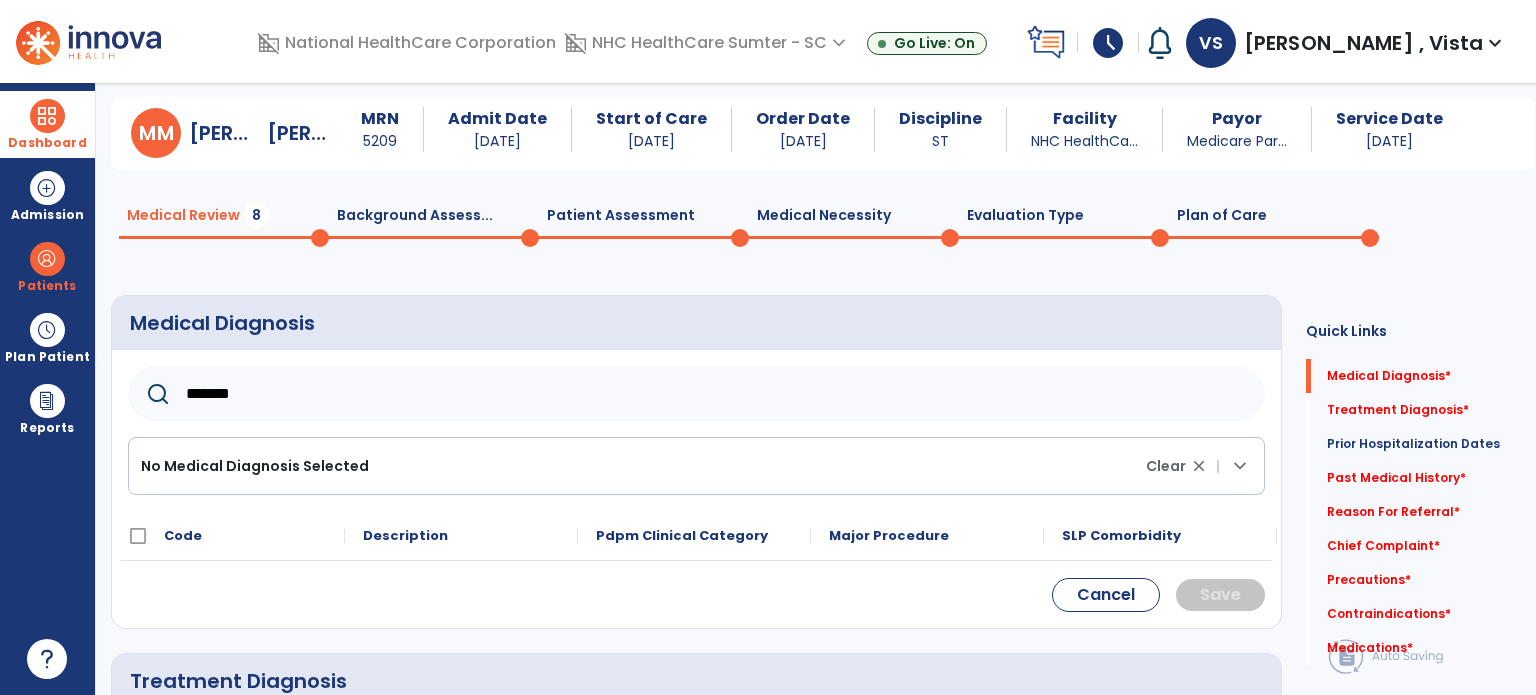scroll, scrollTop: 100, scrollLeft: 0, axis: vertical 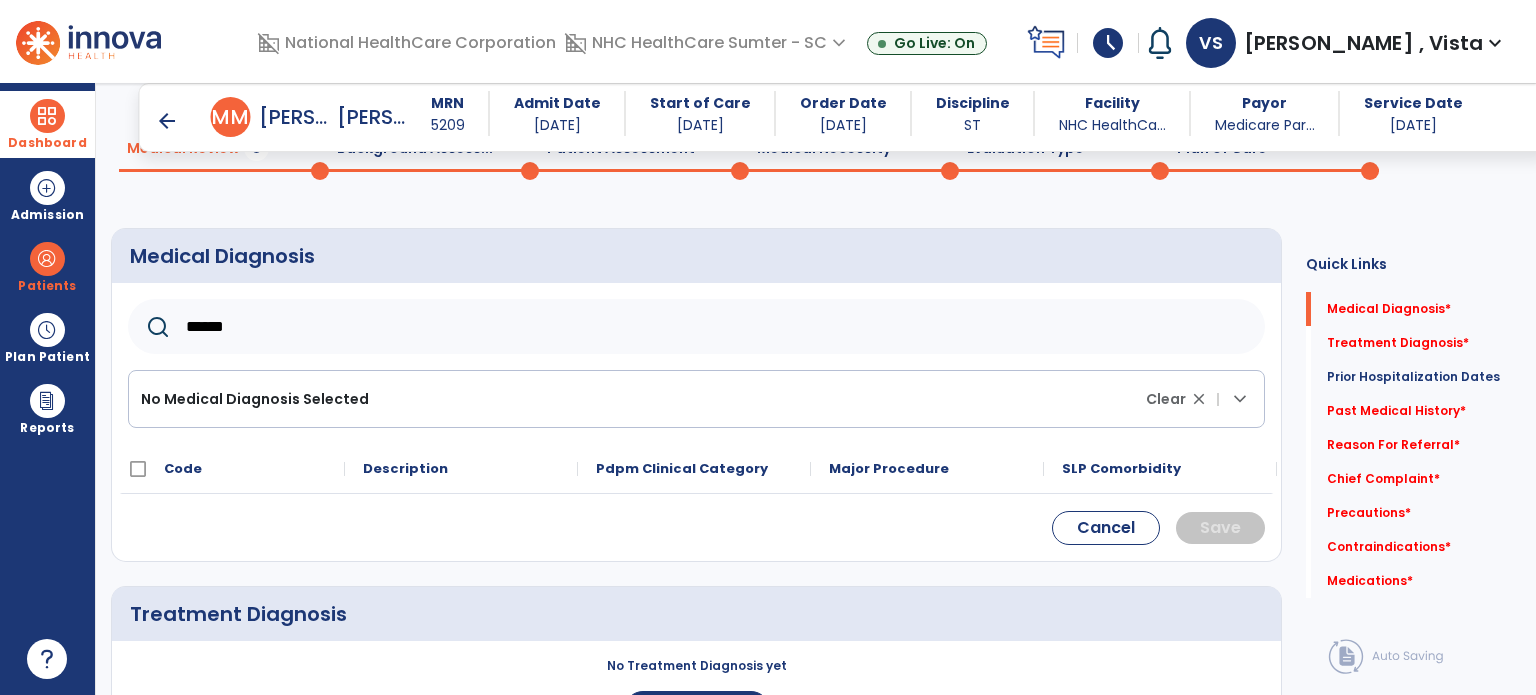 type on "******" 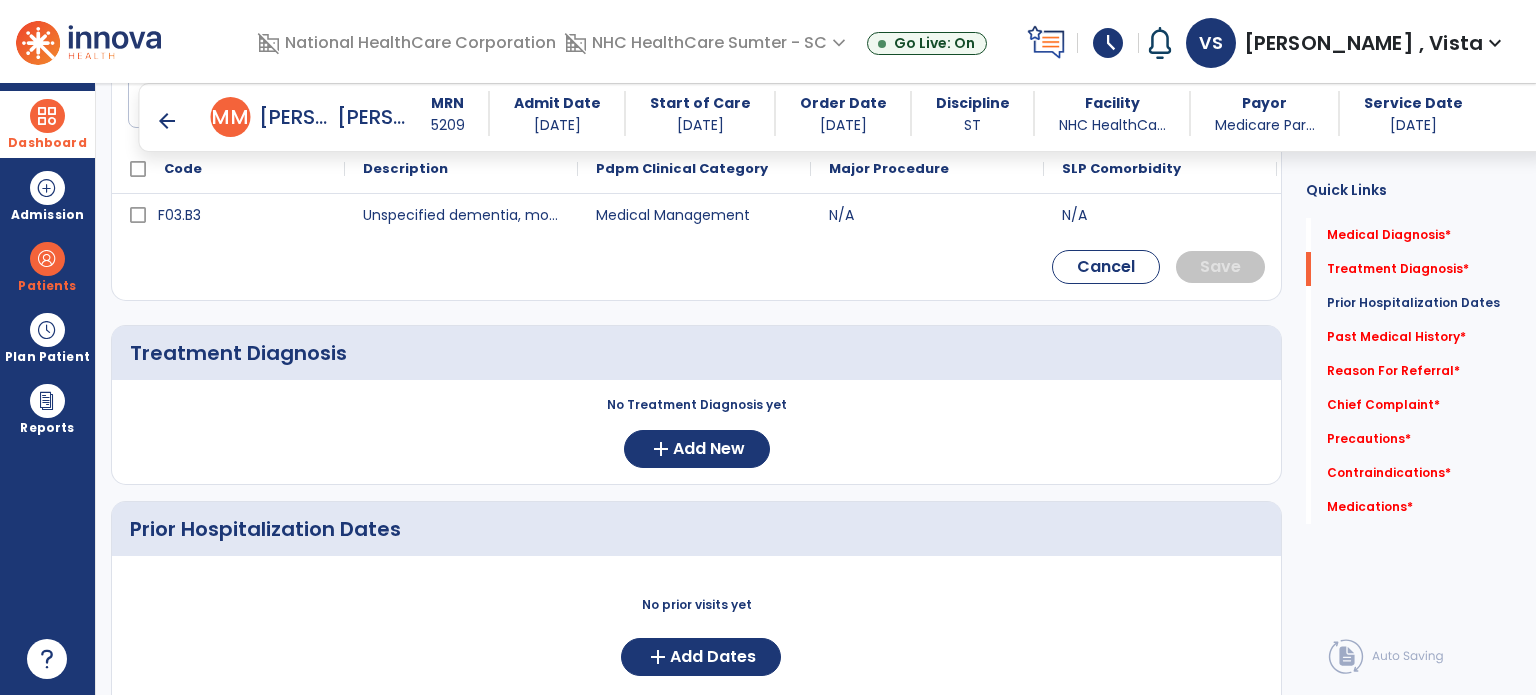 scroll, scrollTop: 300, scrollLeft: 0, axis: vertical 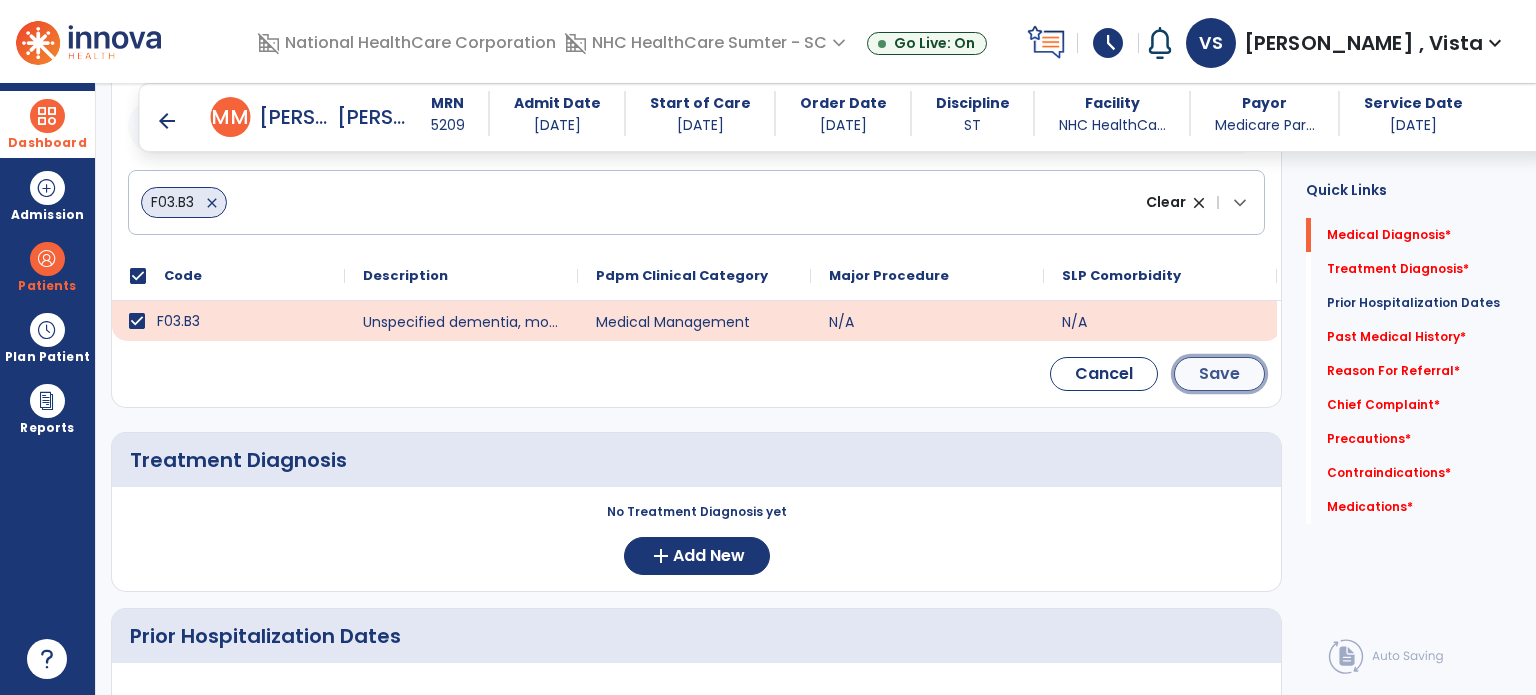 click on "Save" 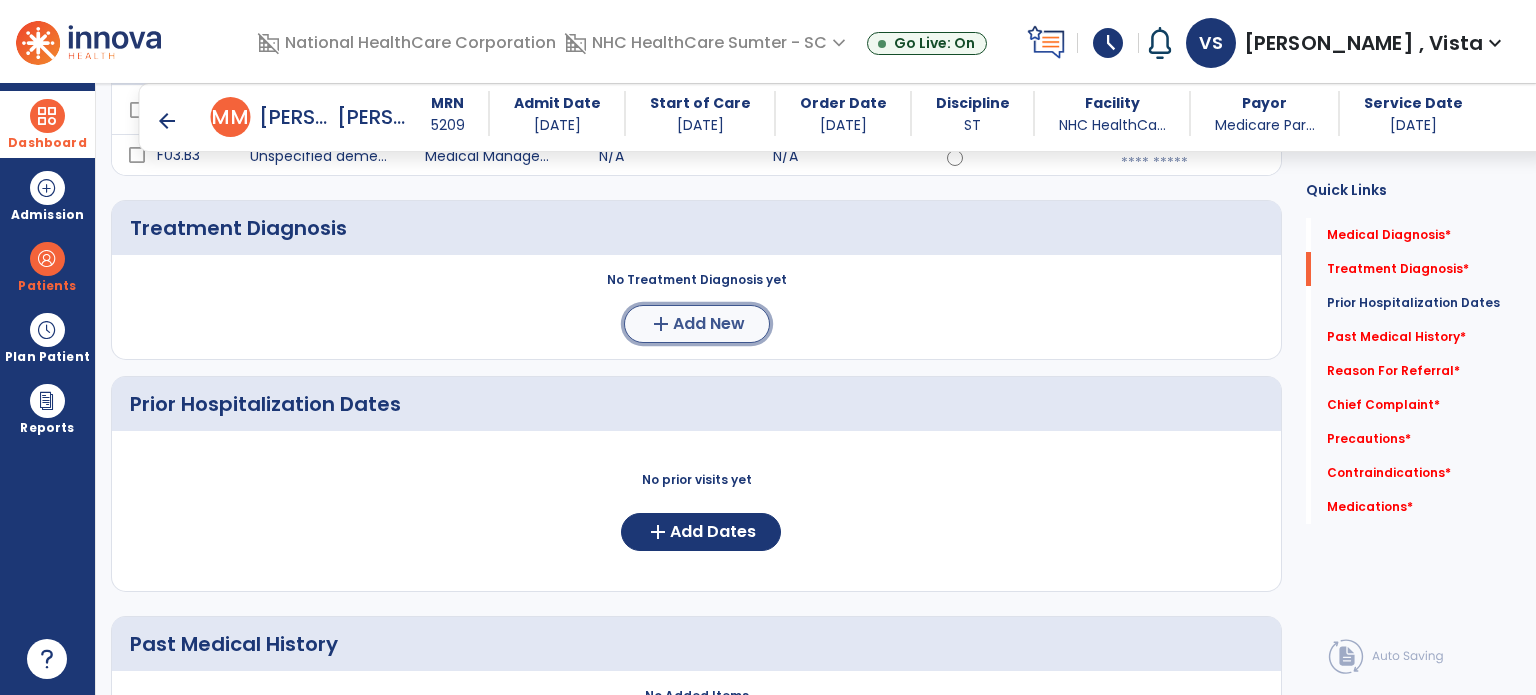 click on "add" 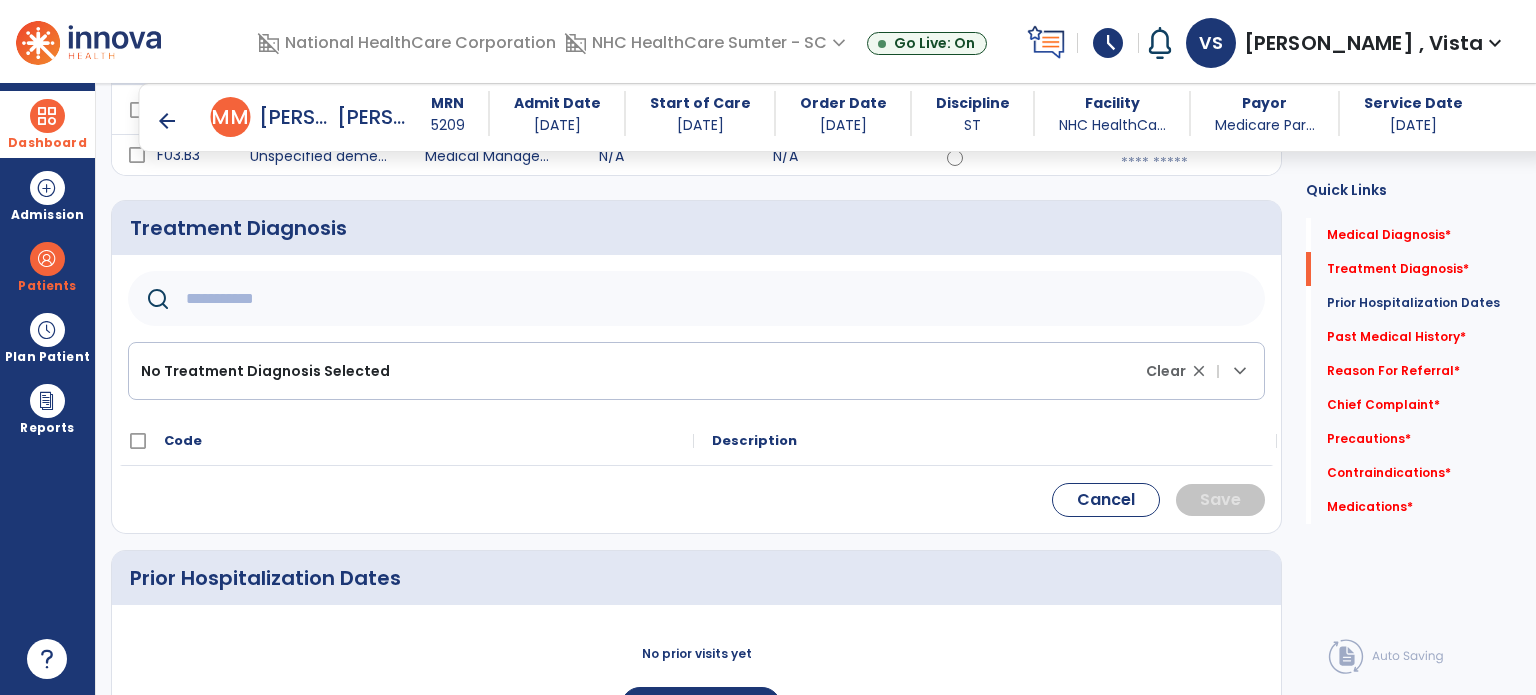 click 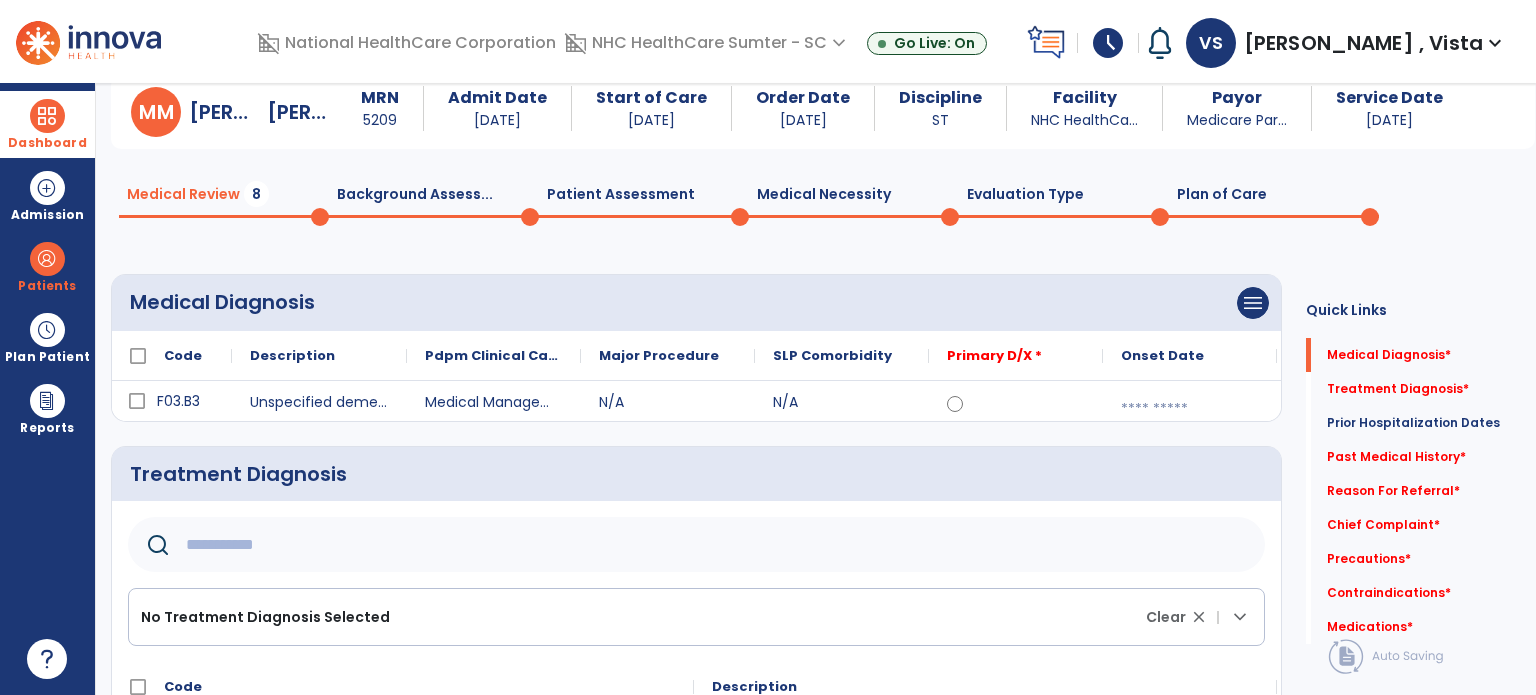 scroll, scrollTop: 0, scrollLeft: 0, axis: both 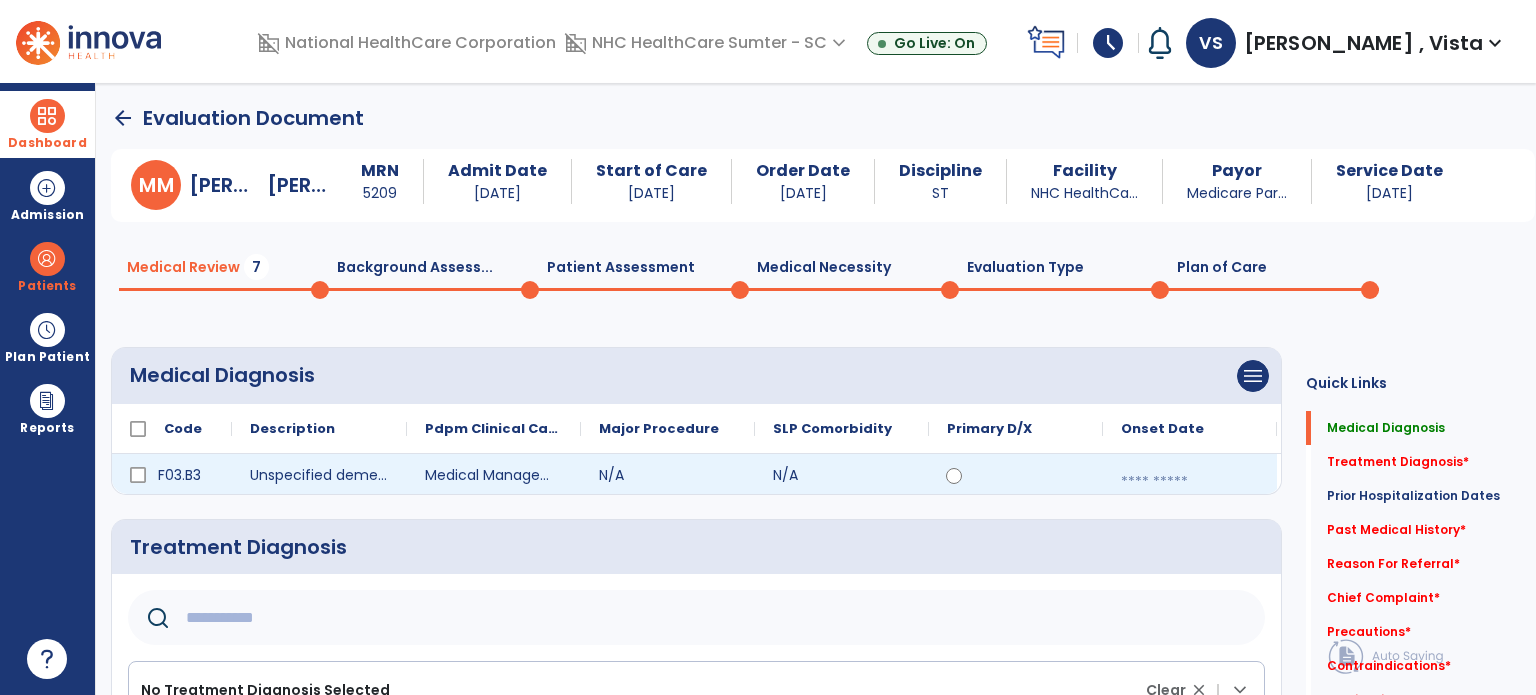 click at bounding box center (1190, 482) 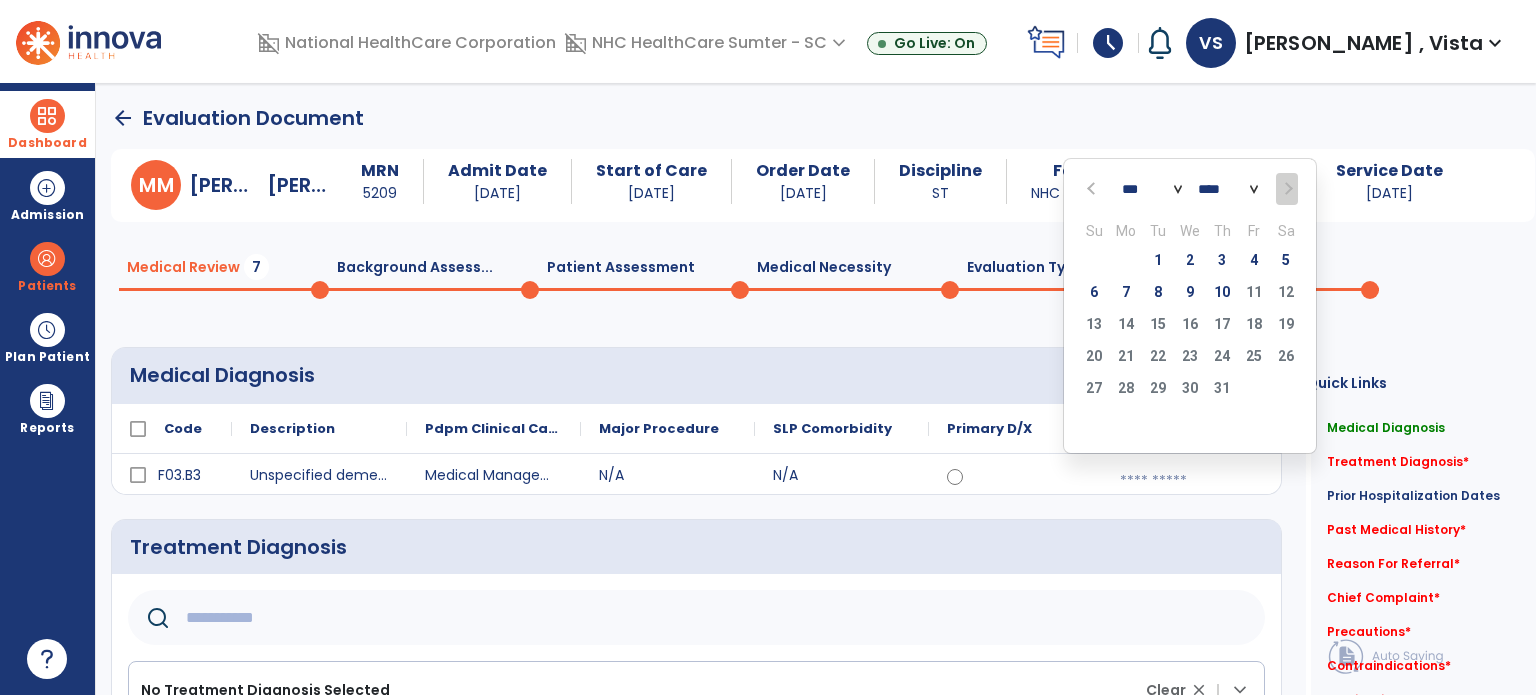 click on "*** *** *** *** *** *** ***" 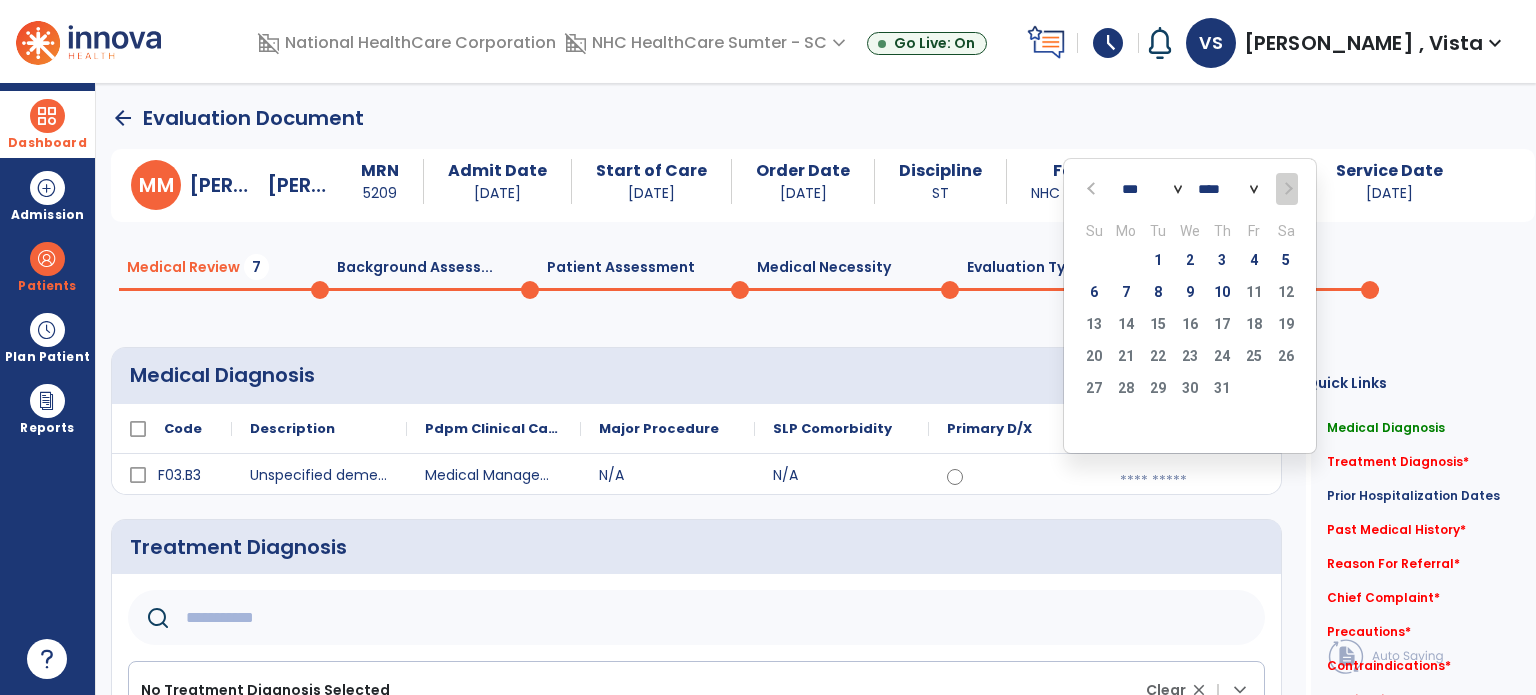 click on "*** *** *** *** *** *** ***" 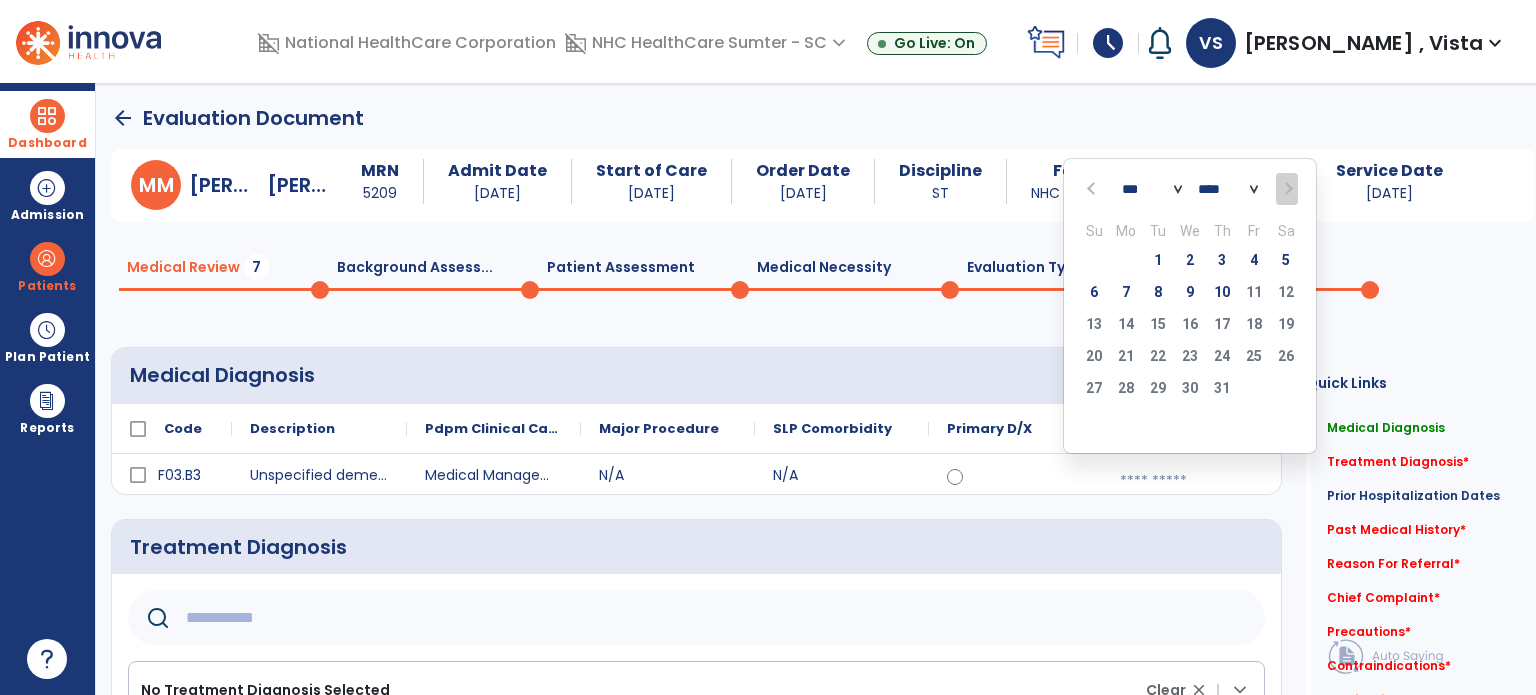 click on "**** **** **** **** **** **** **** **** **** **** **** **** **** **** **** **** **** **** **** **** **** **** **** **** **** **** **** **** **** **** **** **** **** **** **** **** **** **** **** **** **** **** **** **** **** **** **** **** **** **** **** **** **** **** **** **** **** **** **** **** **** **** **** **** **** **** **** **** **** **** **** **** **** **** **** **** **** **** **** **** **** **** **** **** **** **** **** **** **** **** **** **** **** **** **** **** **** **** **** **** **** **** **** **** **** **** **** **** **** **** **** **** **** **** **** **** **** **** **** **** **** **** **** **** **** ****" 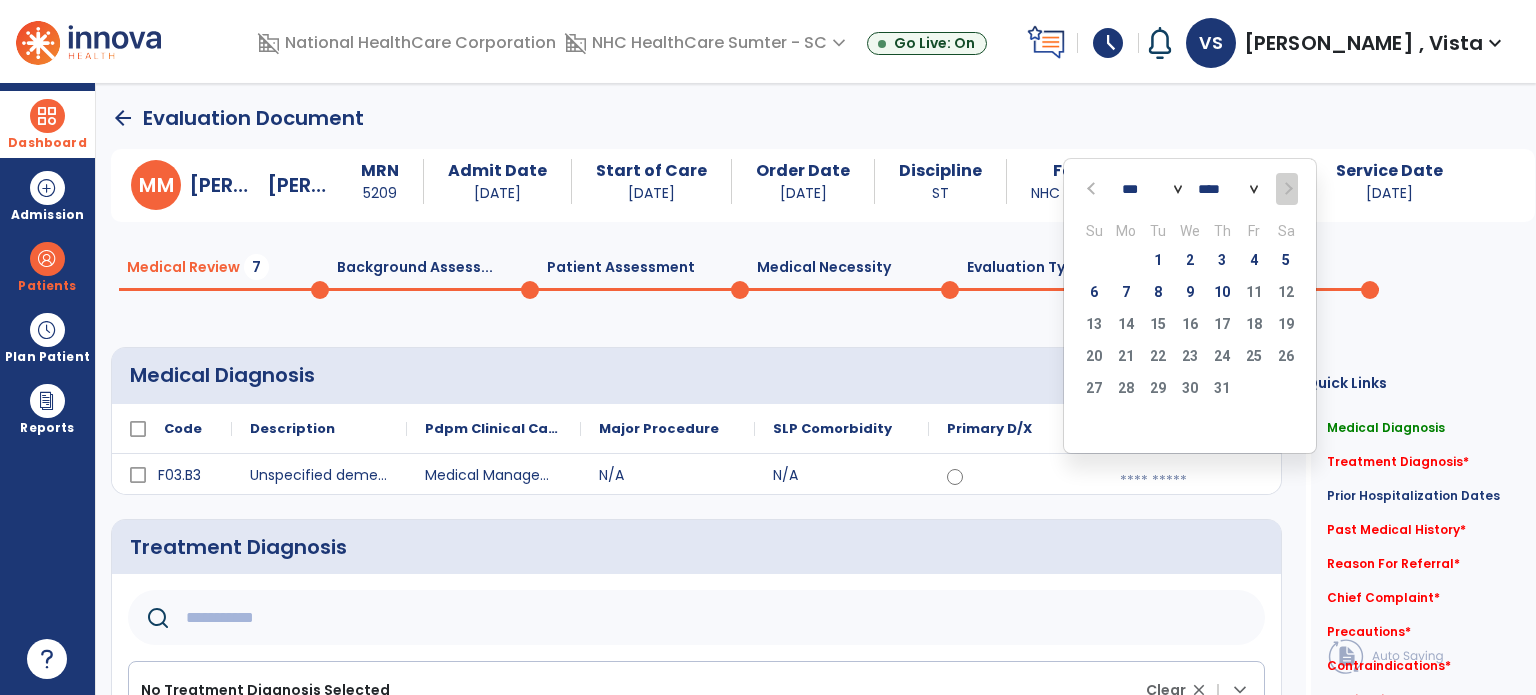 select on "****" 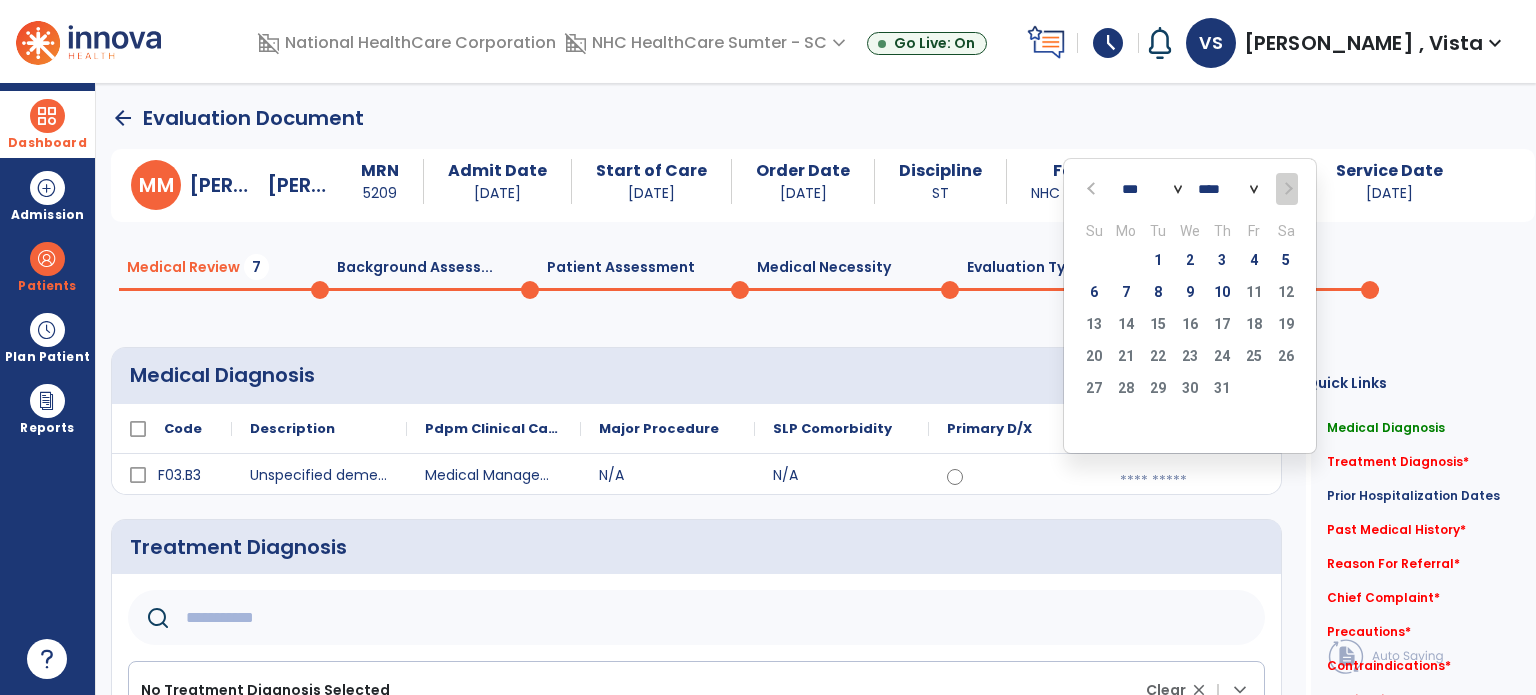 click on "**** **** **** **** **** **** **** **** **** **** **** **** **** **** **** **** **** **** **** **** **** **** **** **** **** **** **** **** **** **** **** **** **** **** **** **** **** **** **** **** **** **** **** **** **** **** **** **** **** **** **** **** **** **** **** **** **** **** **** **** **** **** **** **** **** **** **** **** **** **** **** **** **** **** **** **** **** **** **** **** **** **** **** **** **** **** **** **** **** **** **** **** **** **** **** **** **** **** **** **** **** **** **** **** **** **** **** **** **** **** **** **** **** **** **** **** **** **** **** **** **** **** **** **** **** ****" 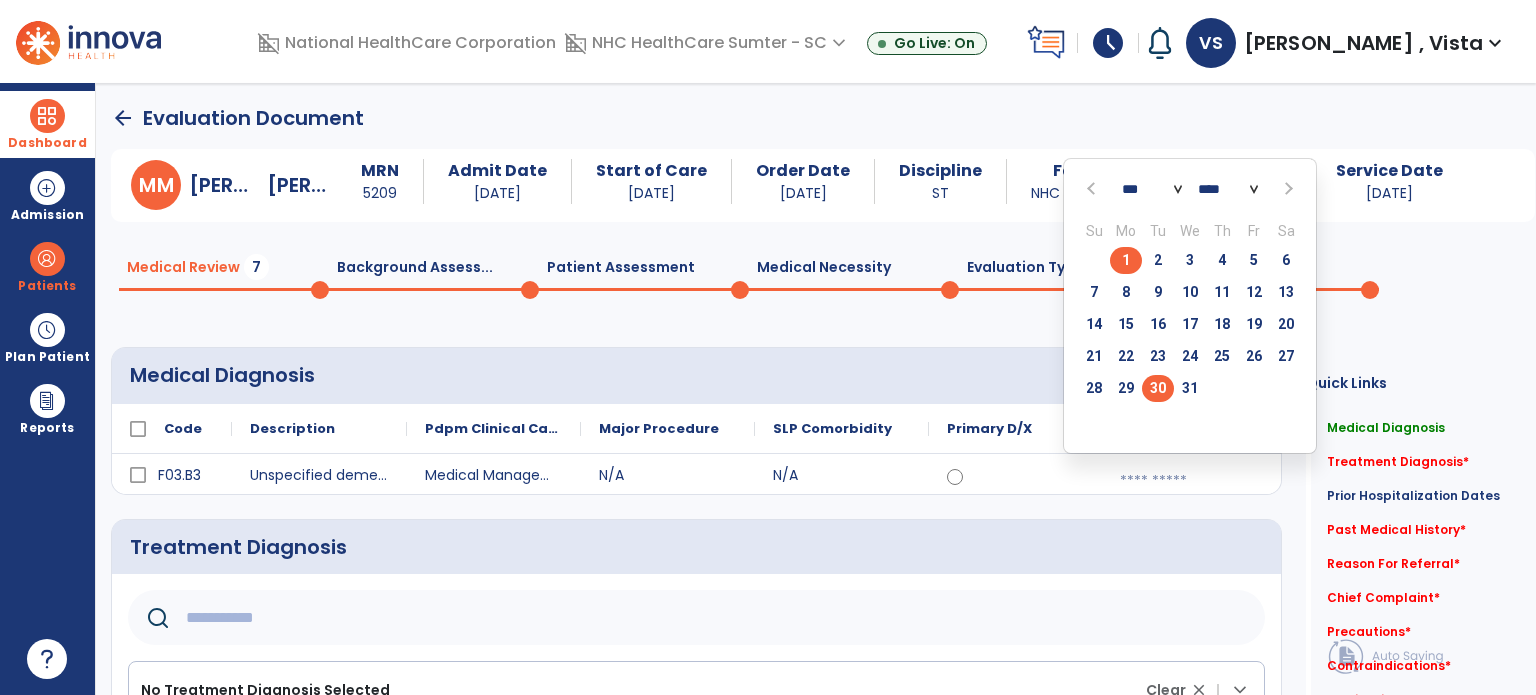 click on "30" 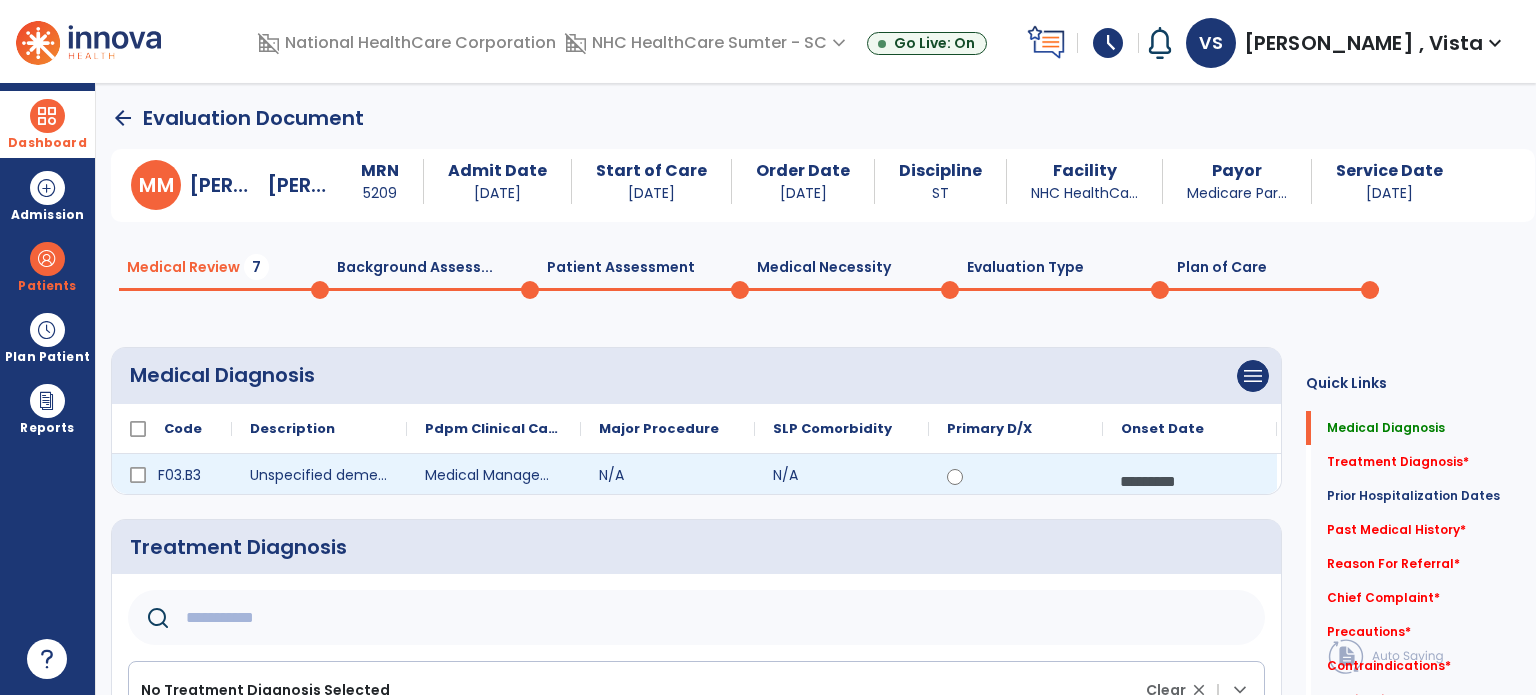 scroll, scrollTop: 300, scrollLeft: 0, axis: vertical 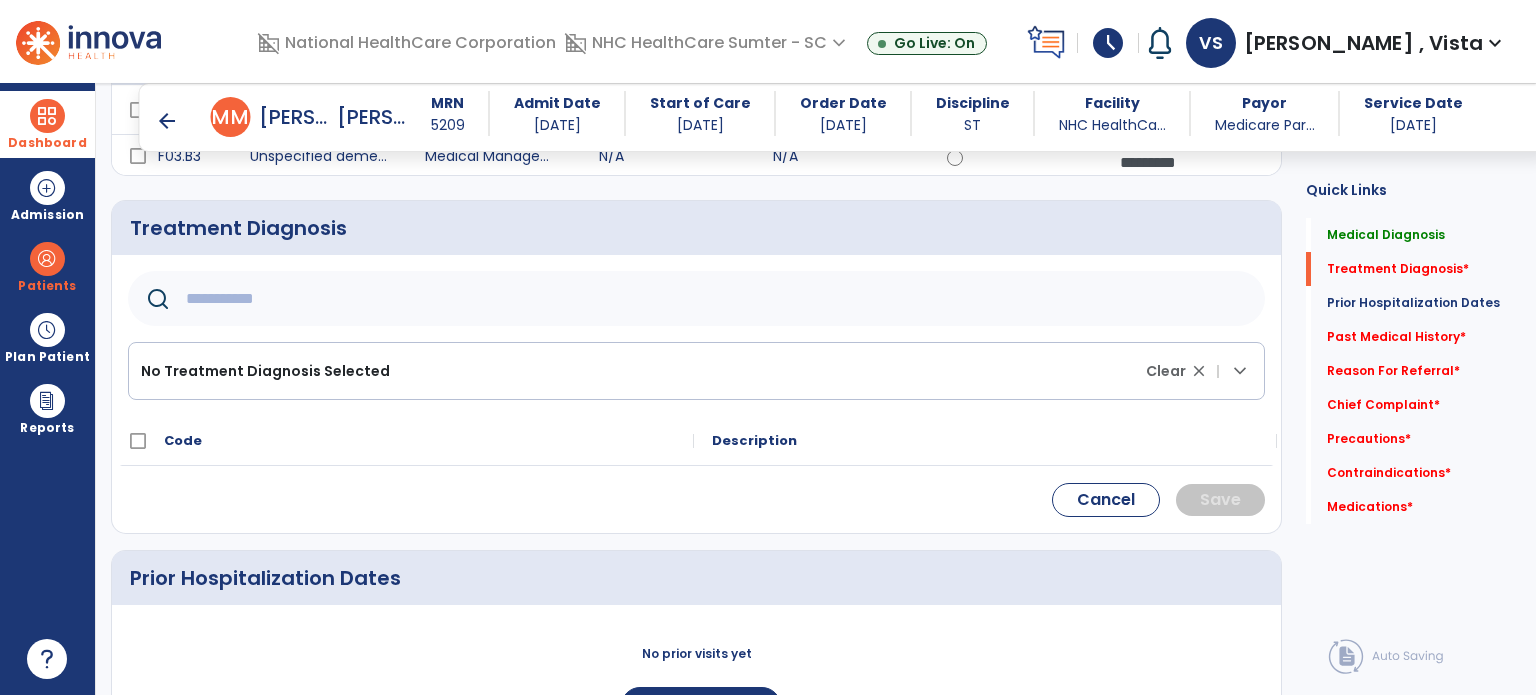 click 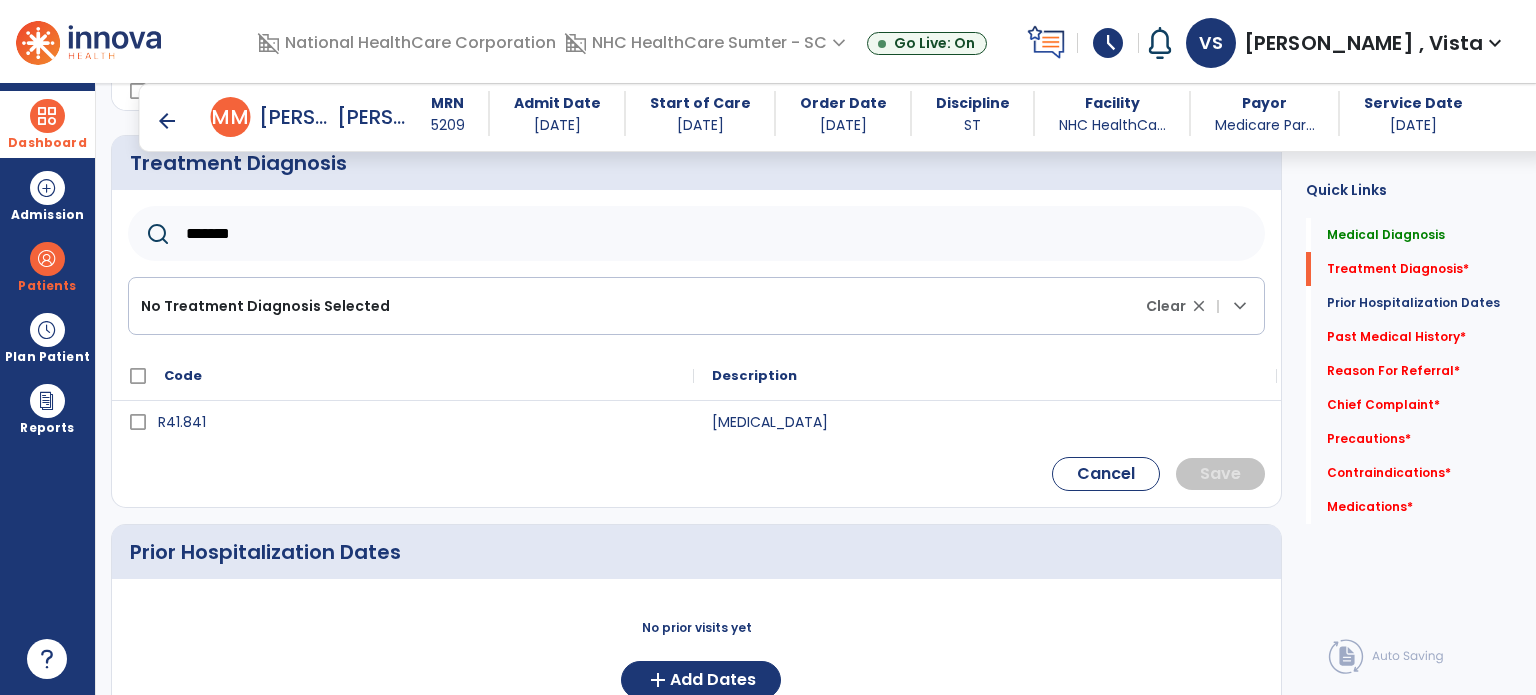 scroll, scrollTop: 400, scrollLeft: 0, axis: vertical 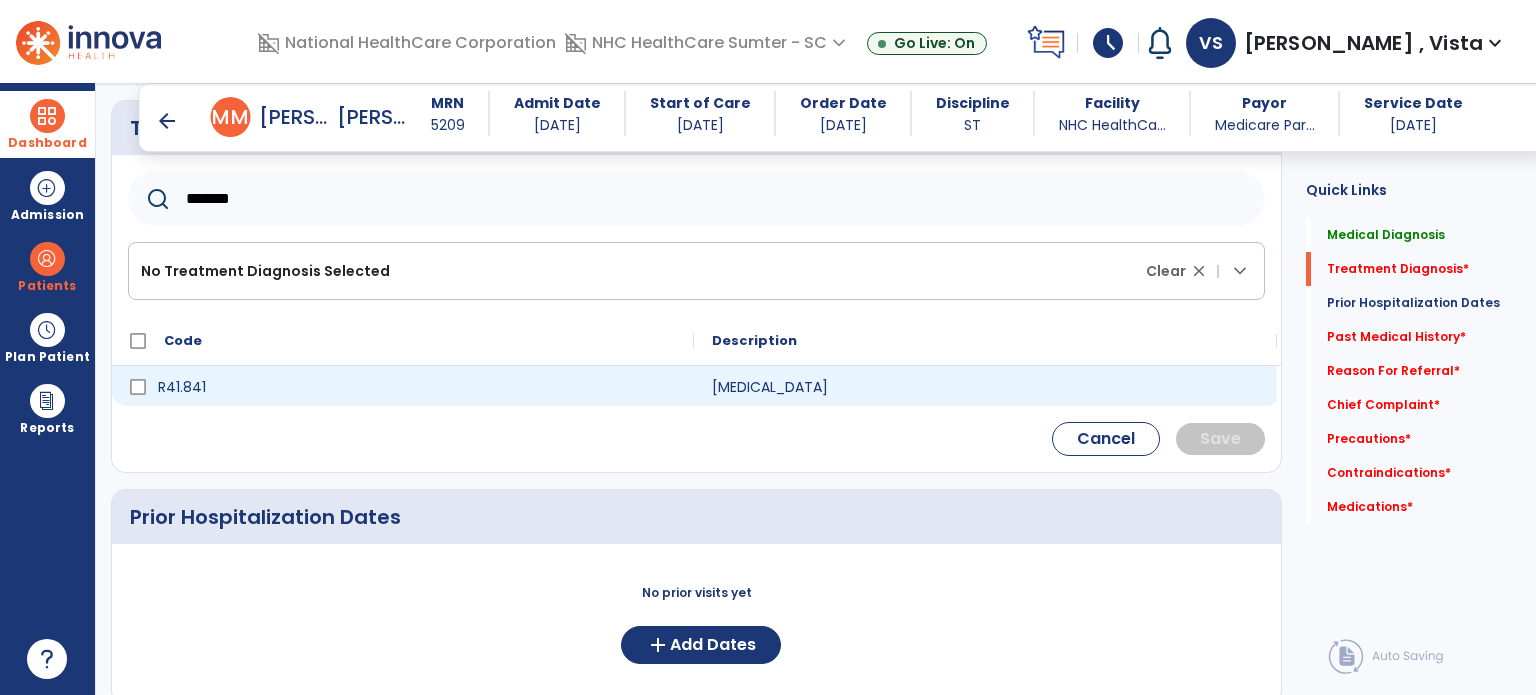 type on "*******" 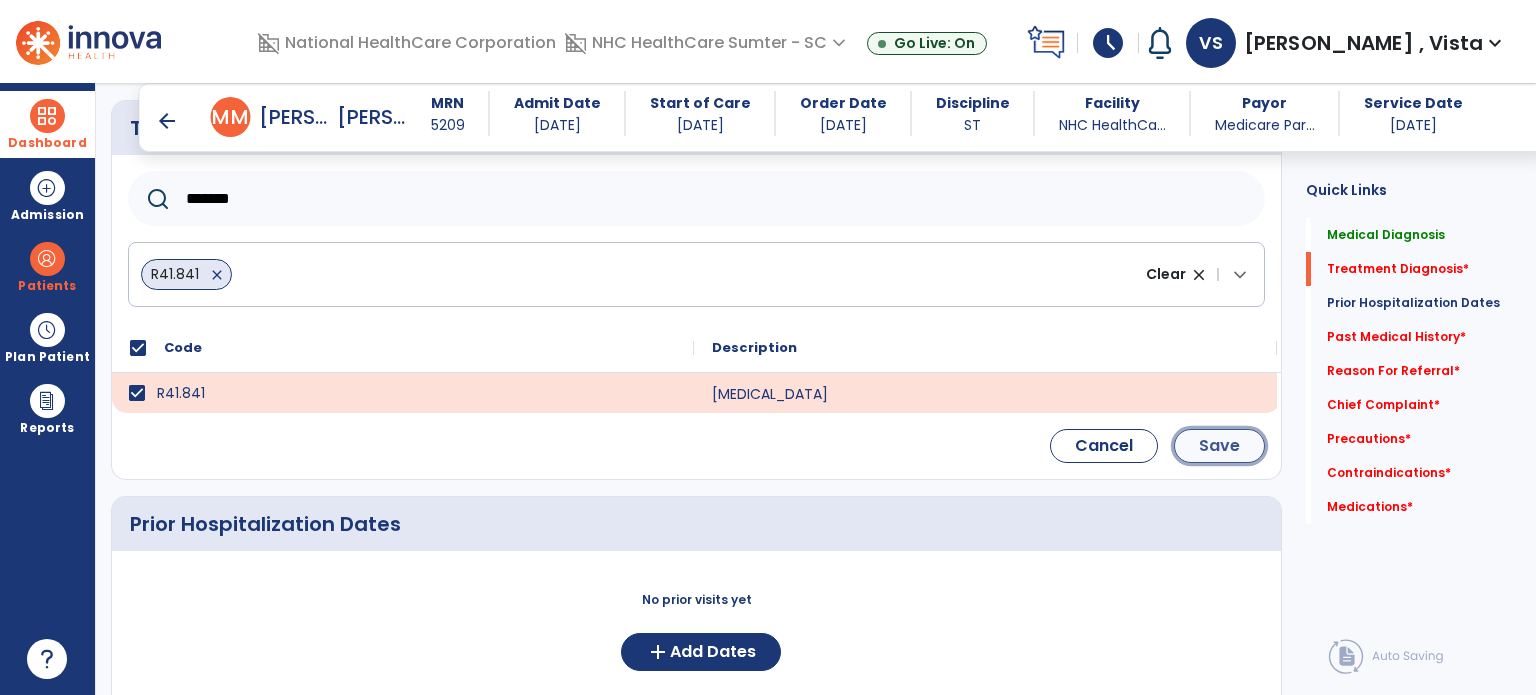 click on "Save" 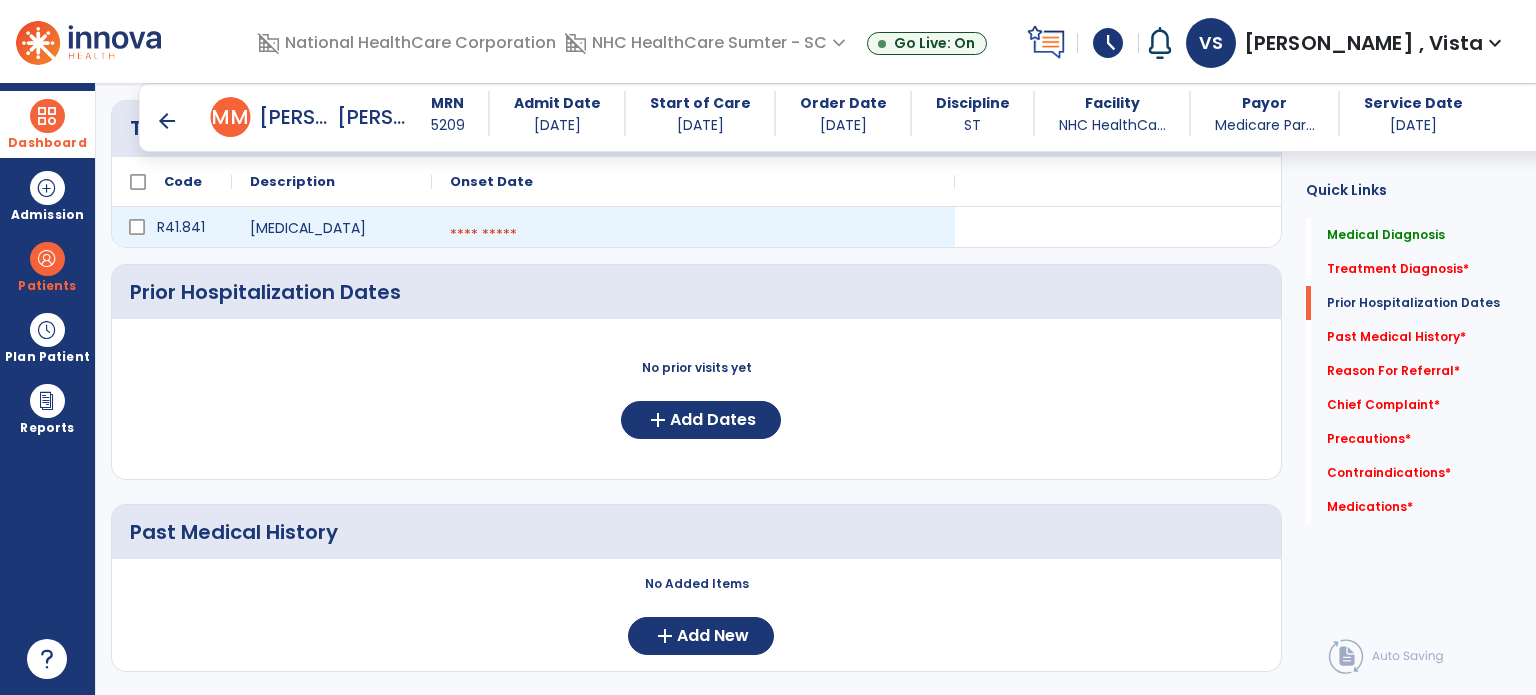 click at bounding box center (693, 235) 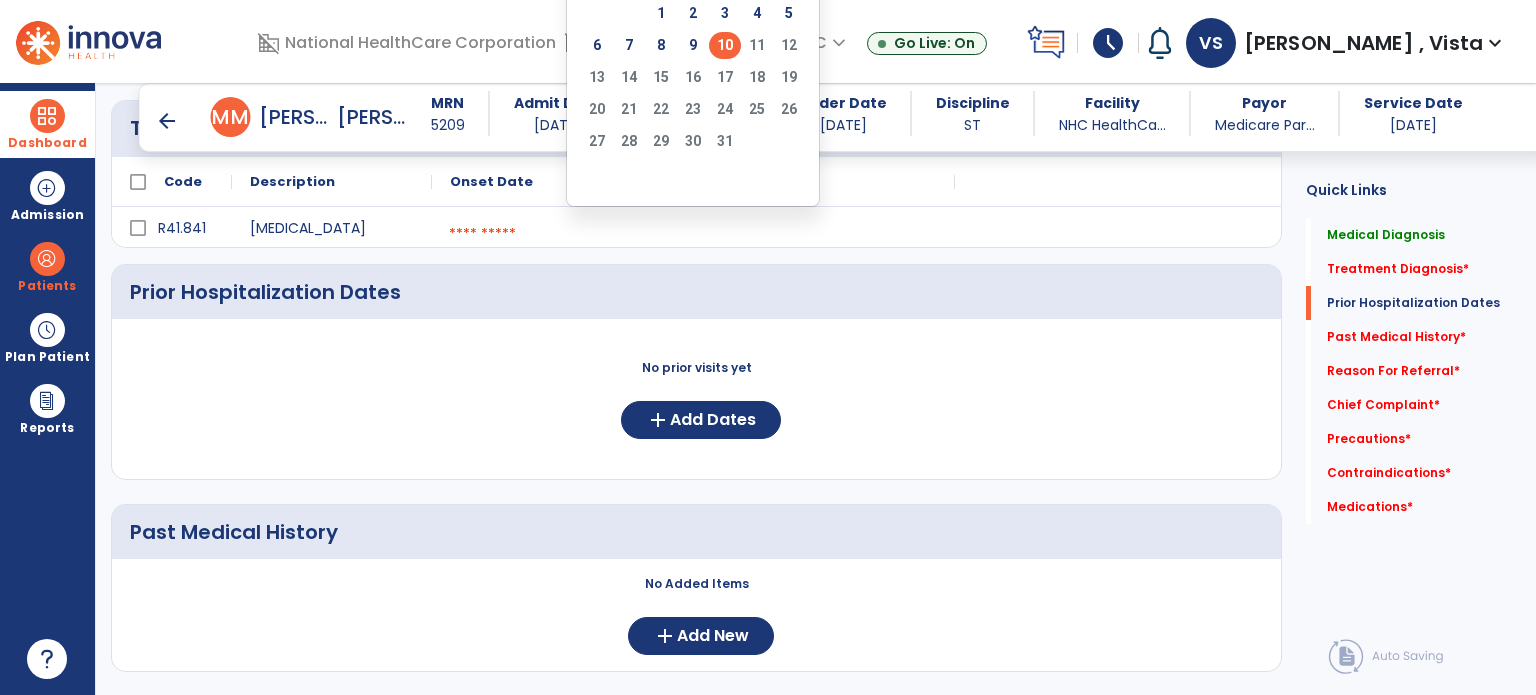 click on "10" 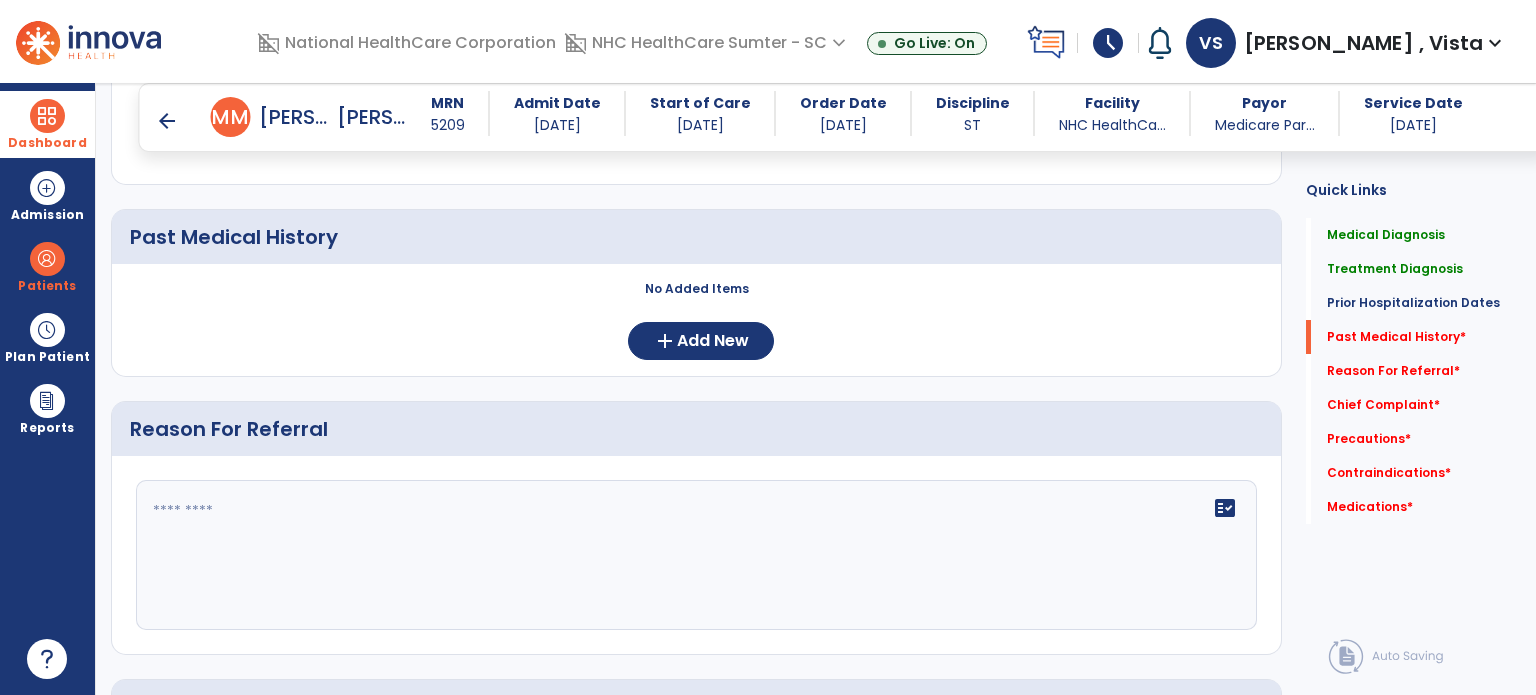 scroll, scrollTop: 700, scrollLeft: 0, axis: vertical 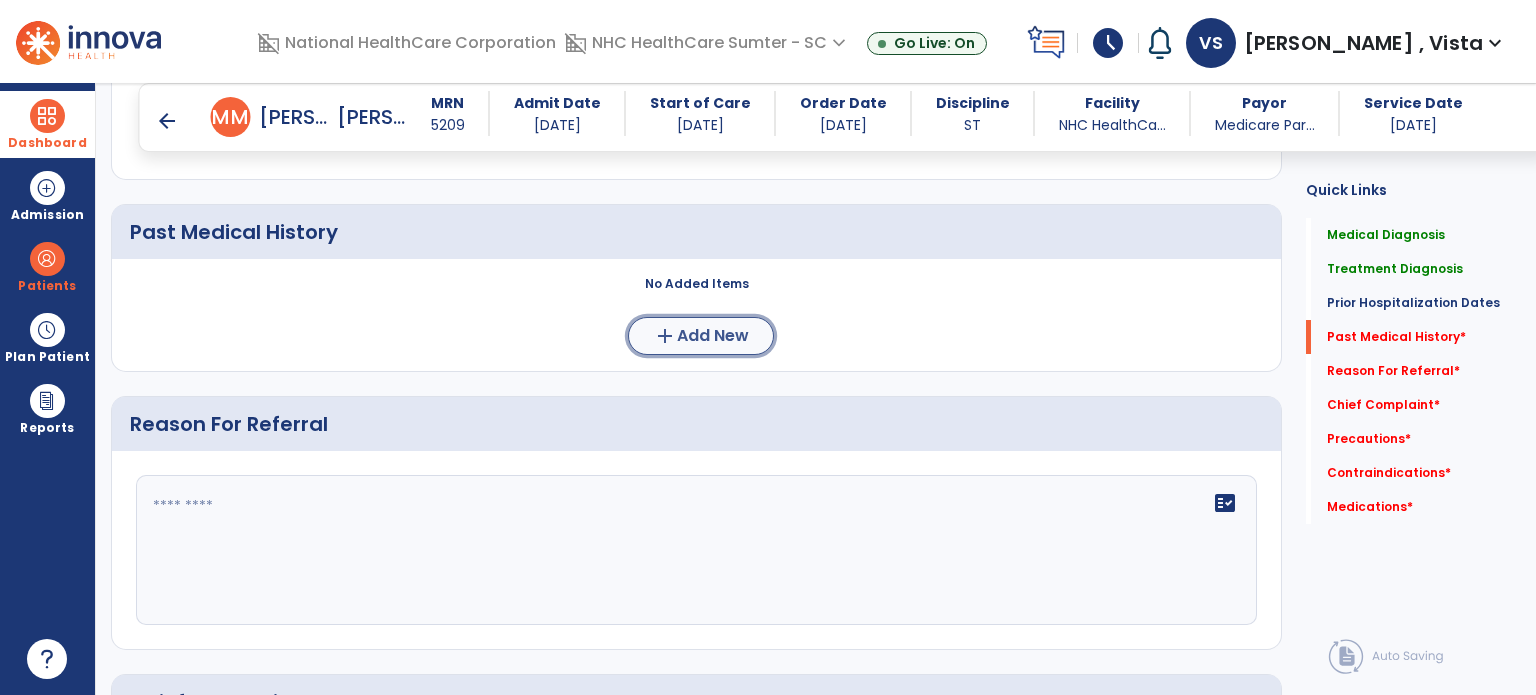 click on "add" 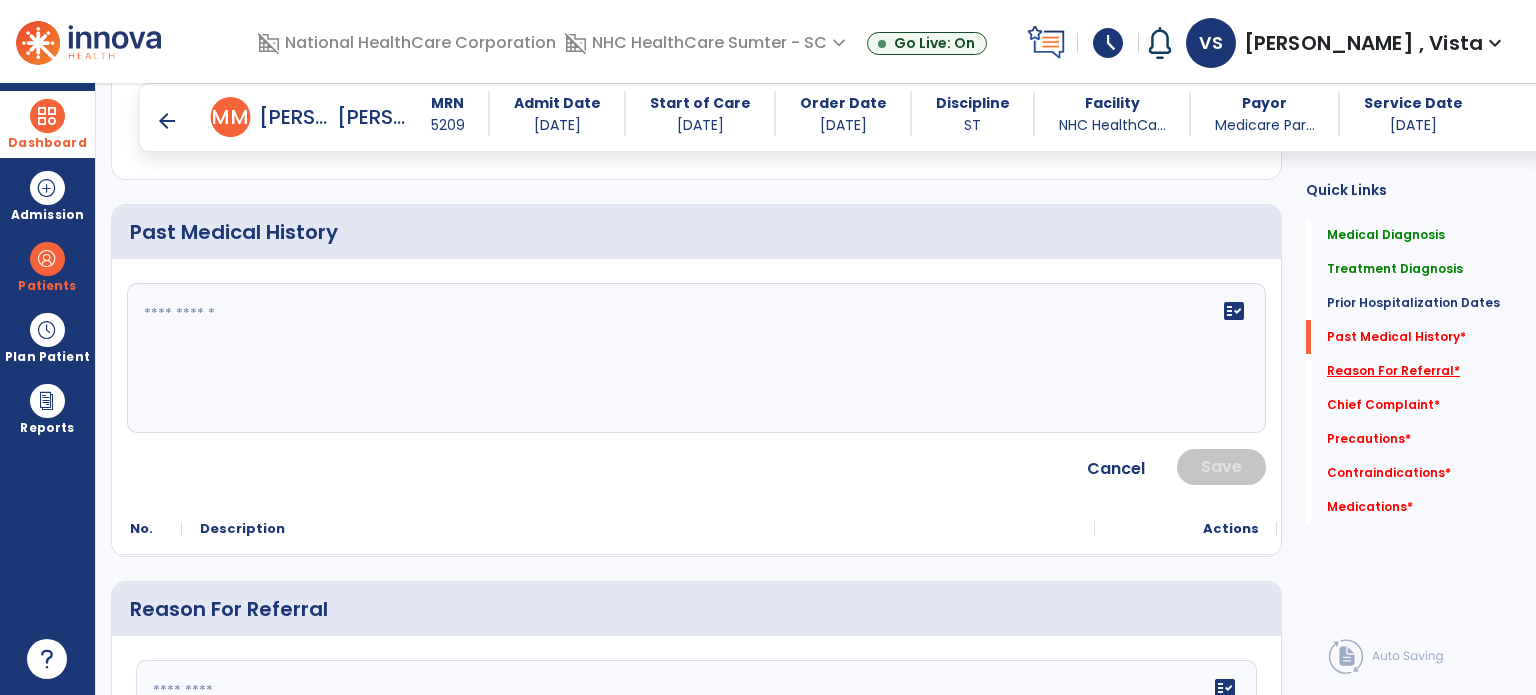 click on "Reason For Referral   *" 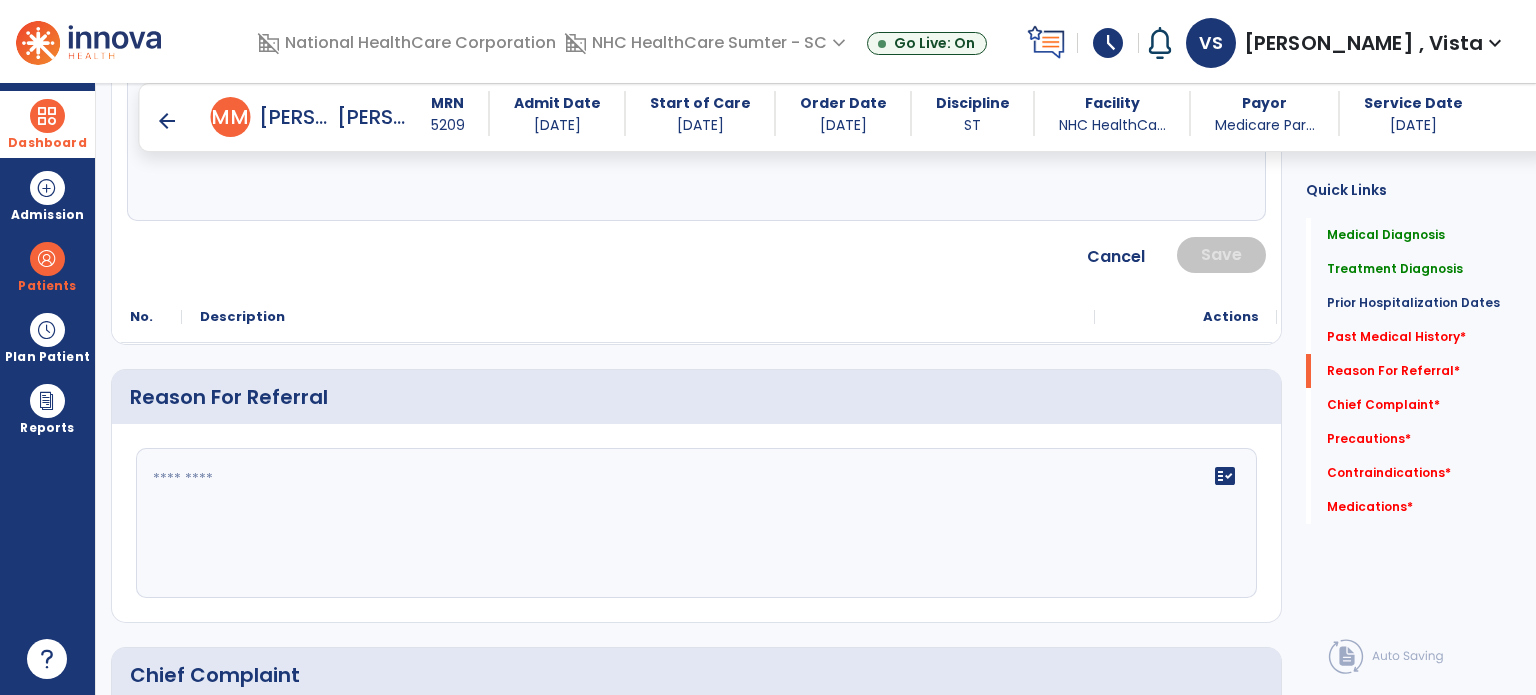 scroll, scrollTop: 1016, scrollLeft: 0, axis: vertical 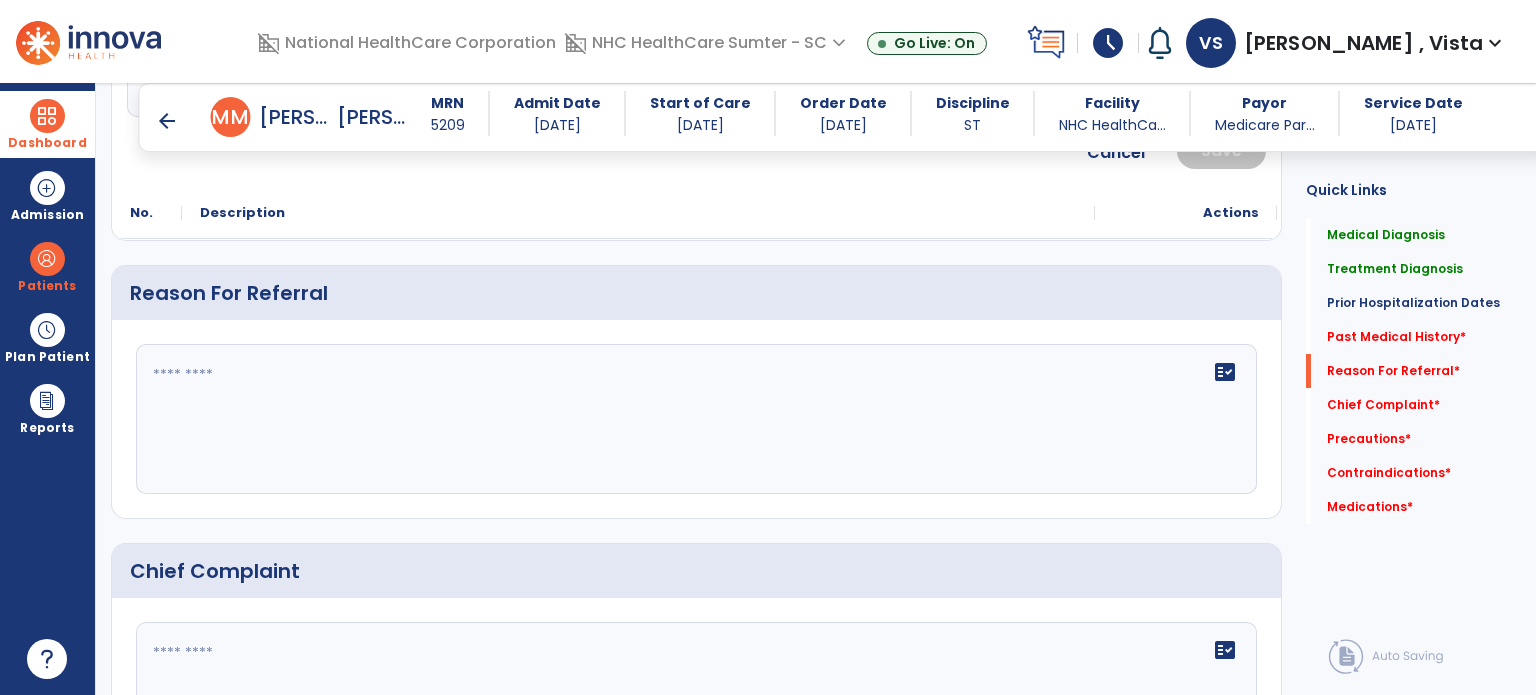 click 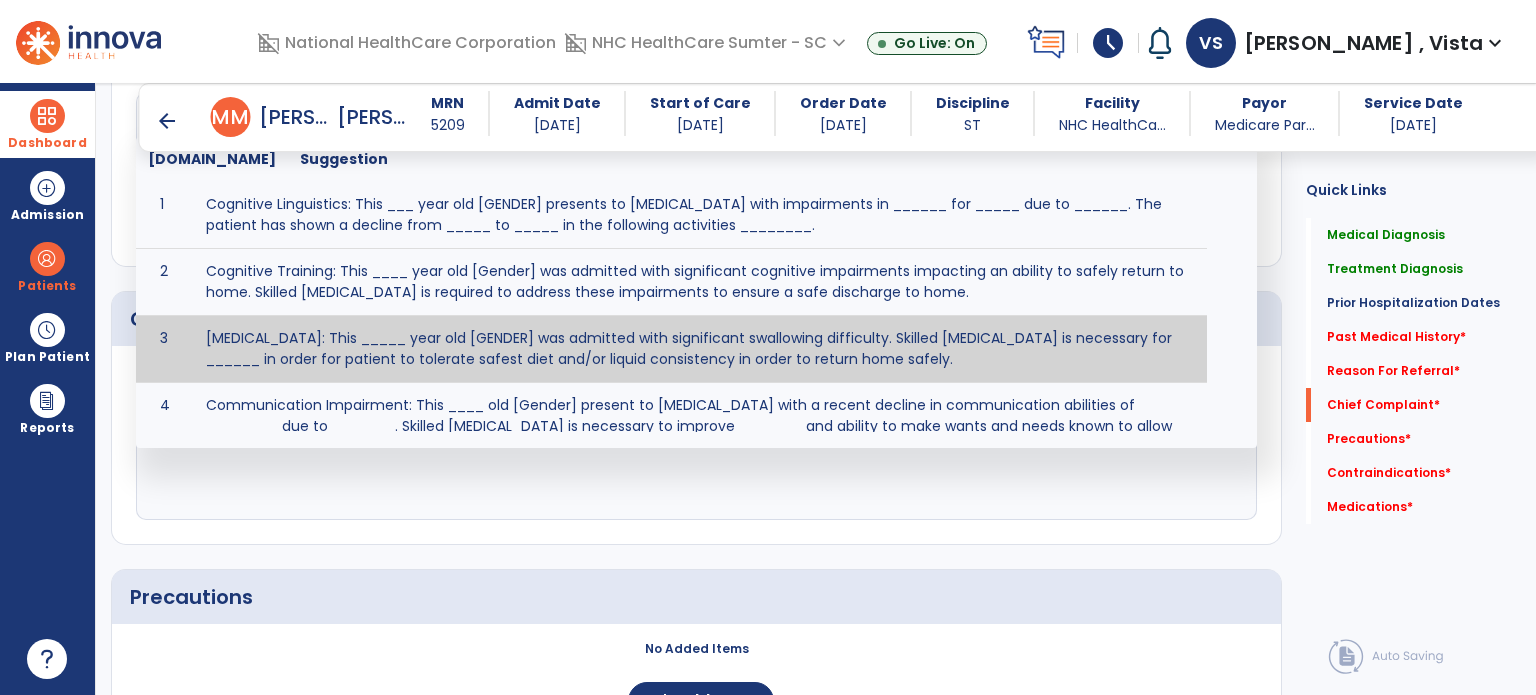 scroll, scrollTop: 1316, scrollLeft: 0, axis: vertical 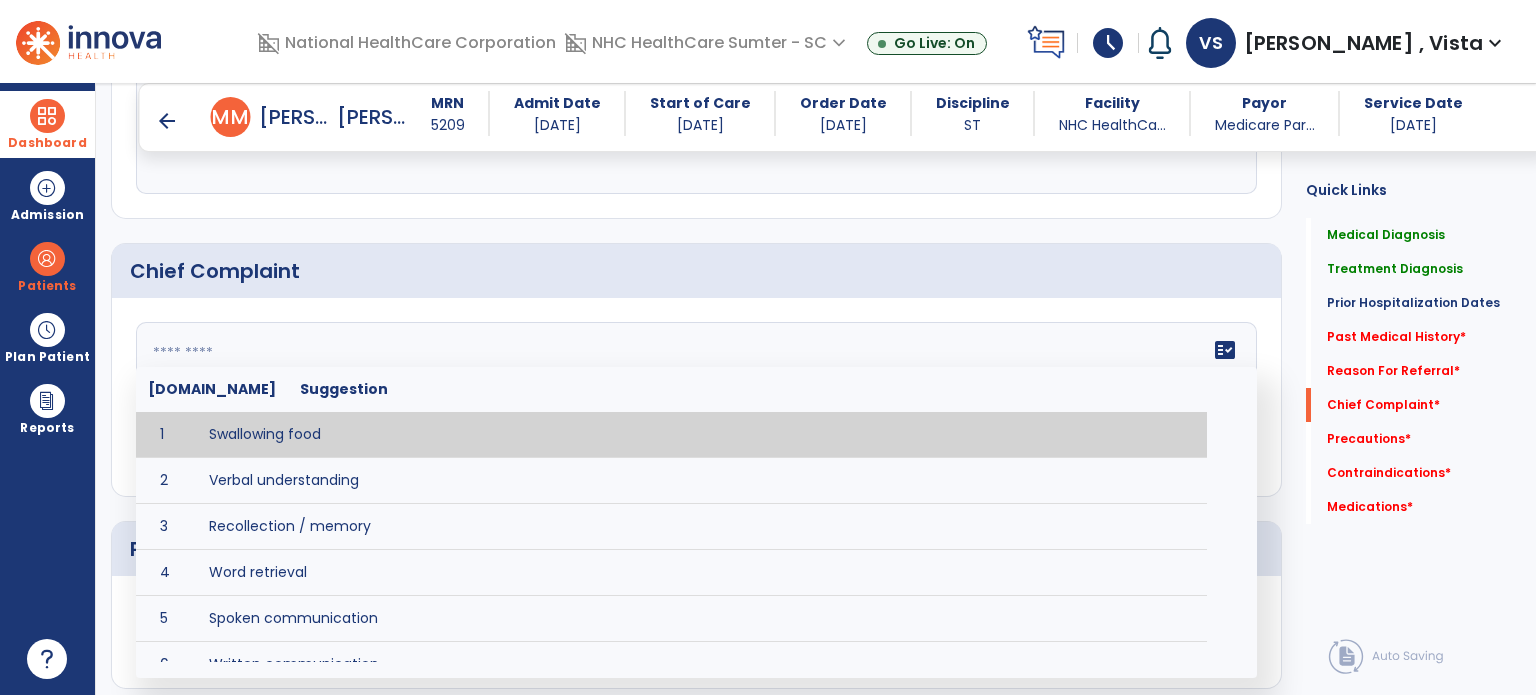 click on "fact_check  [DOMAIN_NAME] Suggestion 1 Swallowing food 2 Verbal understanding 3 Recollection / memory 4 Word retrieval 5 Spoken communication 6 Written communication 7 Understanding 8 Pocketing food 9 Holding food in mouth 10 Coughing at meals 11 Expectorating food or medications 12 Weight loss related to [MEDICAL_DATA] 13 Recurrent aspiration PNA" 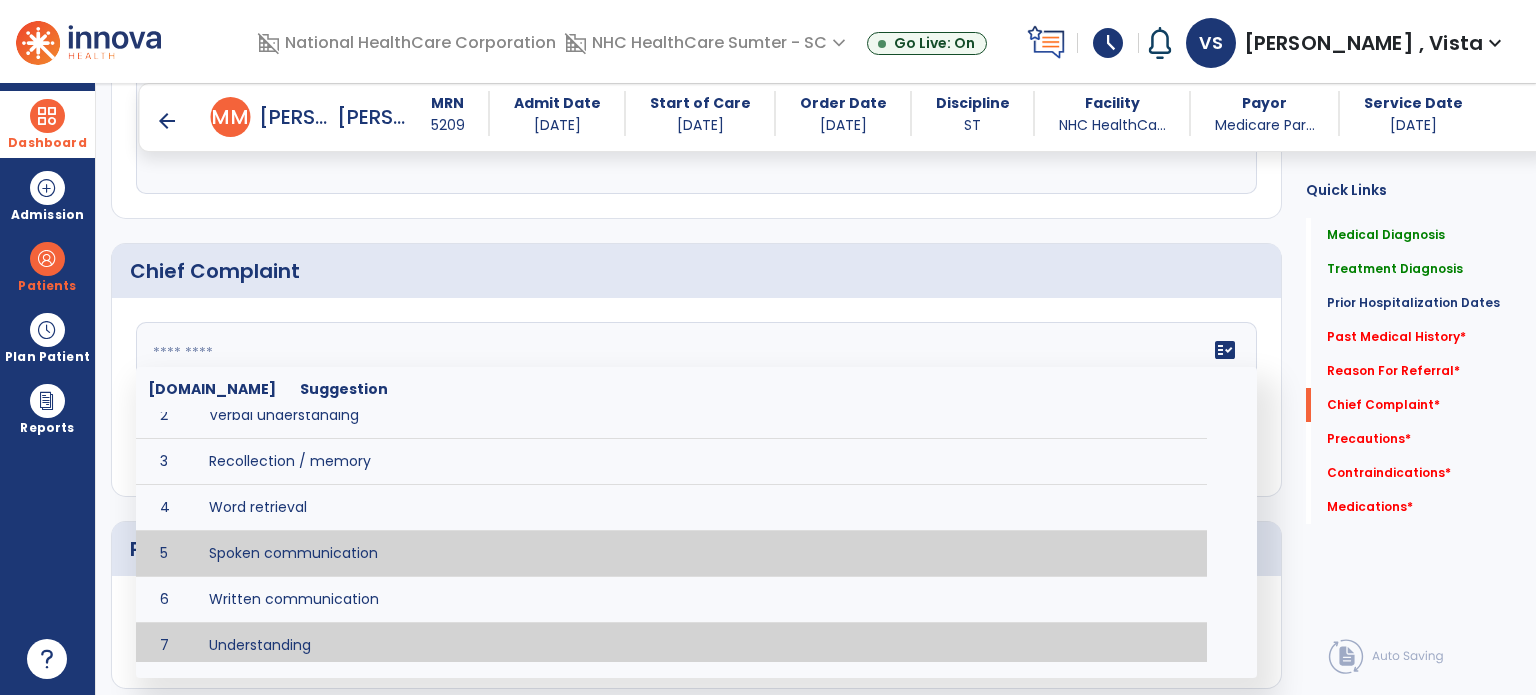 scroll, scrollTop: 100, scrollLeft: 0, axis: vertical 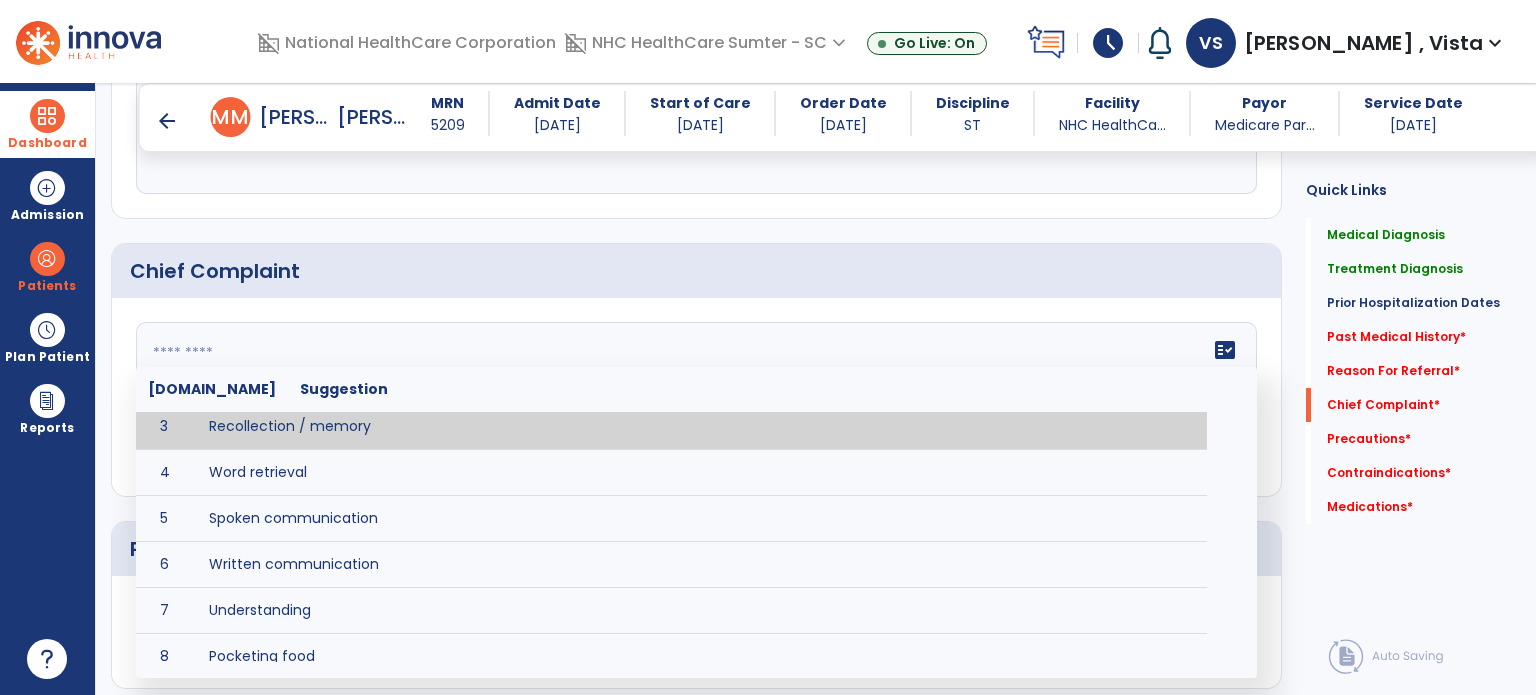 type on "**********" 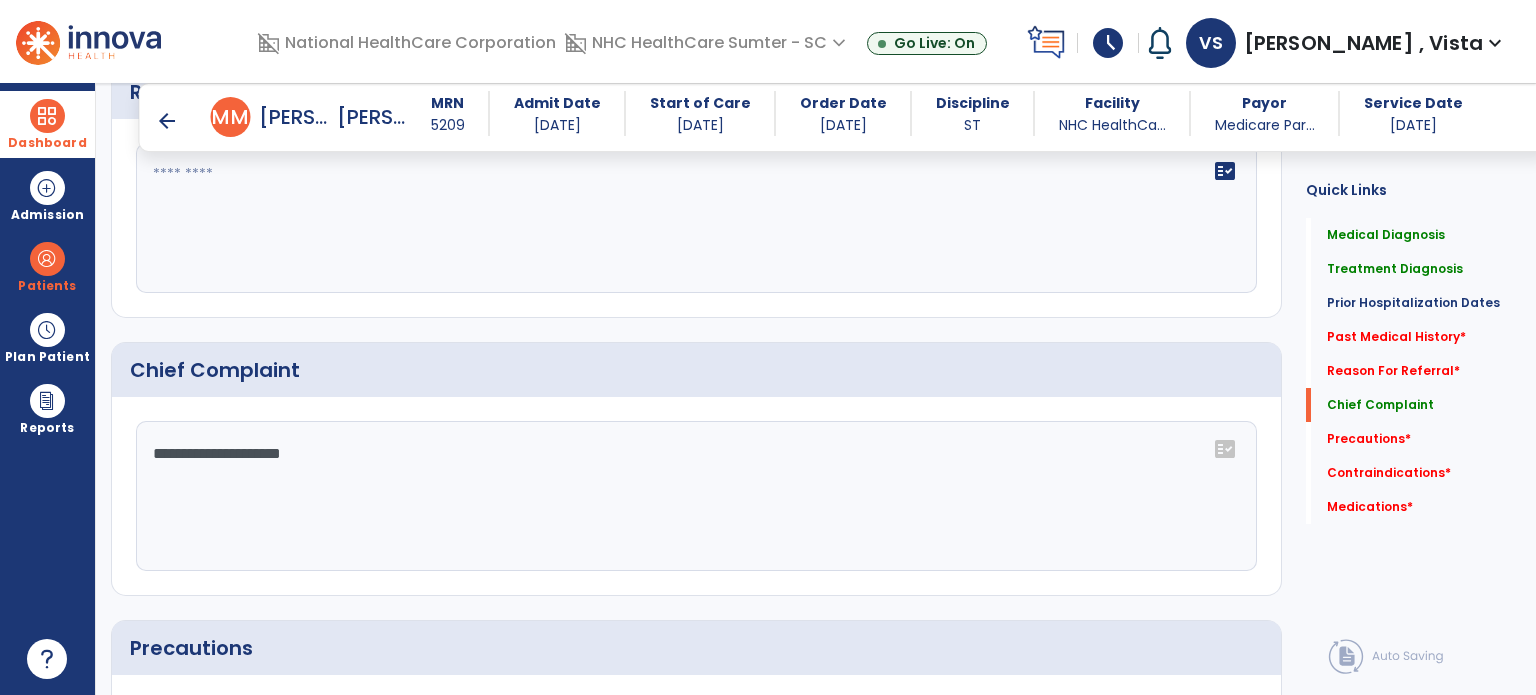 scroll, scrollTop: 1016, scrollLeft: 0, axis: vertical 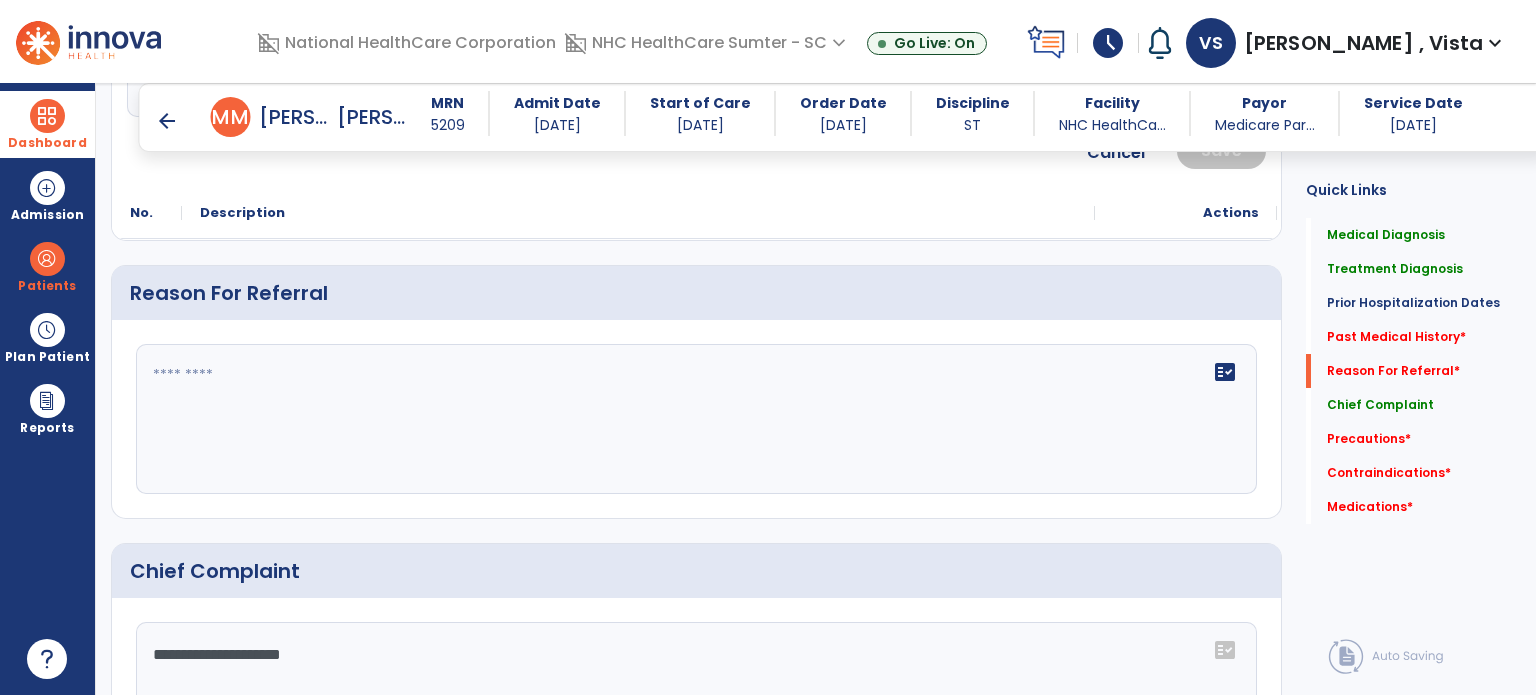 click 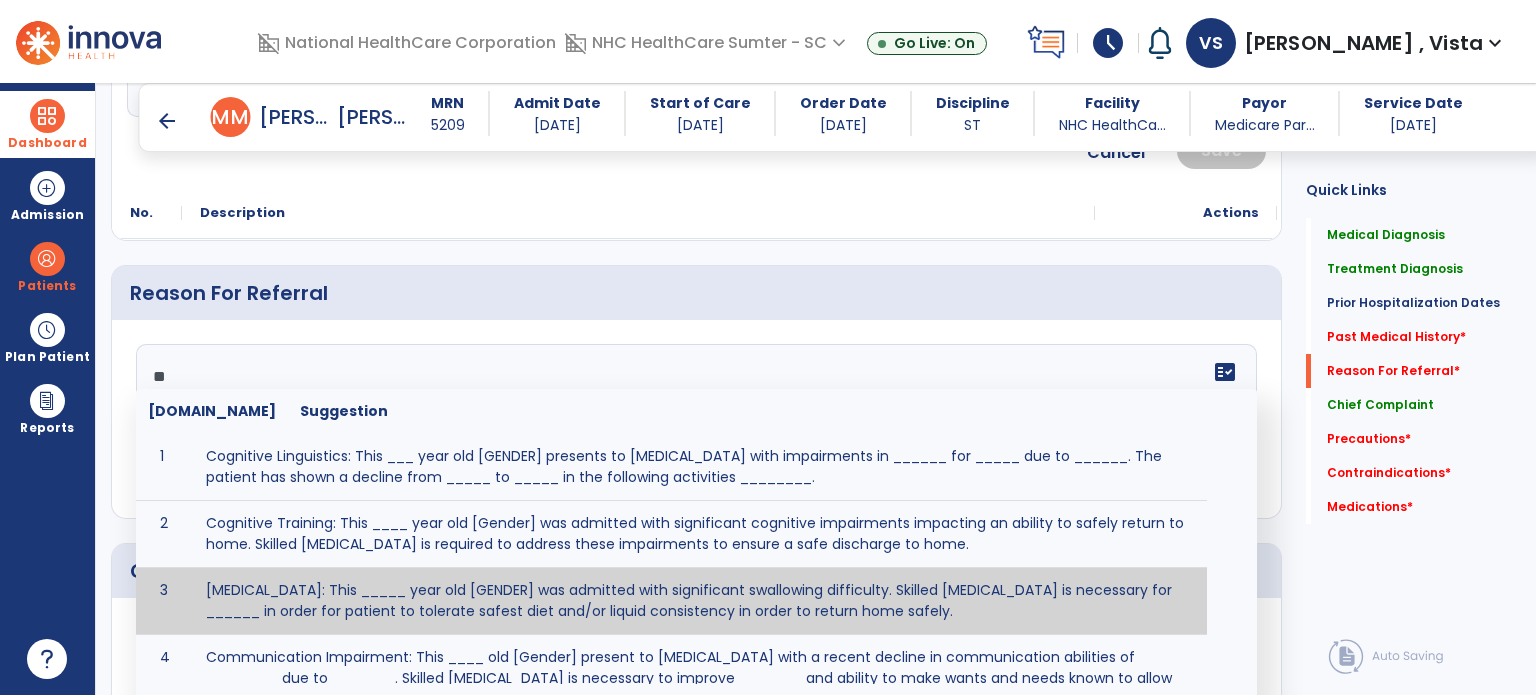type on "*" 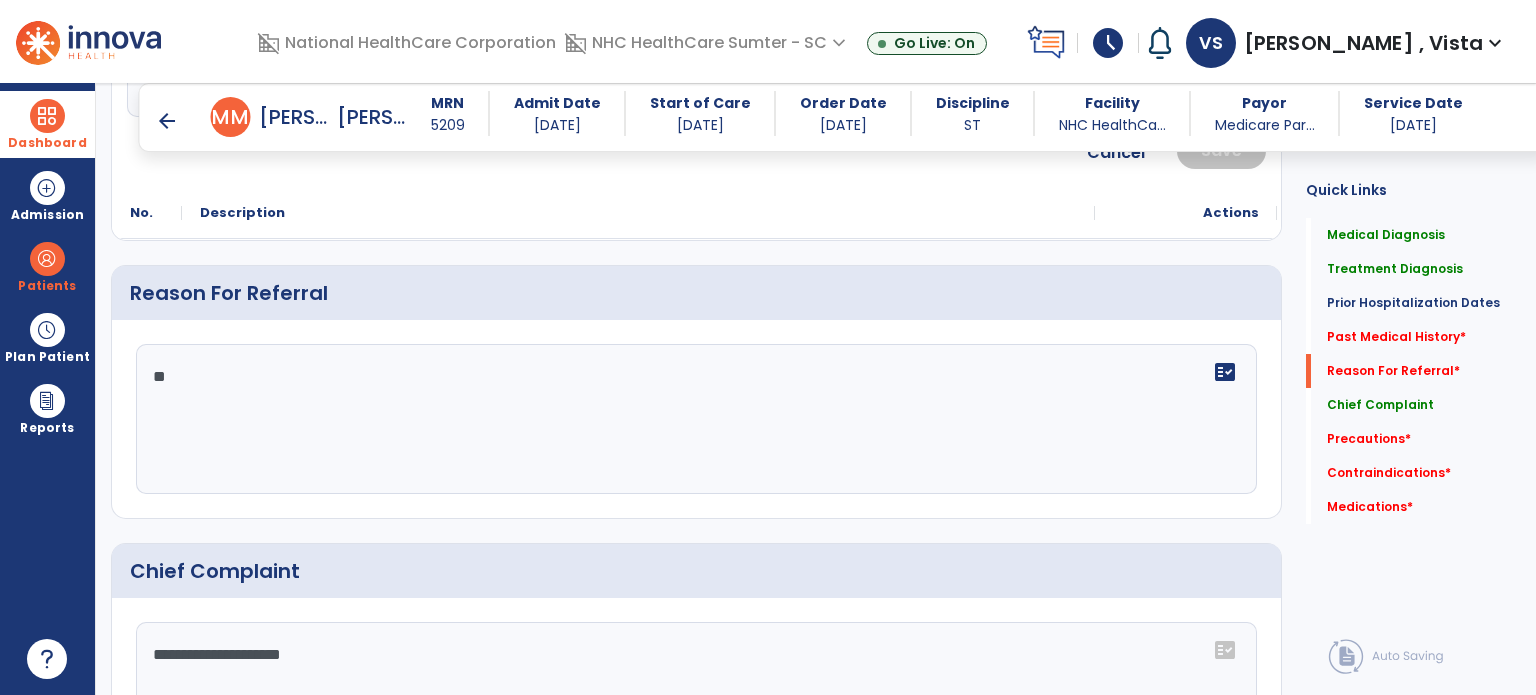 type on "*" 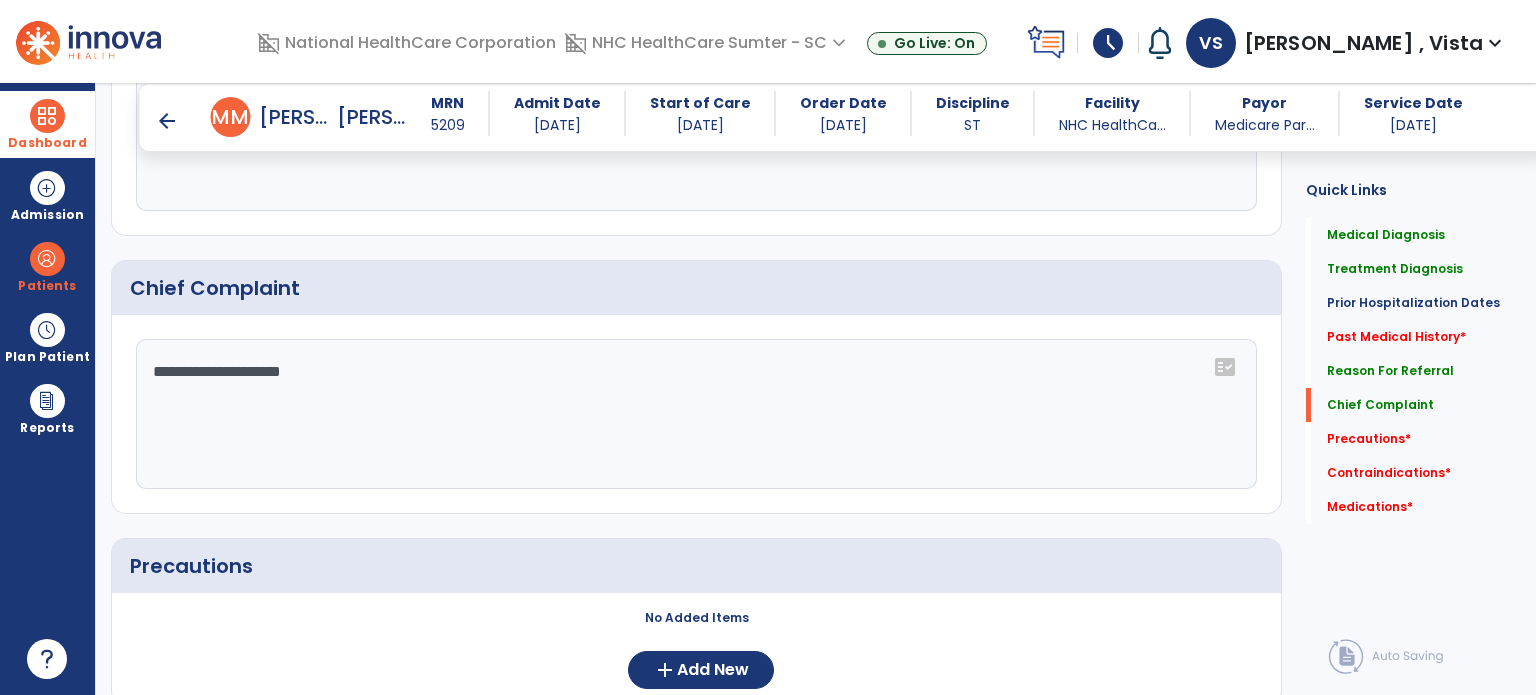 scroll, scrollTop: 1316, scrollLeft: 0, axis: vertical 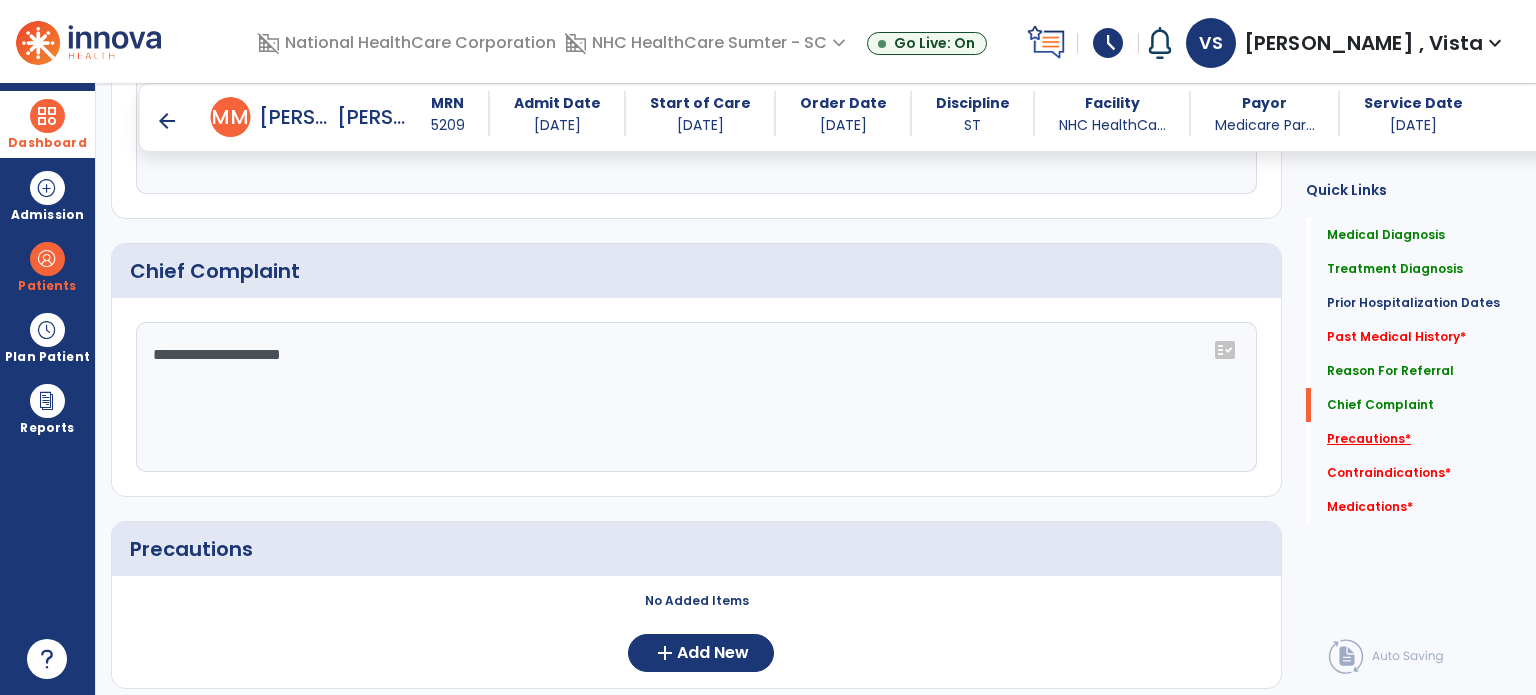 type on "**********" 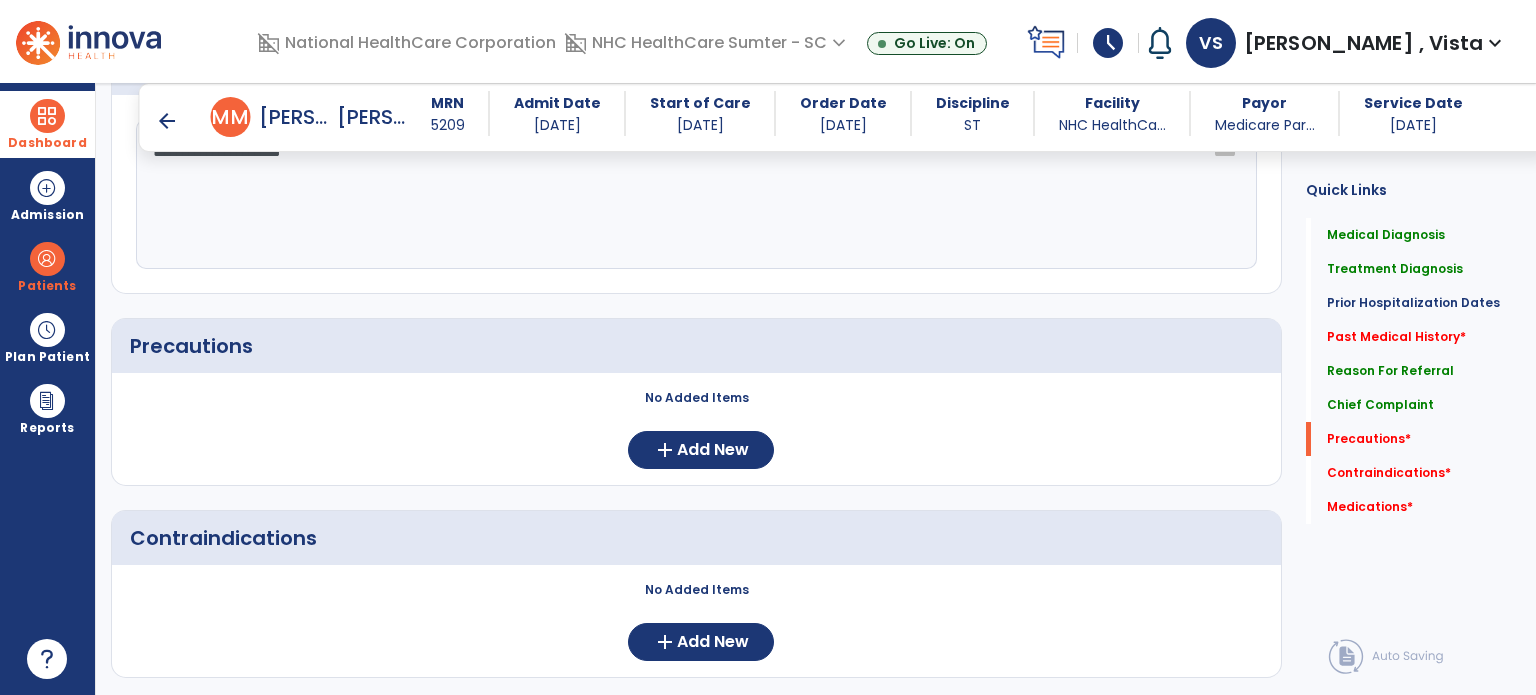 scroll, scrollTop: 1527, scrollLeft: 0, axis: vertical 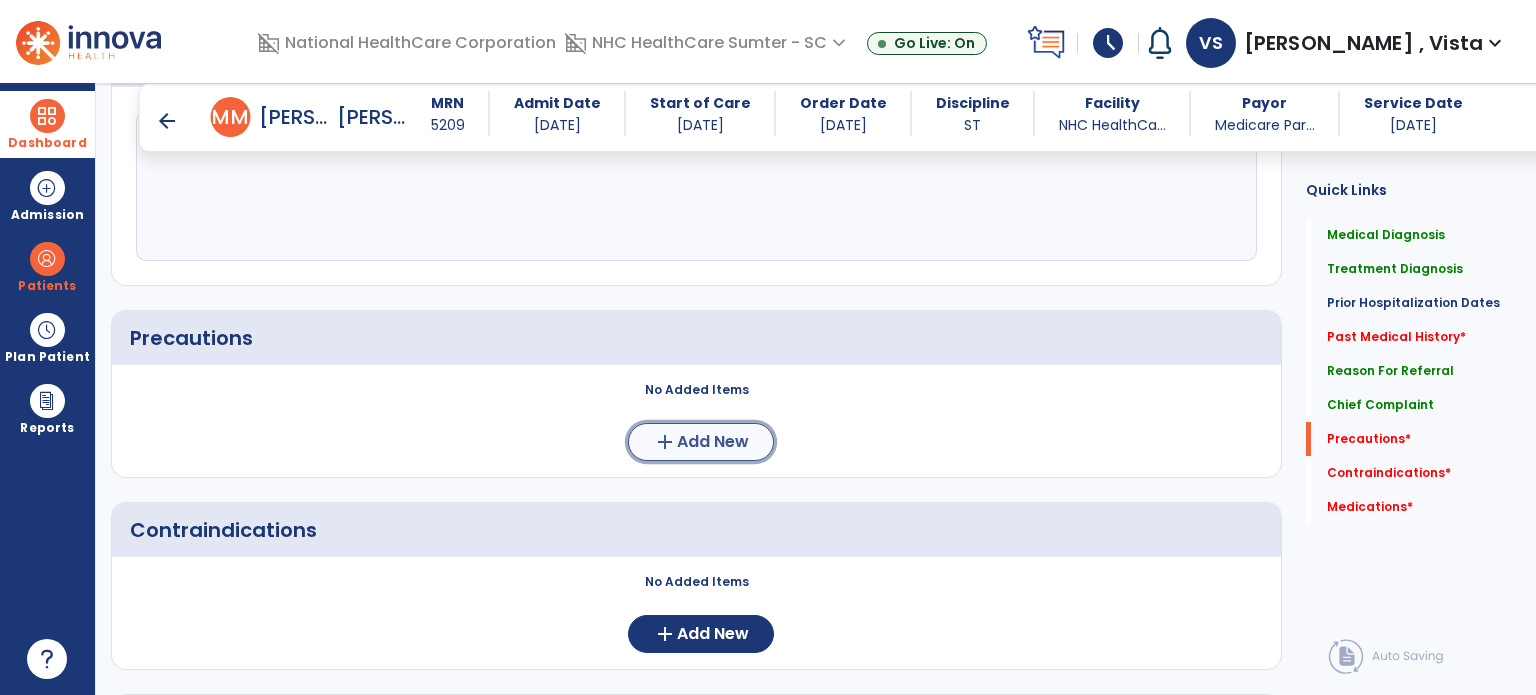 click on "Add New" 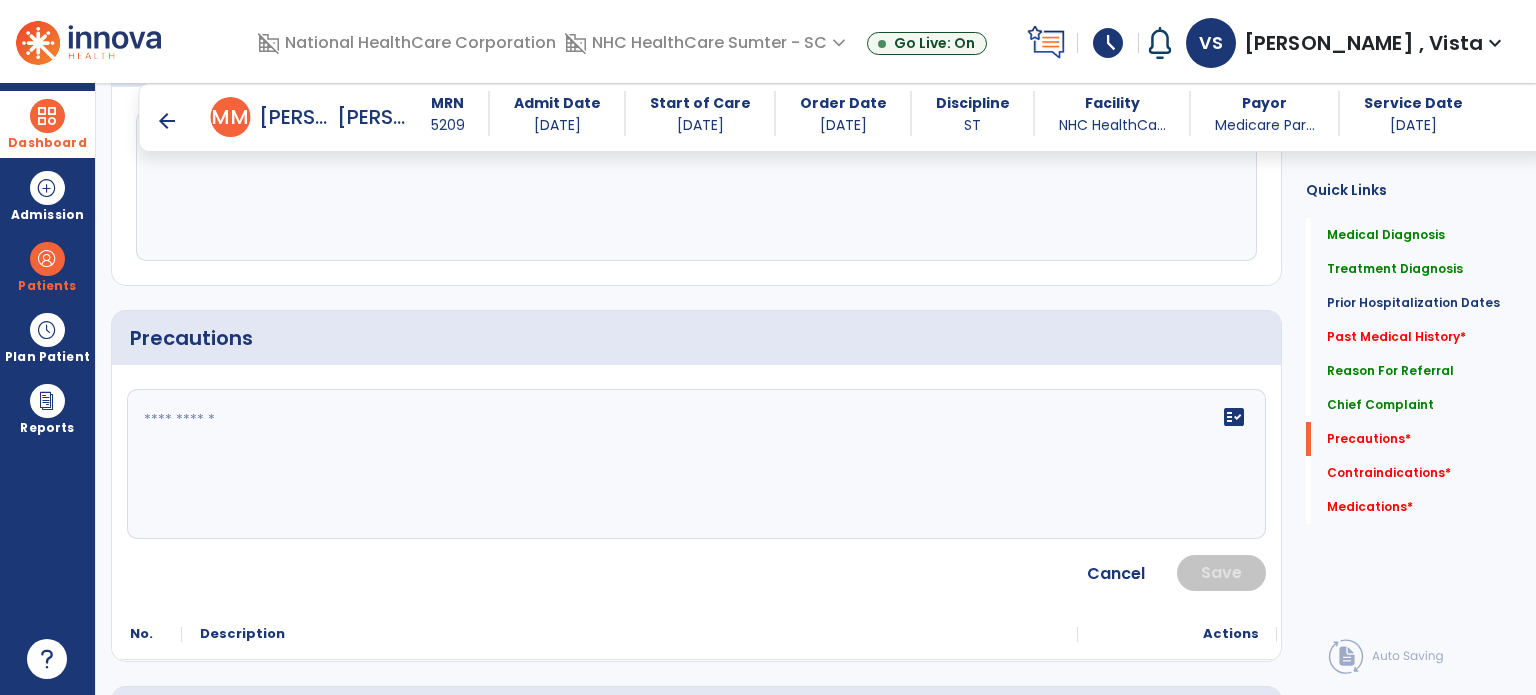 click 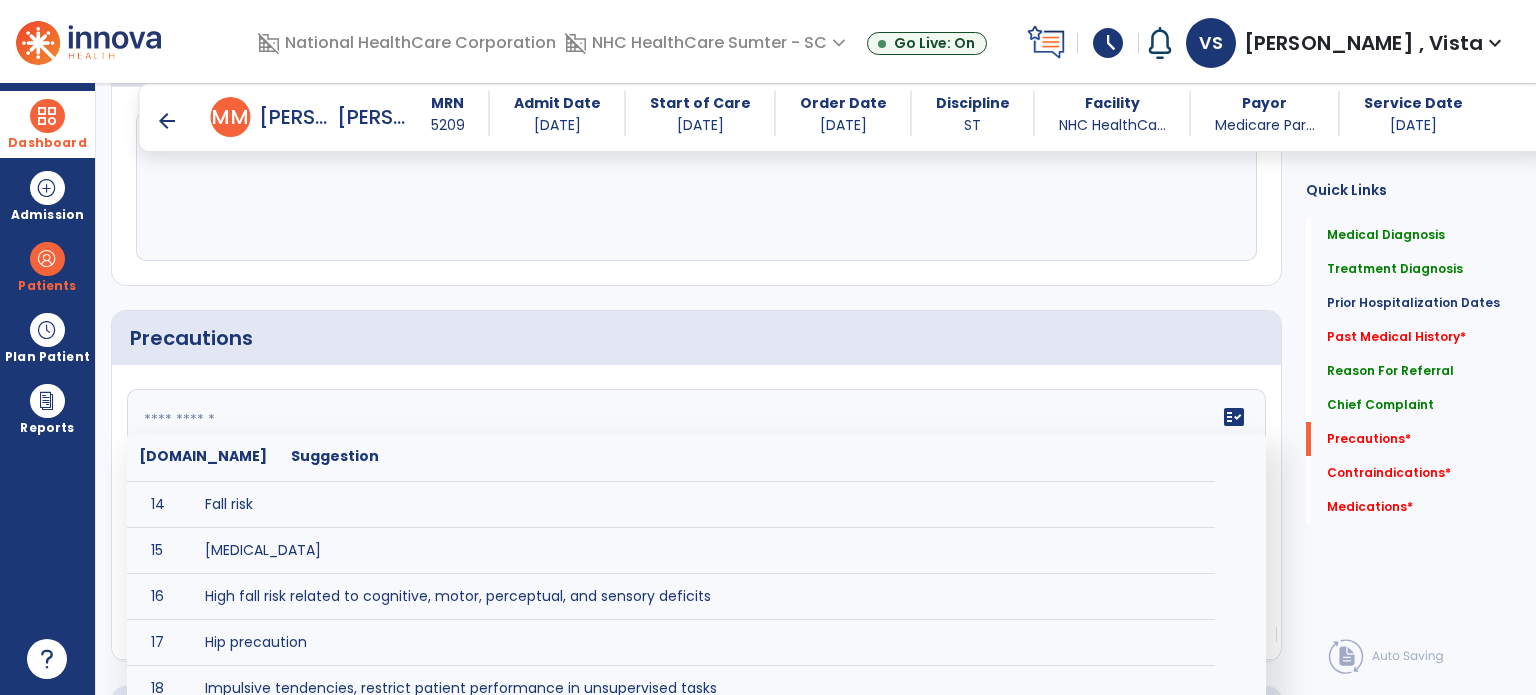 scroll, scrollTop: 600, scrollLeft: 0, axis: vertical 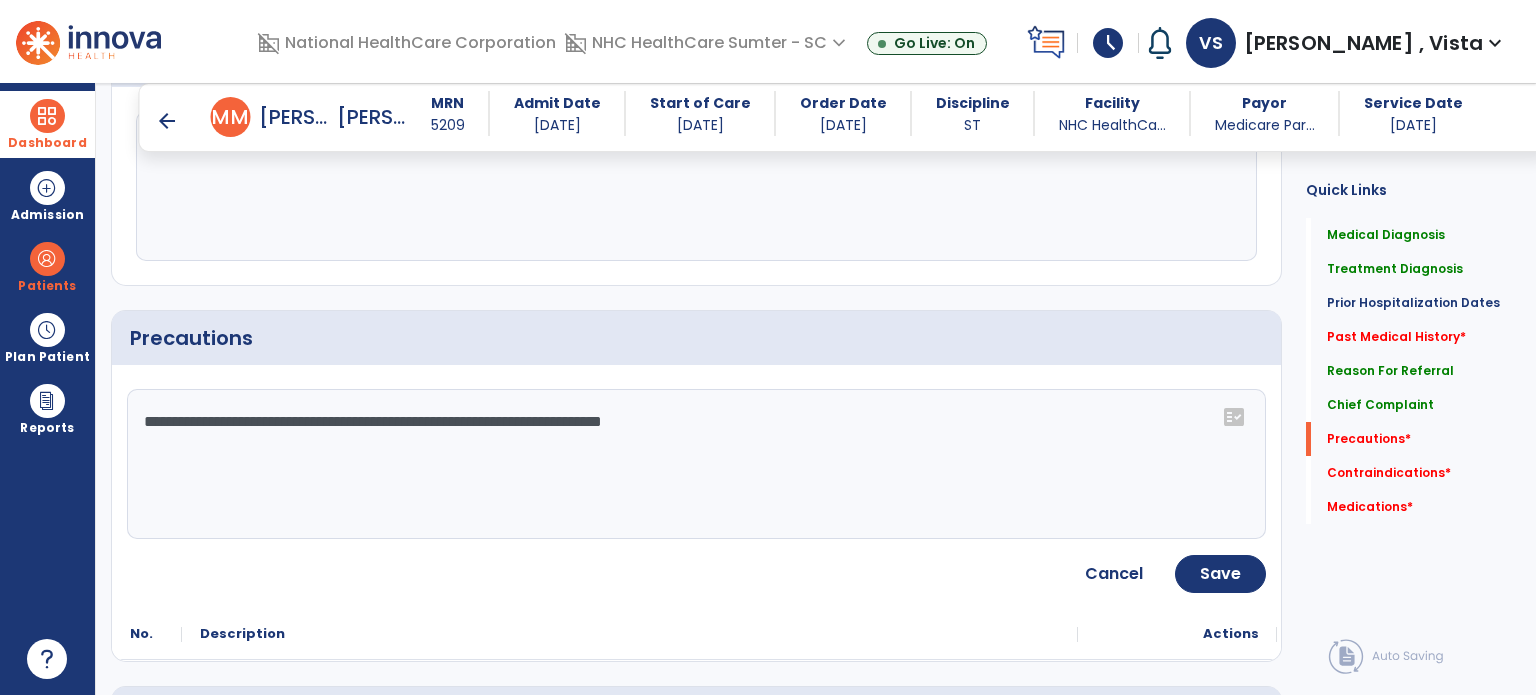 type on "**********" 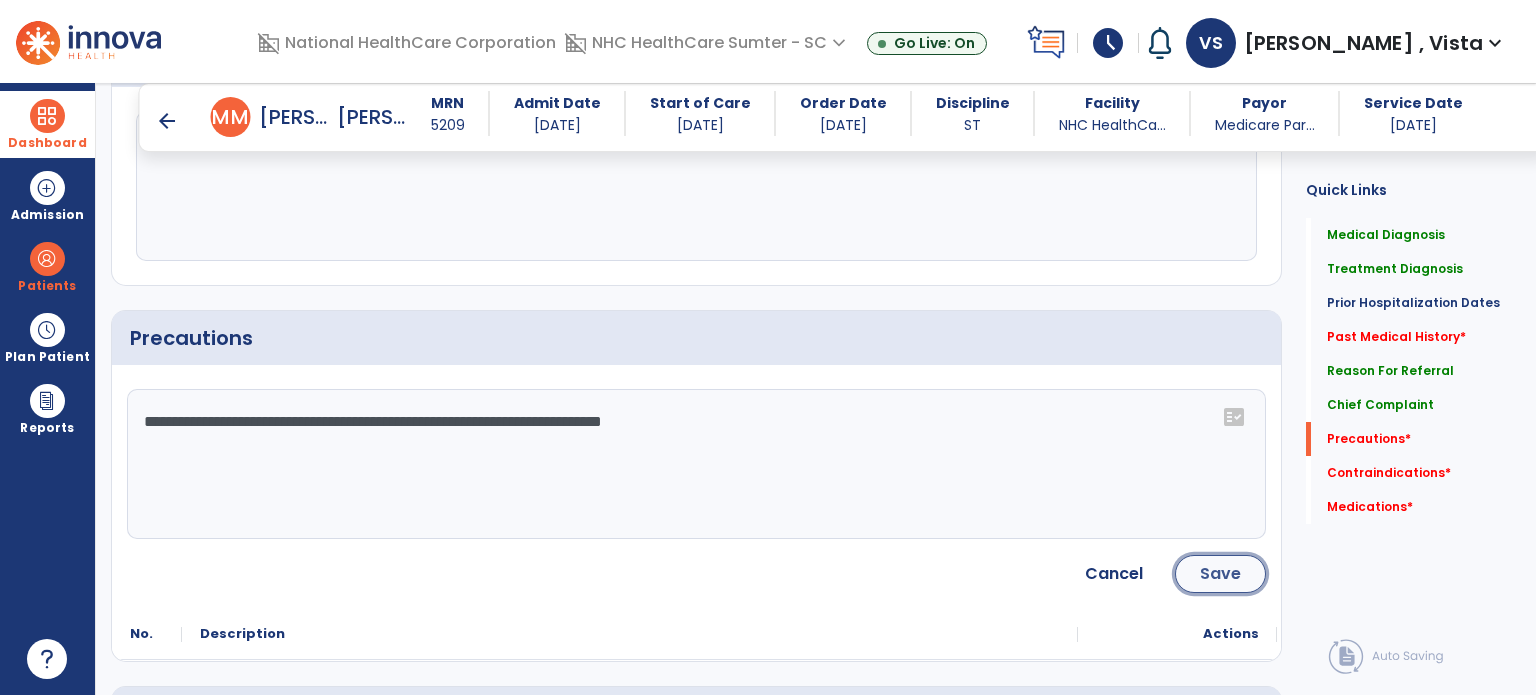 click on "Save" 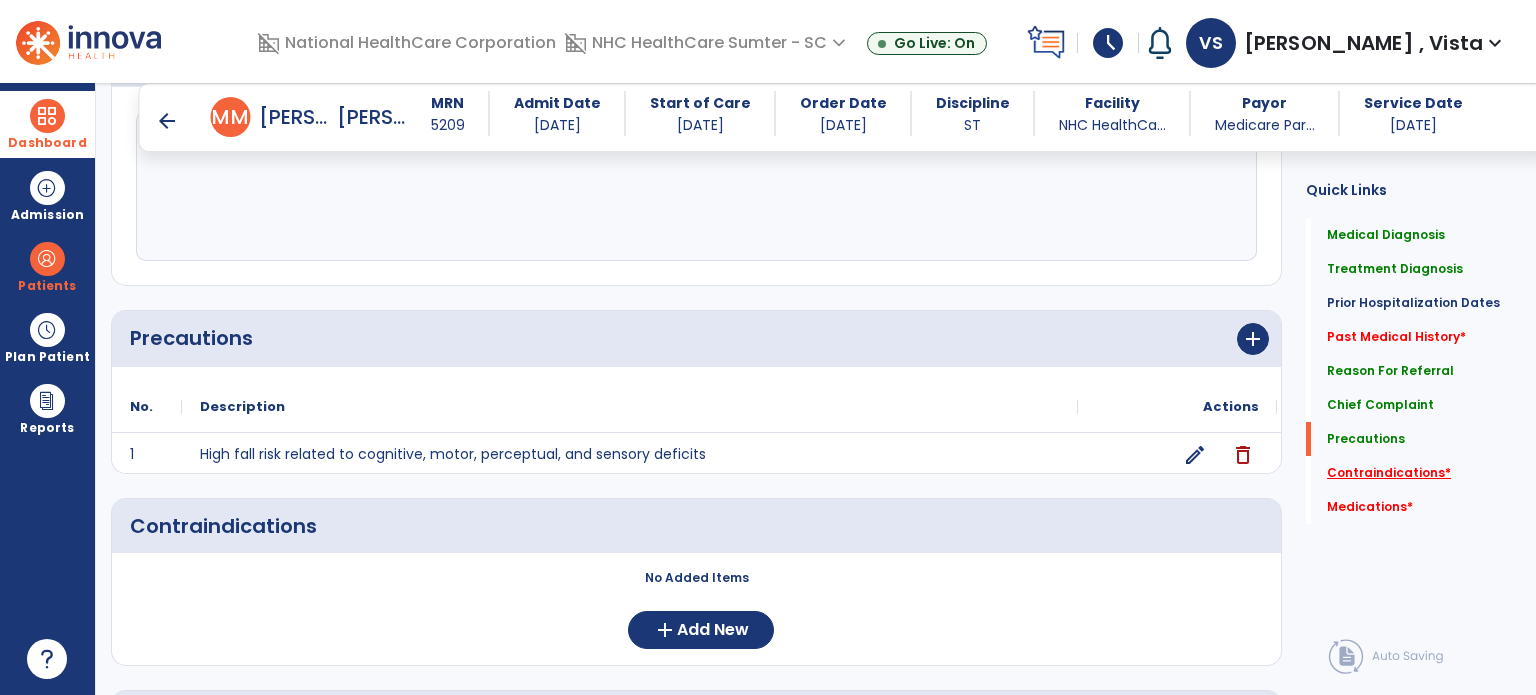 click on "Contraindications   *" 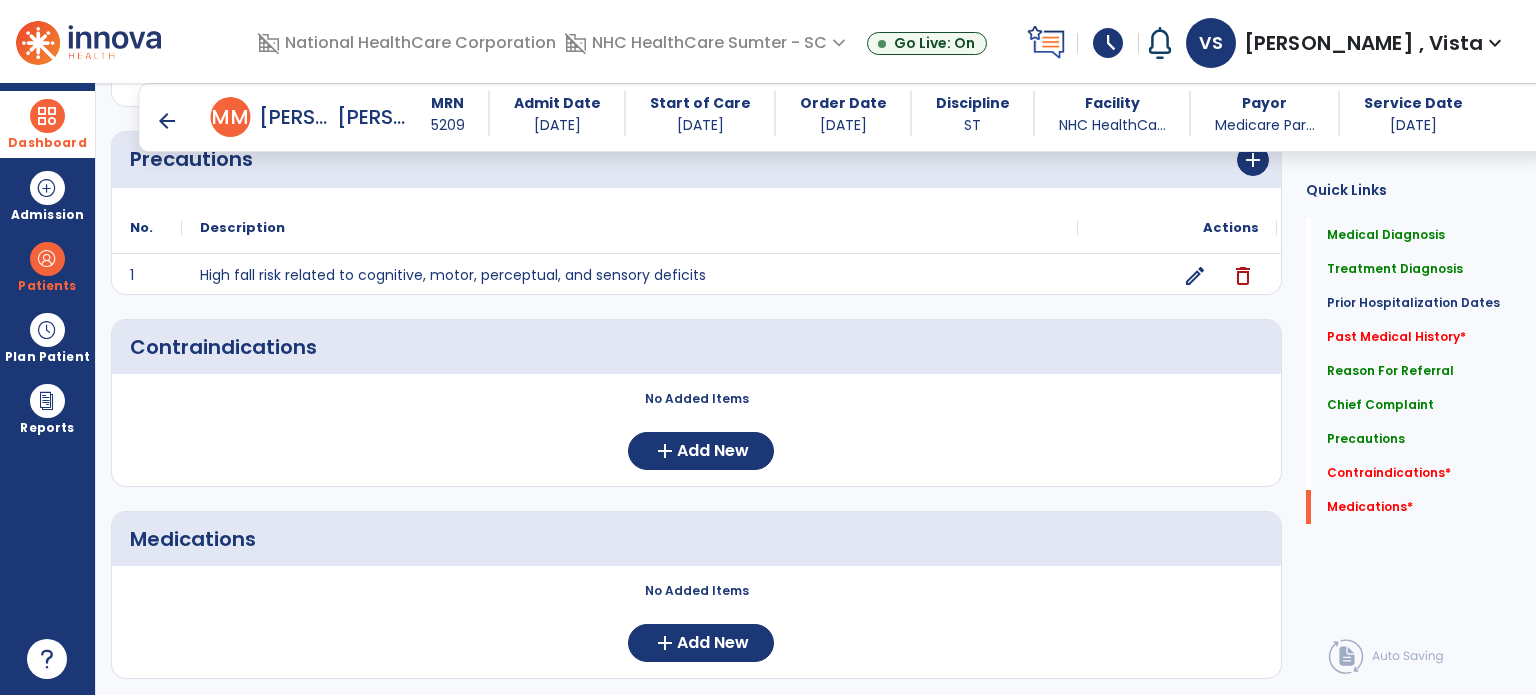 scroll, scrollTop: 1715, scrollLeft: 0, axis: vertical 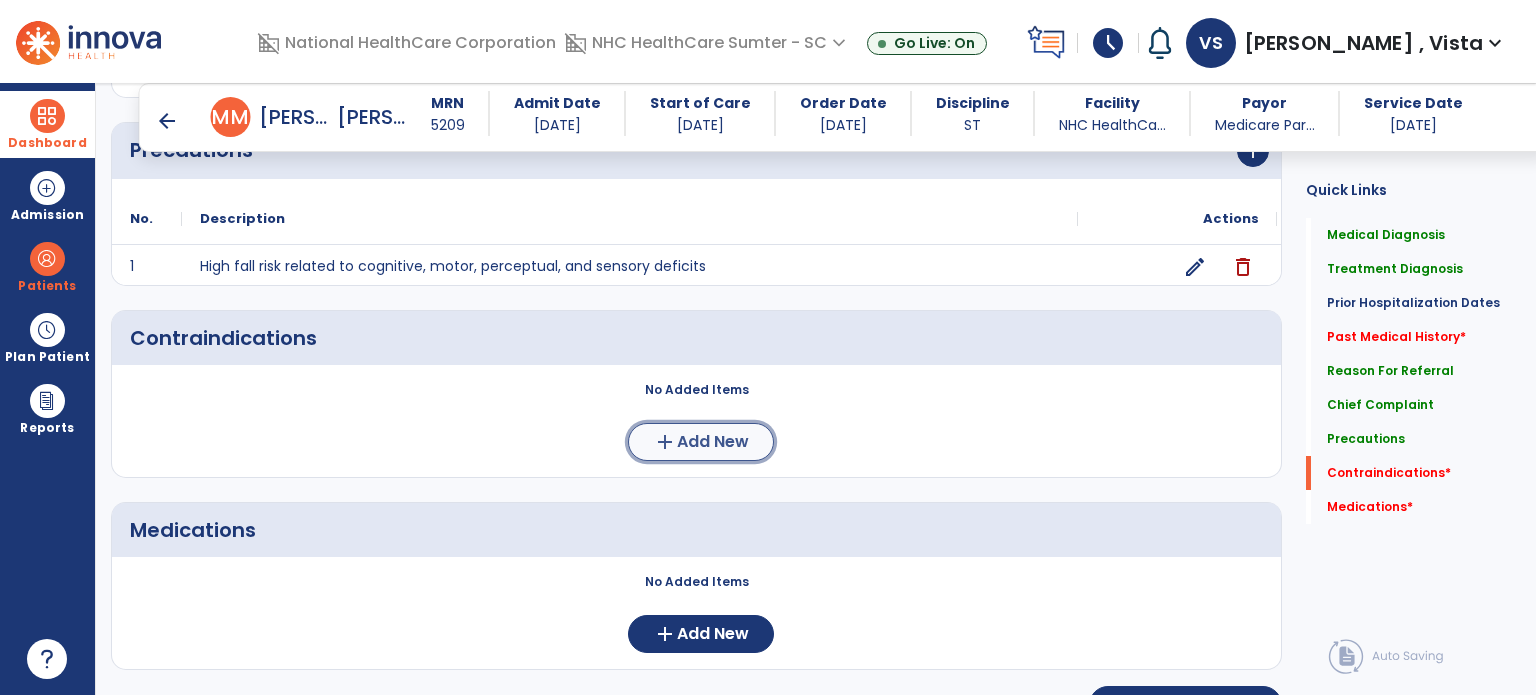 click on "add" 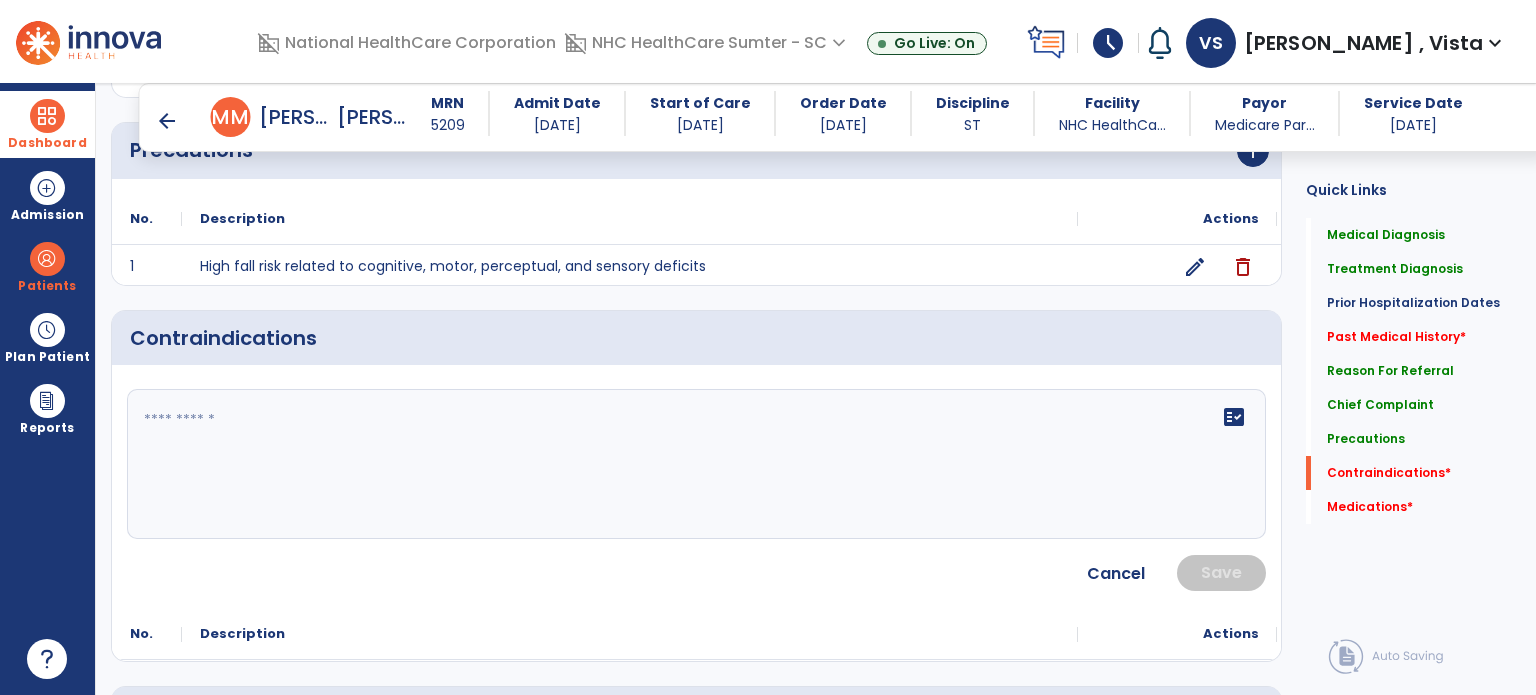 click on "fact_check" 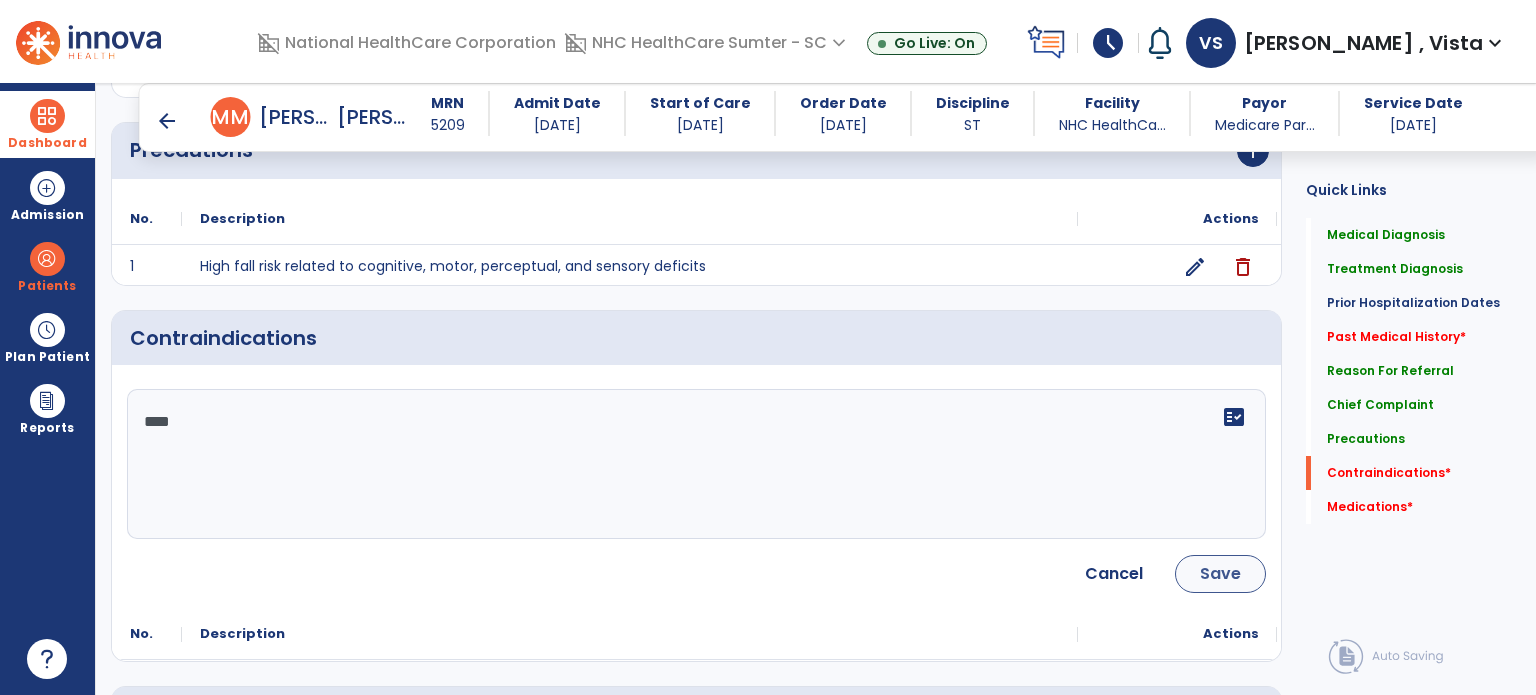 type on "****" 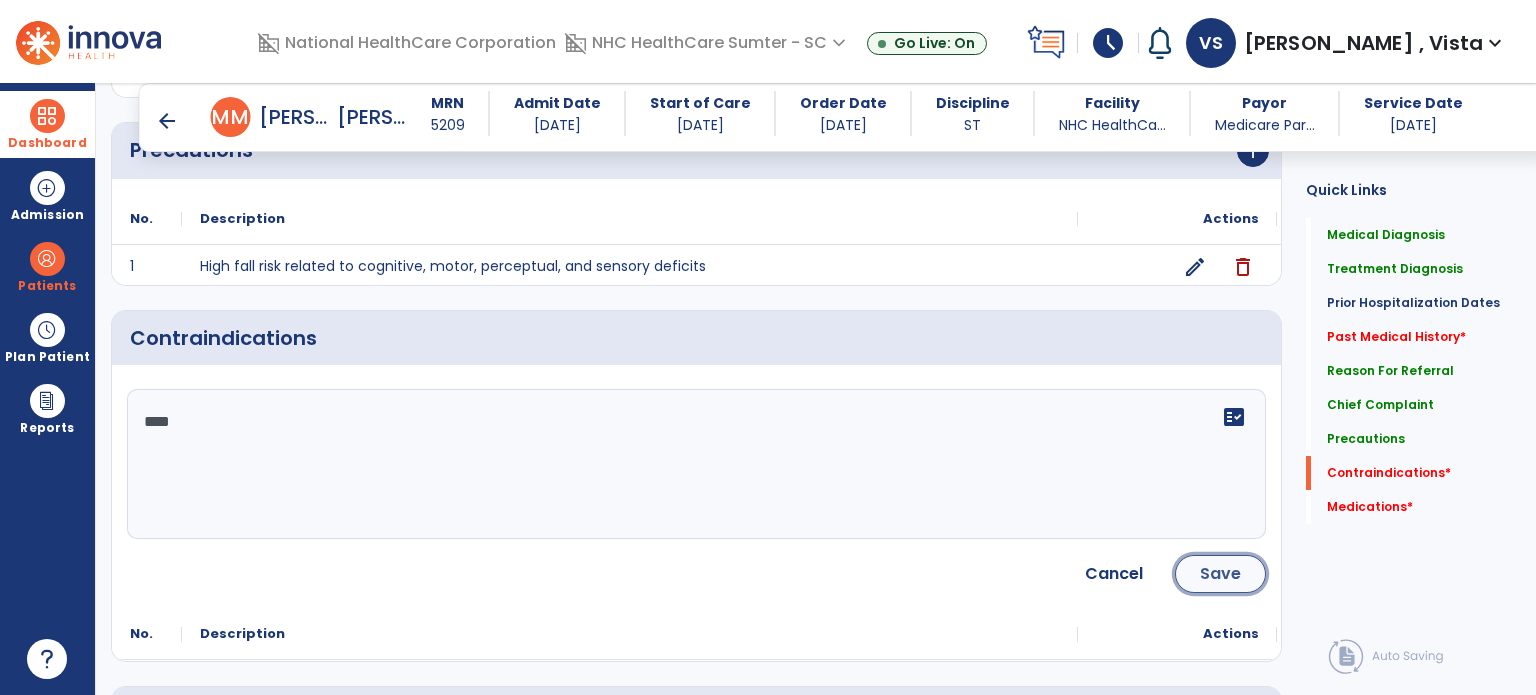 click on "Save" 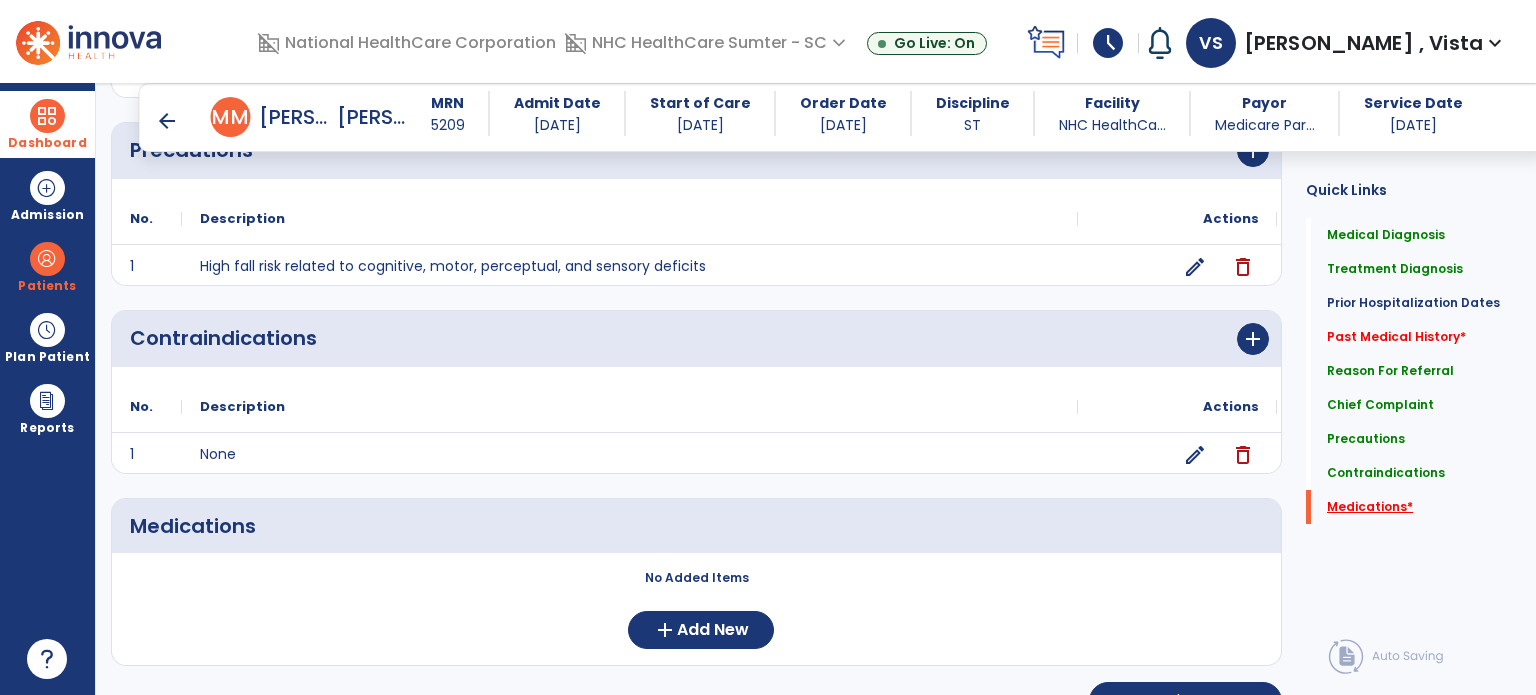click on "Medications   *" 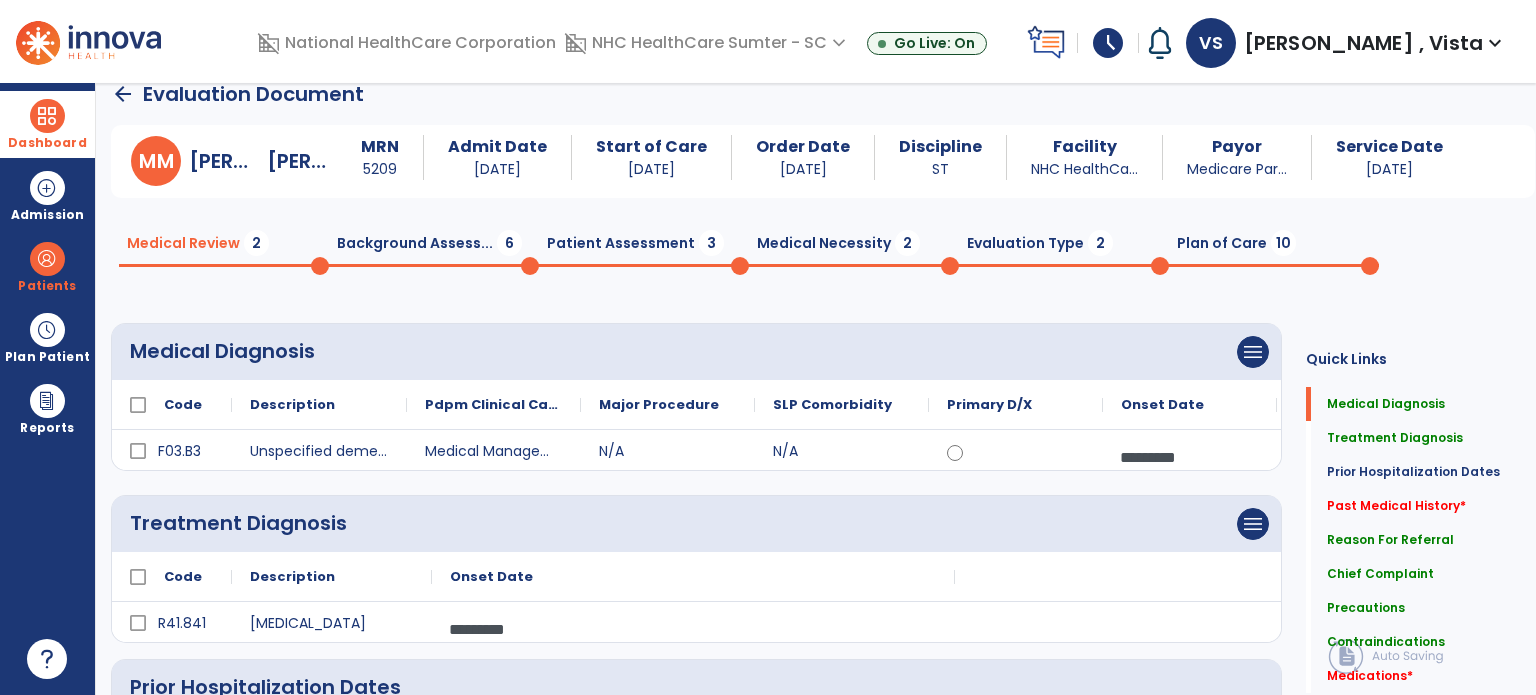 scroll, scrollTop: 0, scrollLeft: 0, axis: both 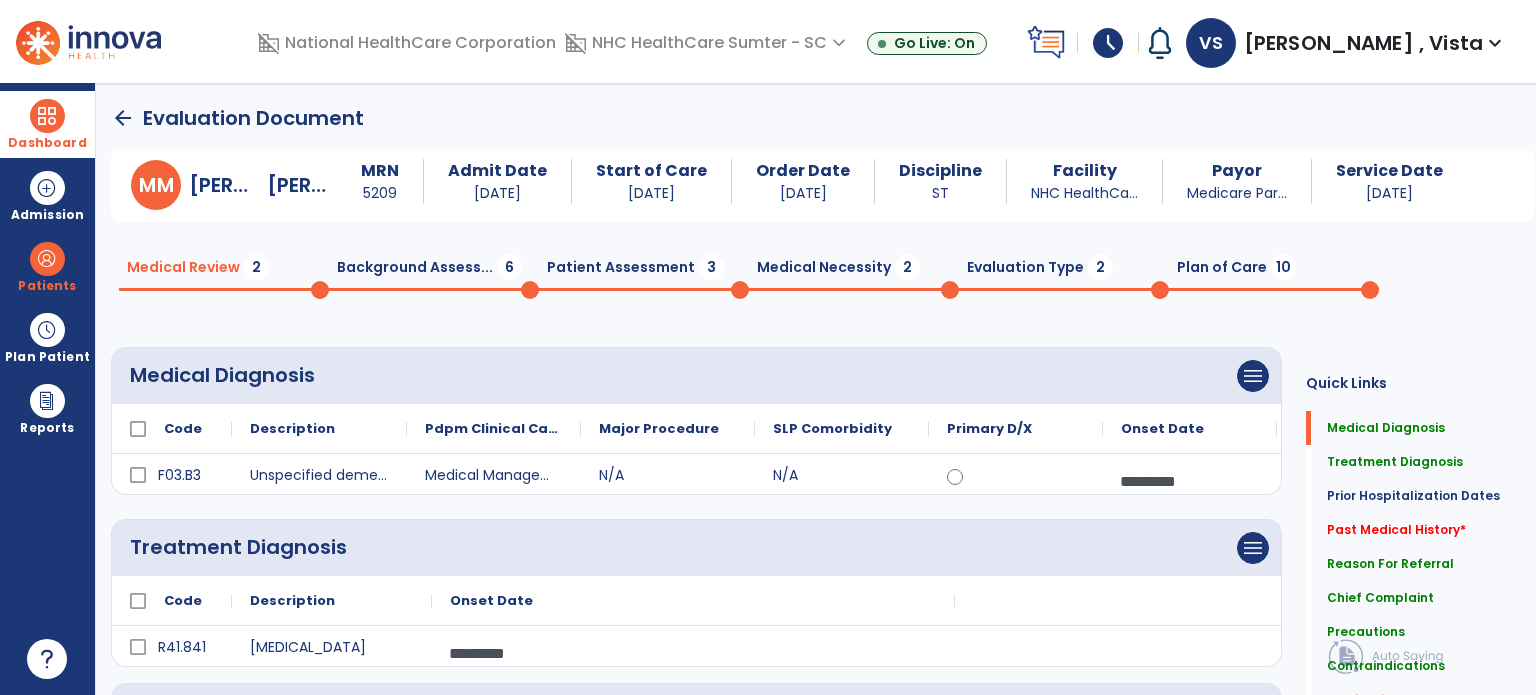 click on "Evaluation Type  2" 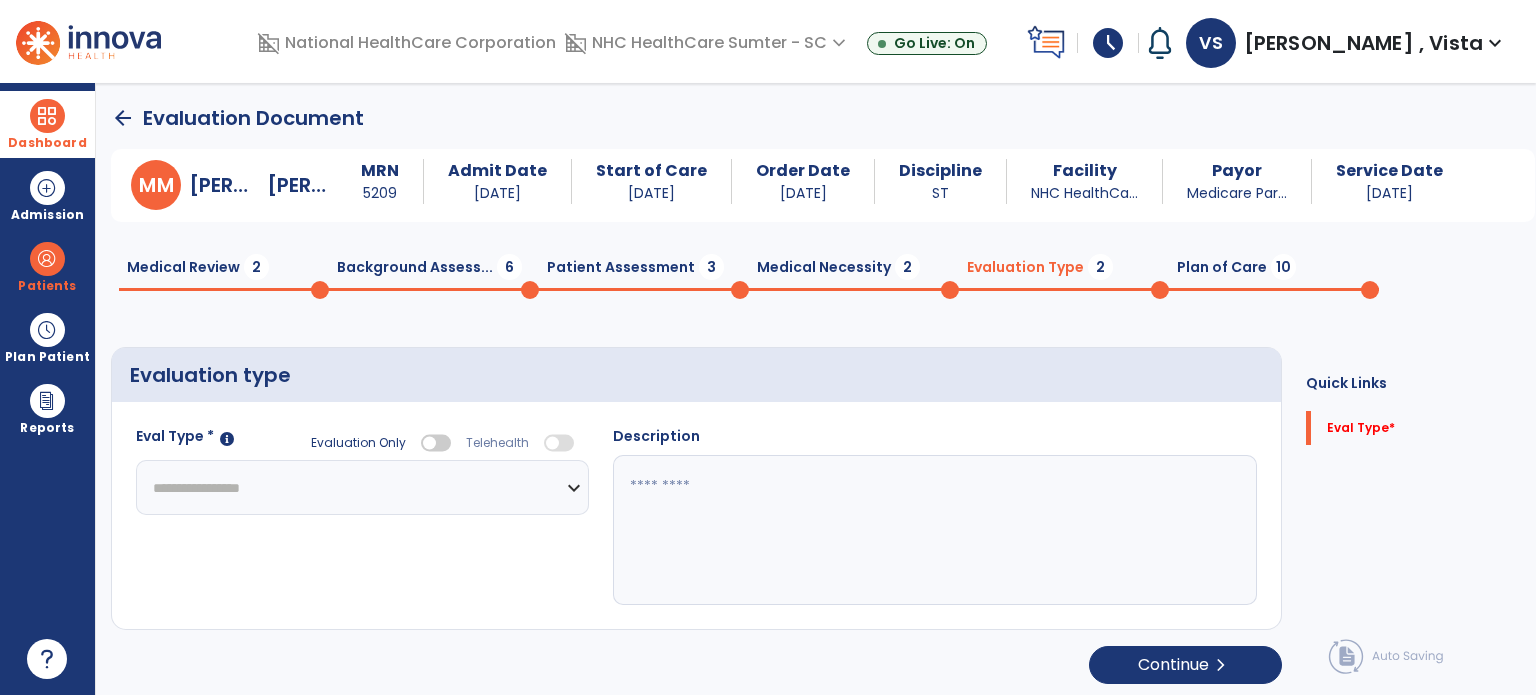 click 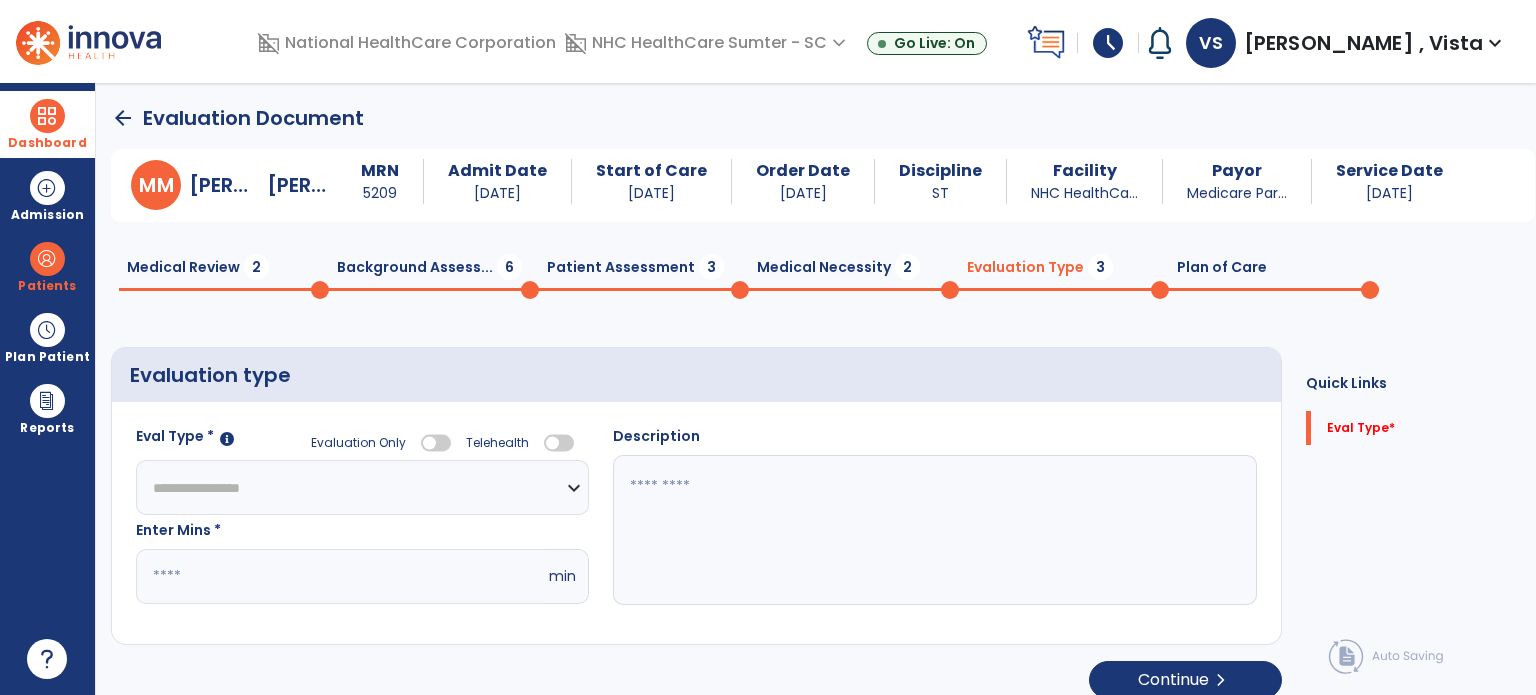 click on "**********" 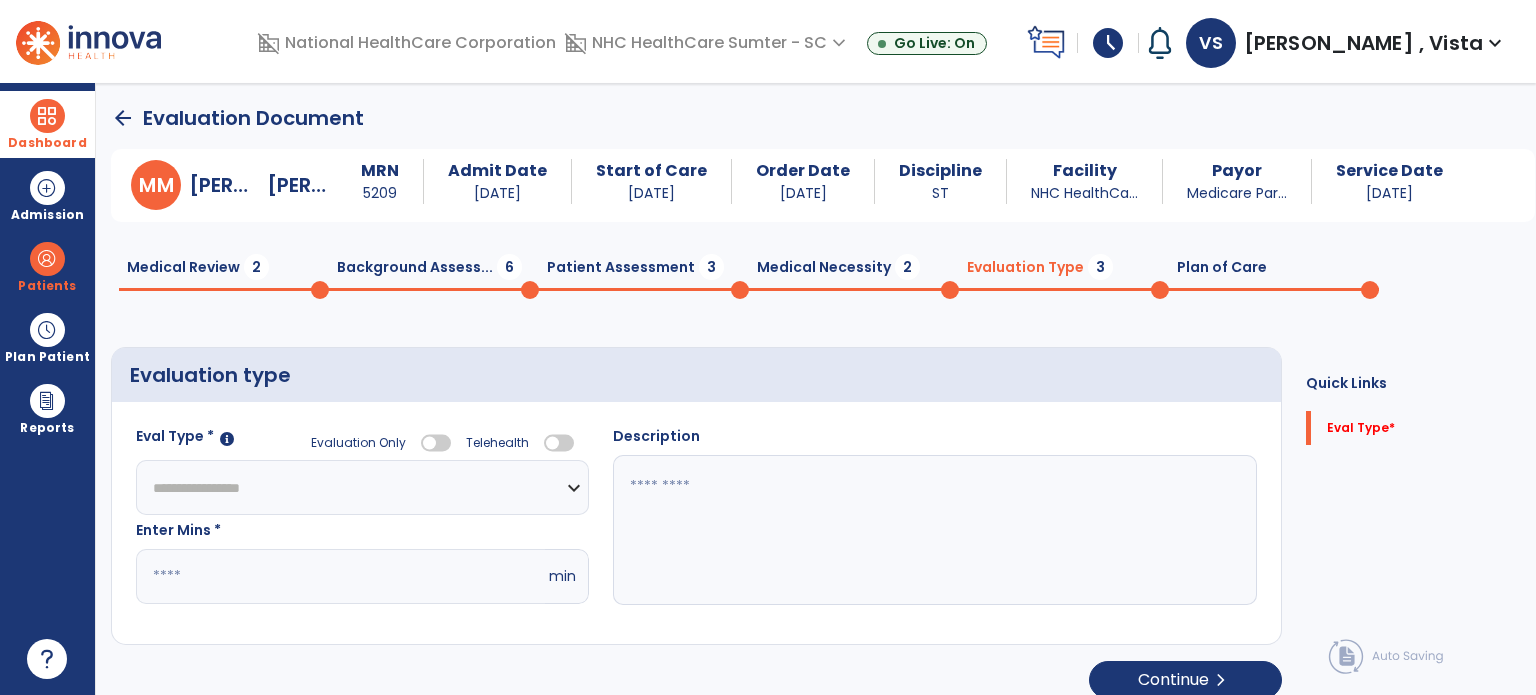 select on "**********" 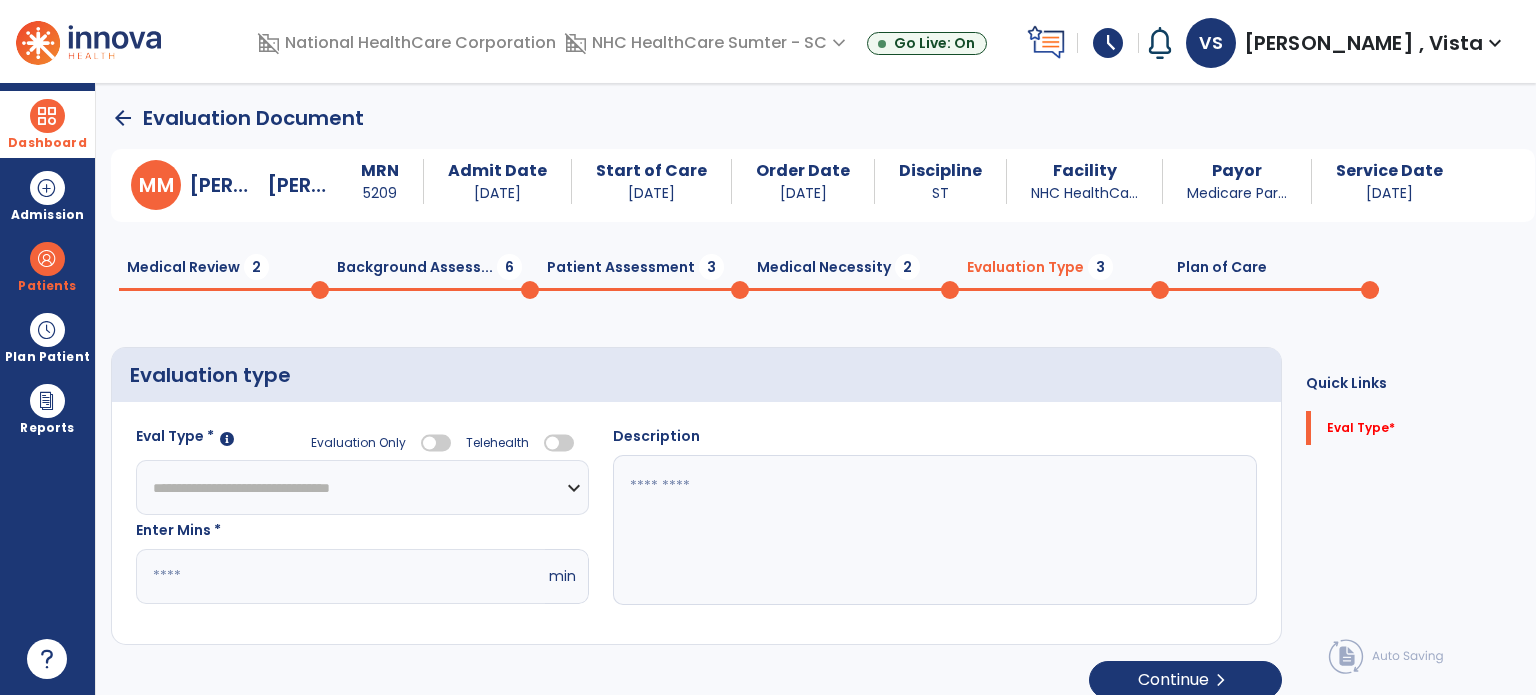 click on "**********" 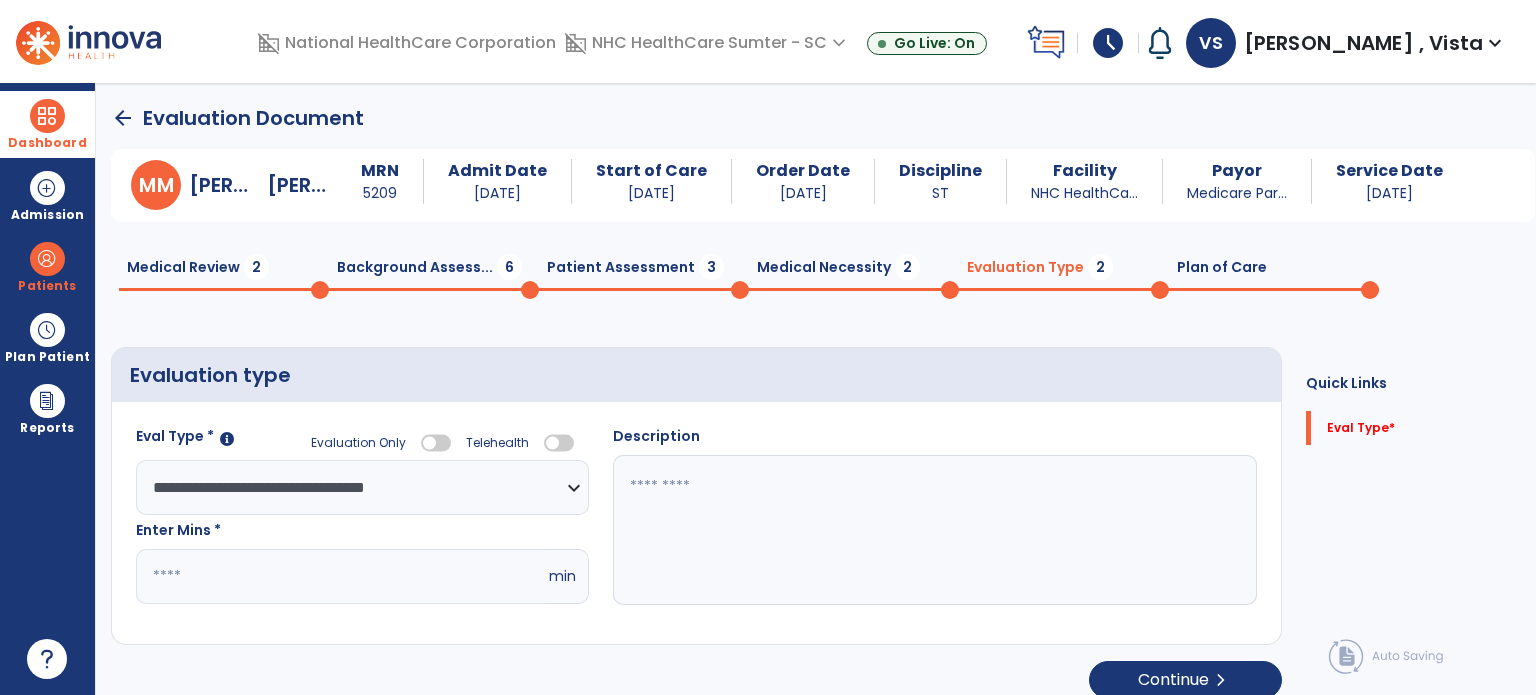 click on "*" 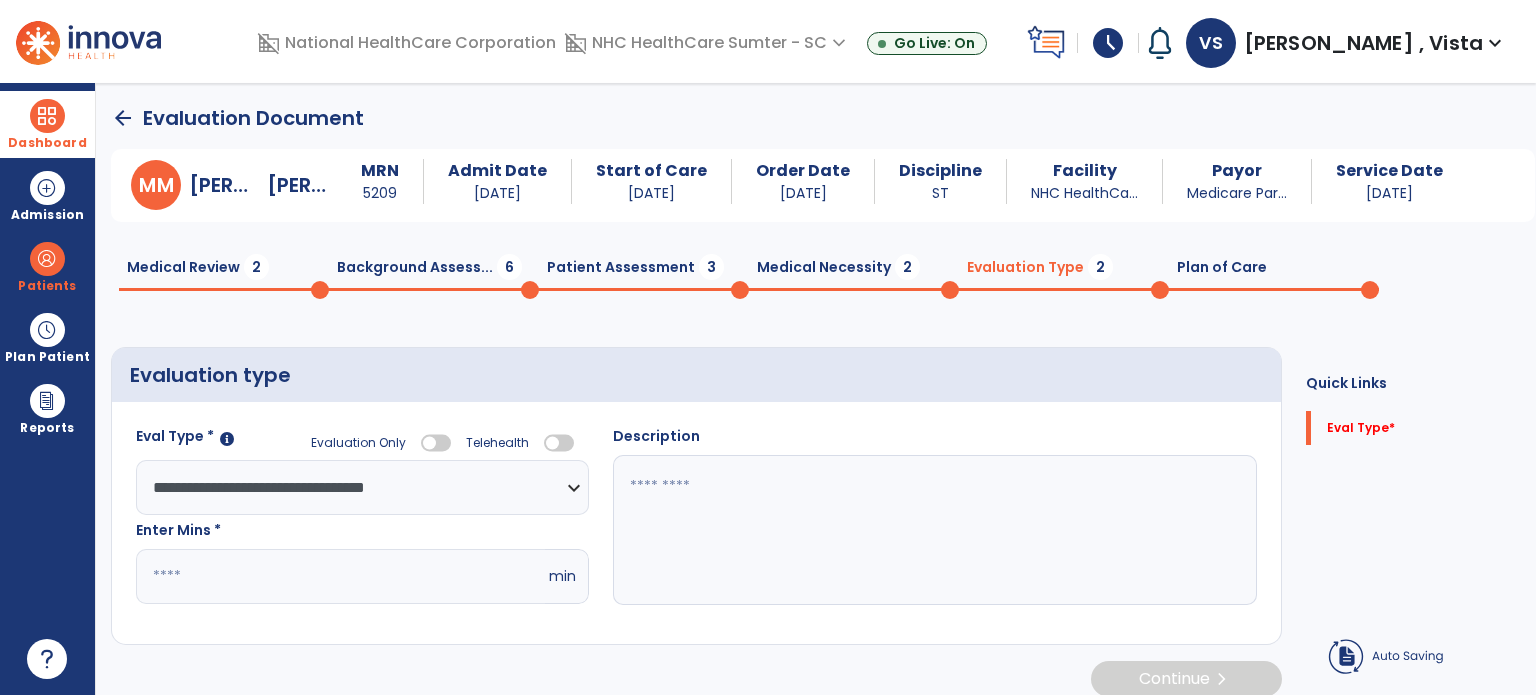 click 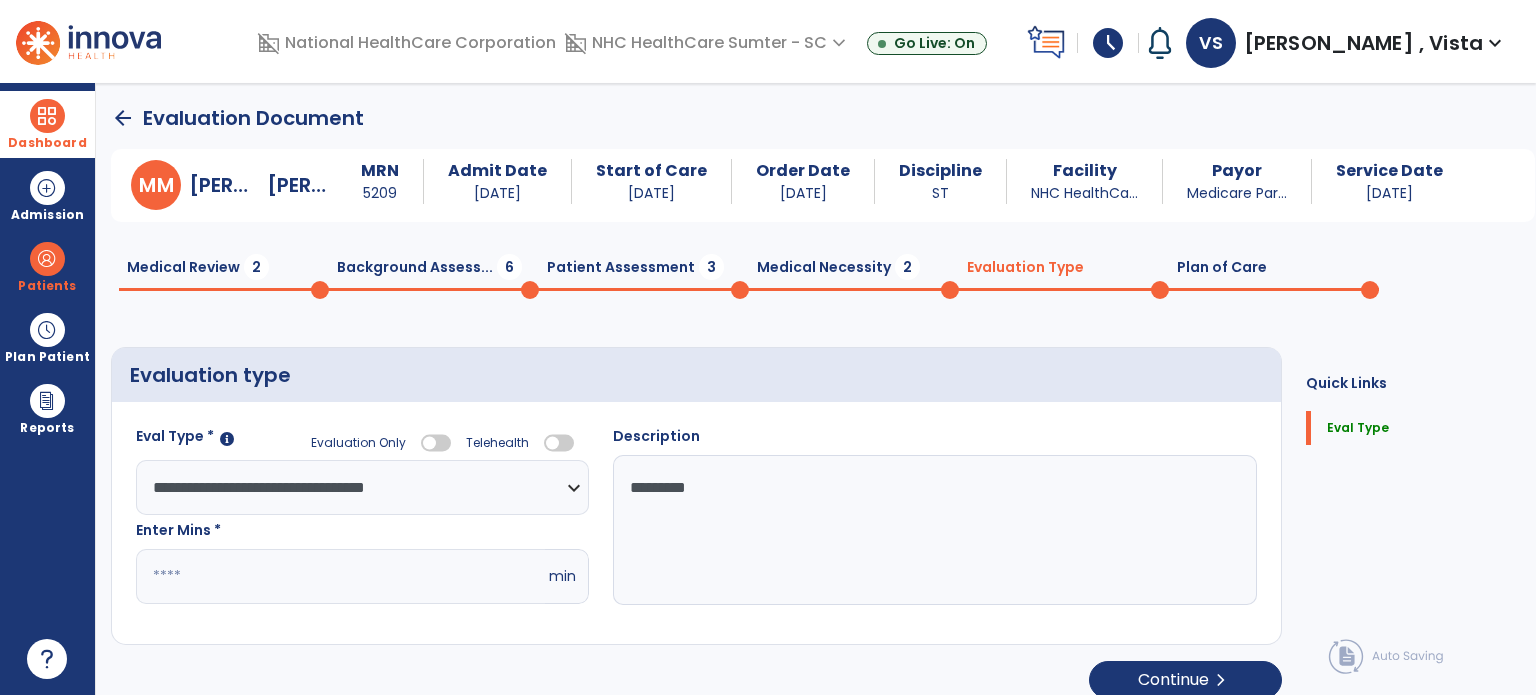 type on "*********" 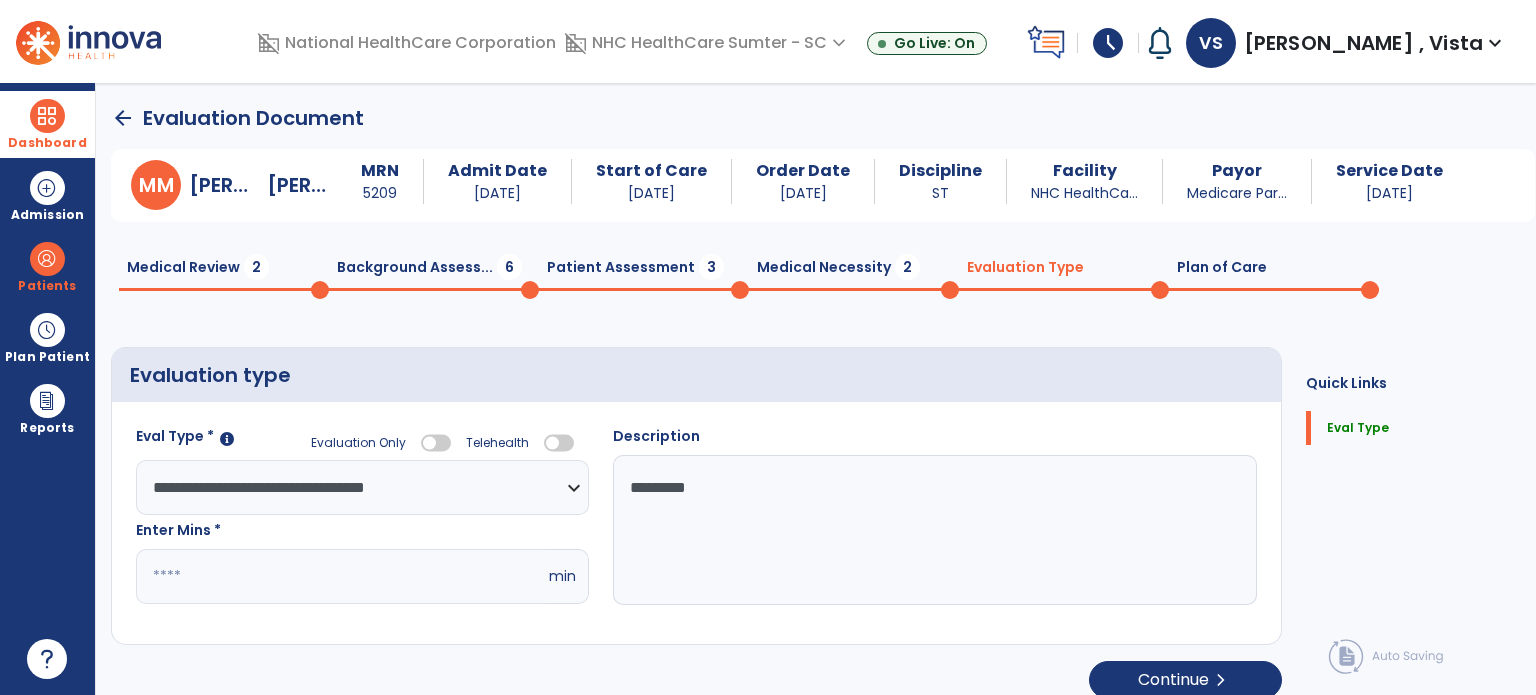 click on "Medical Necessity  2" 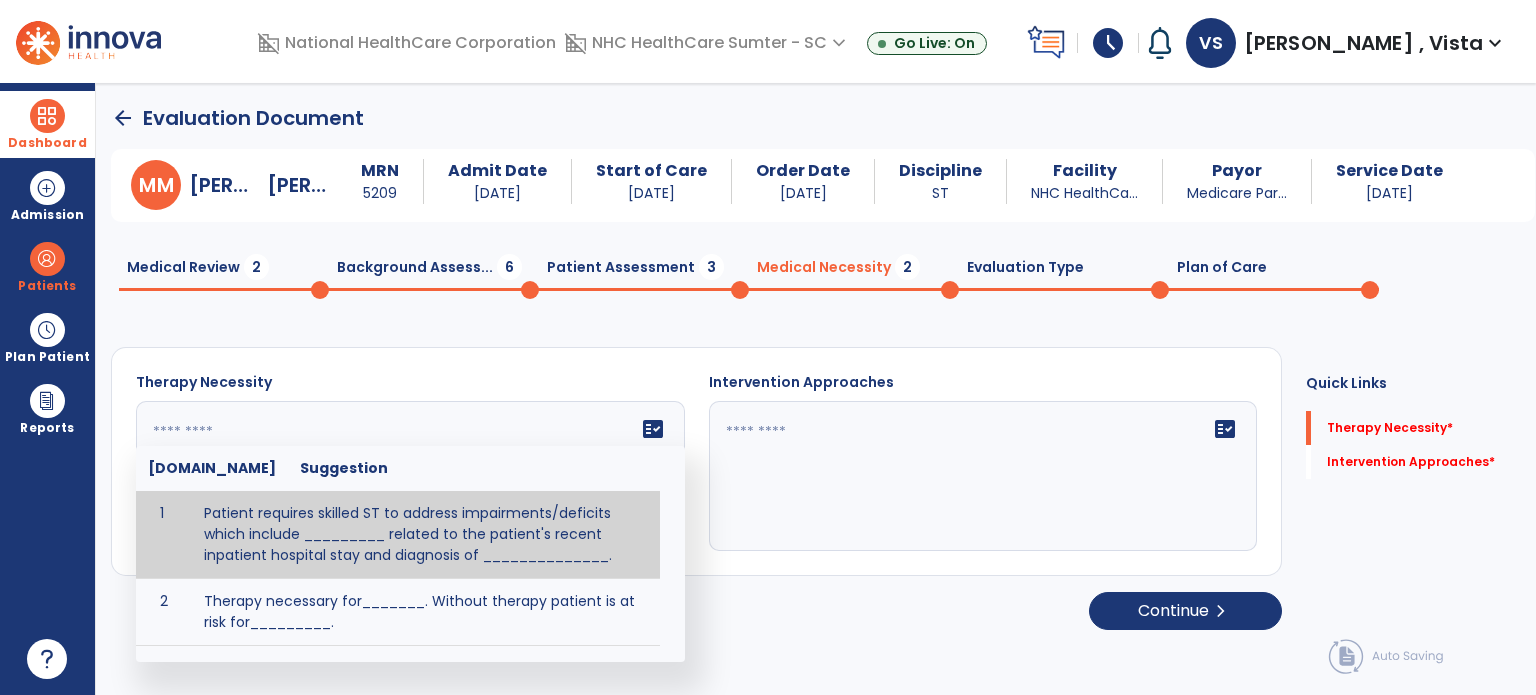 click 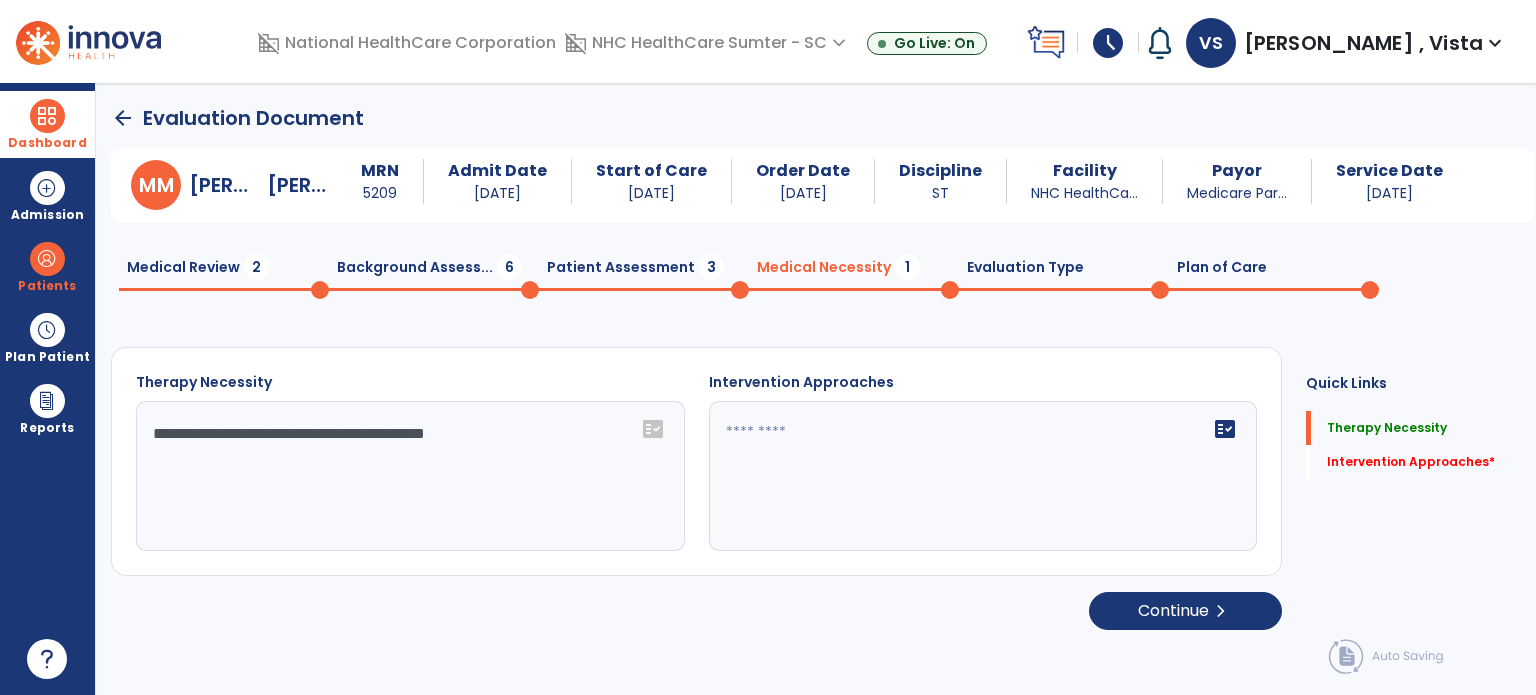 type on "**********" 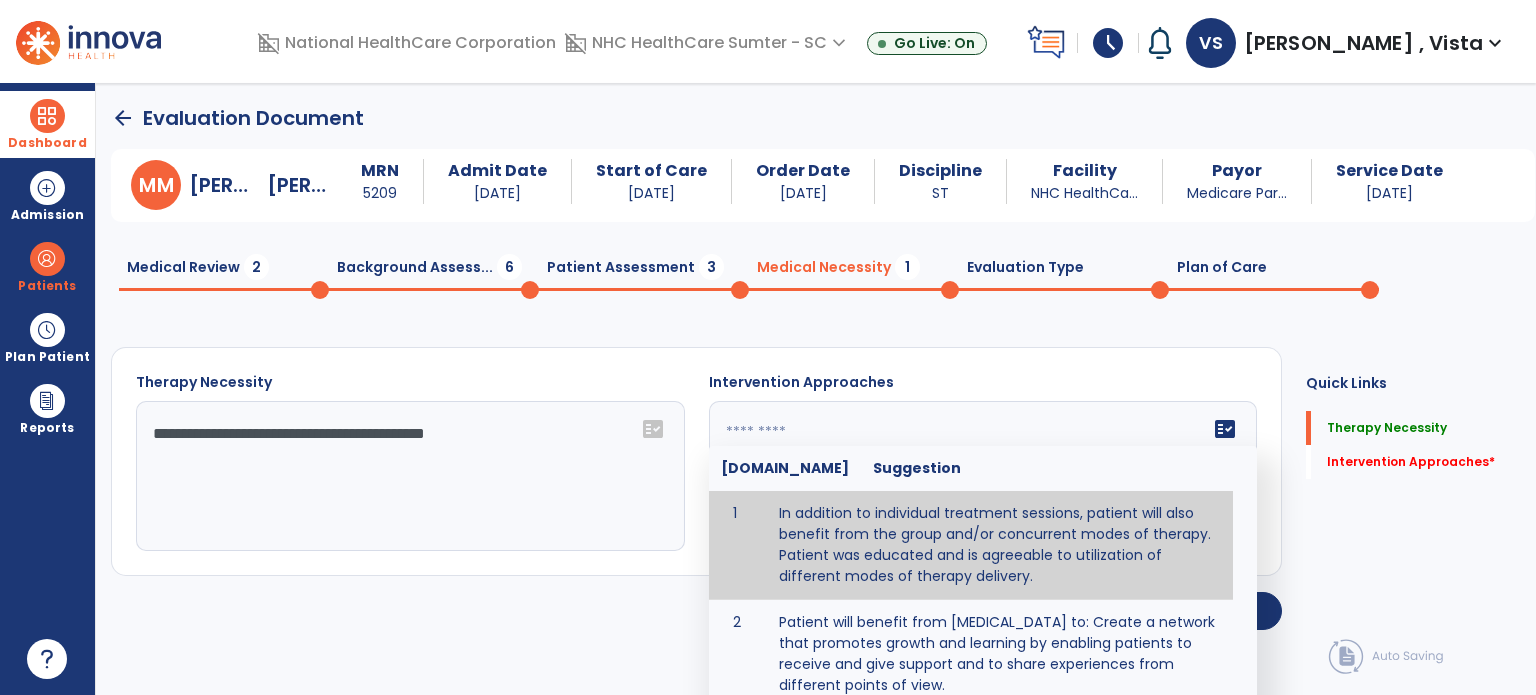 click on "fact_check  [DOMAIN_NAME] Suggestion 1 In addition to individual treatment sessions, patient will also benefit from the group and/or concurrent modes of therapy. Patient was educated and is agreeable to utilization of different modes of therapy delivery. 2 Patient will benefit from [MEDICAL_DATA] to: Create a network that promotes growth and learning by enabling patients to receive and give support and to share experiences from different points of view. 3 Patient will benefit from [MEDICAL_DATA] because it allows for modeling (a form of learning in which individuals learn by imitating the actions of others and it reduces [MEDICAL_DATA] and enhances coping mechanisms. 4 Patient will benefit from group/concurrent therapy because it is supported by evidence to promote increased patient engagement and sustainable outcomes. 5 Patient will benefit from group/concurrent therapy to: Promote independence and minimize dependence." 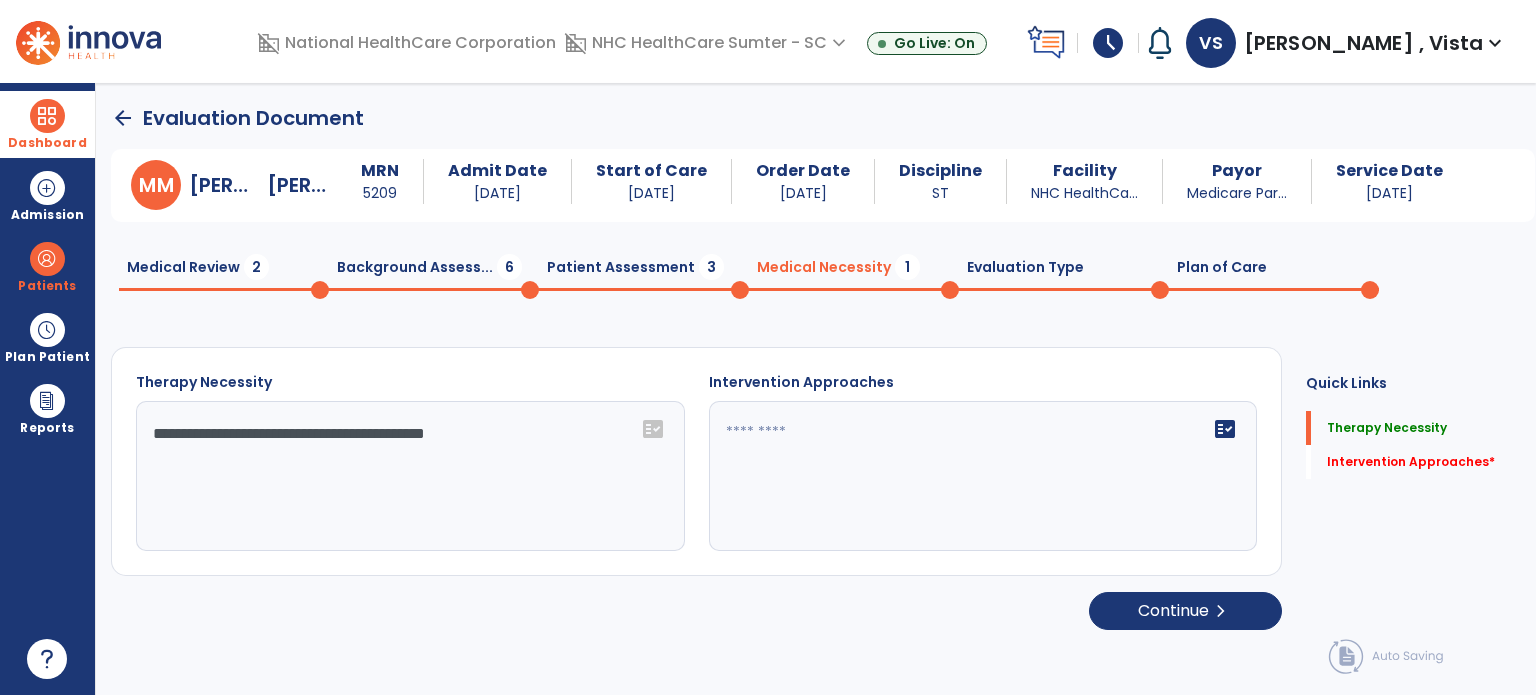 click on "**********" 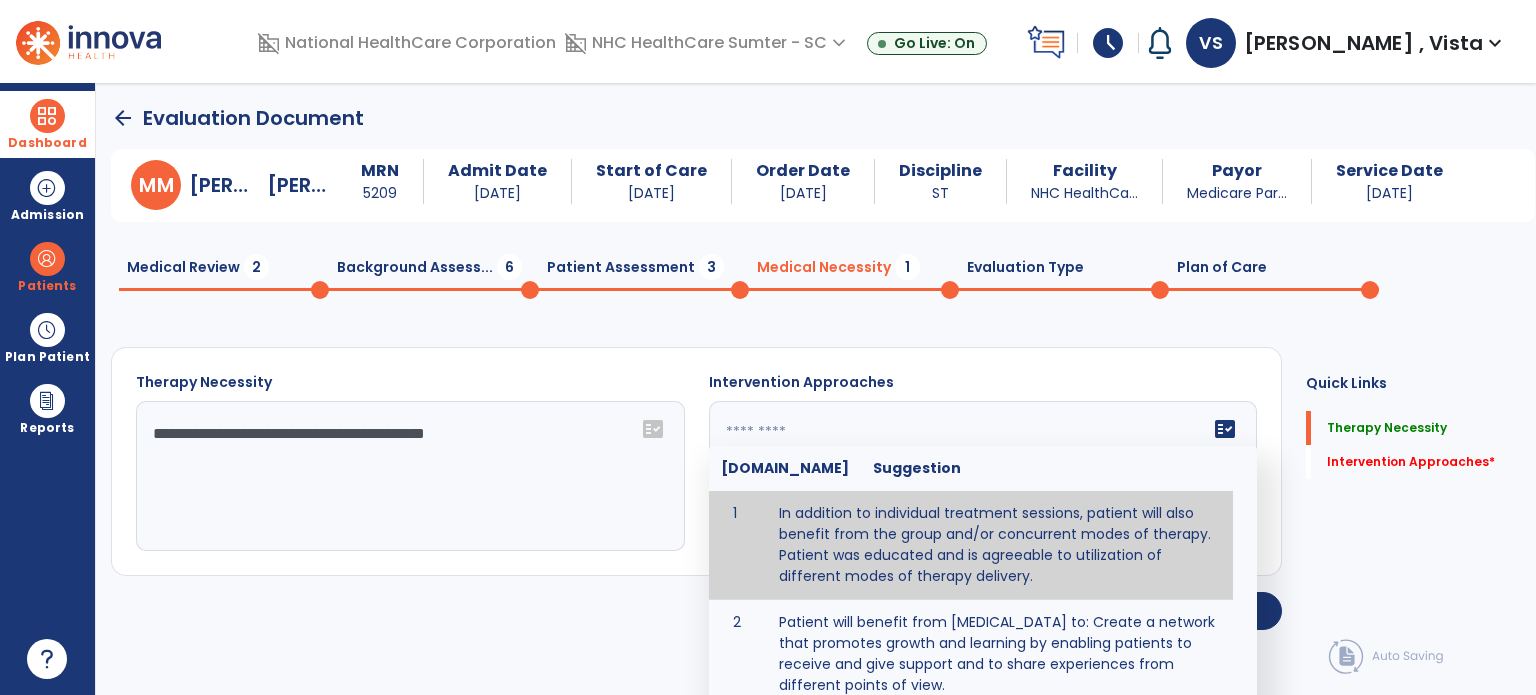 paste on "**********" 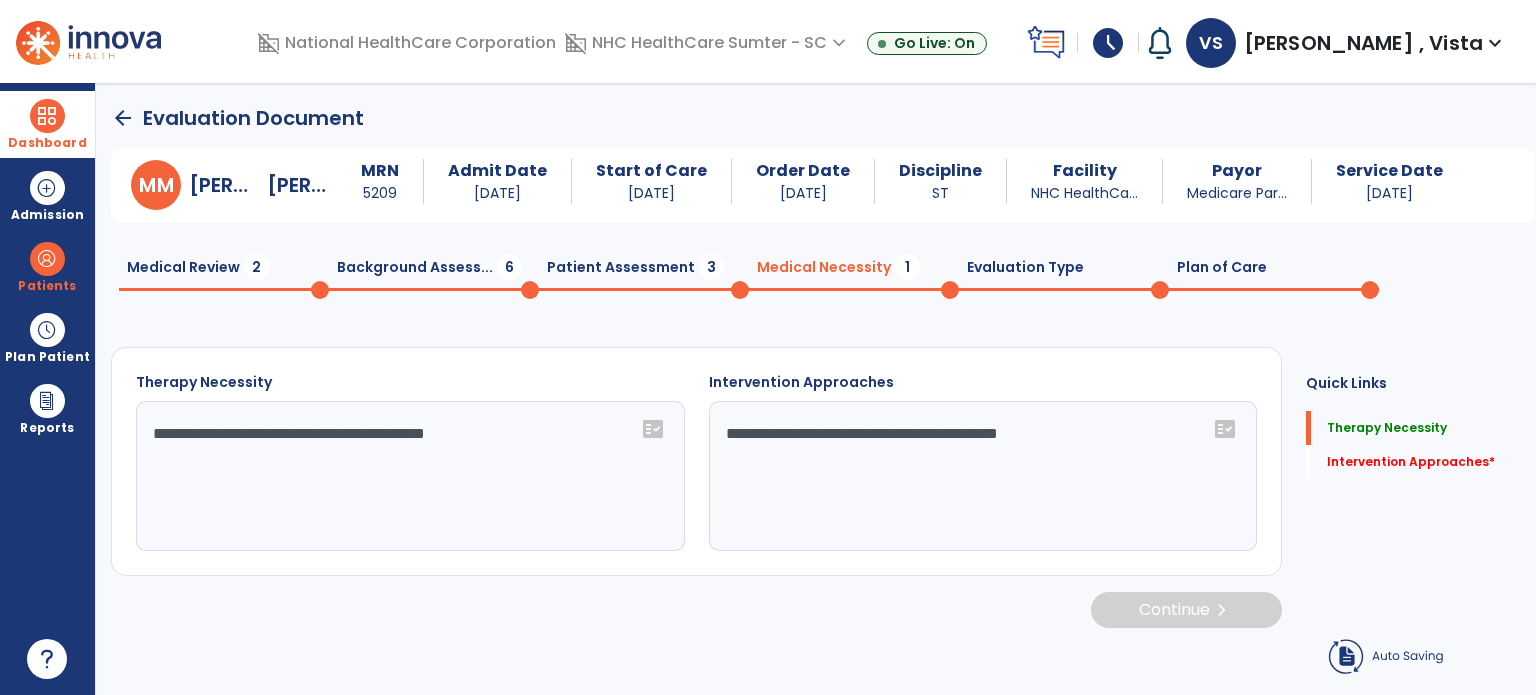 type on "**********" 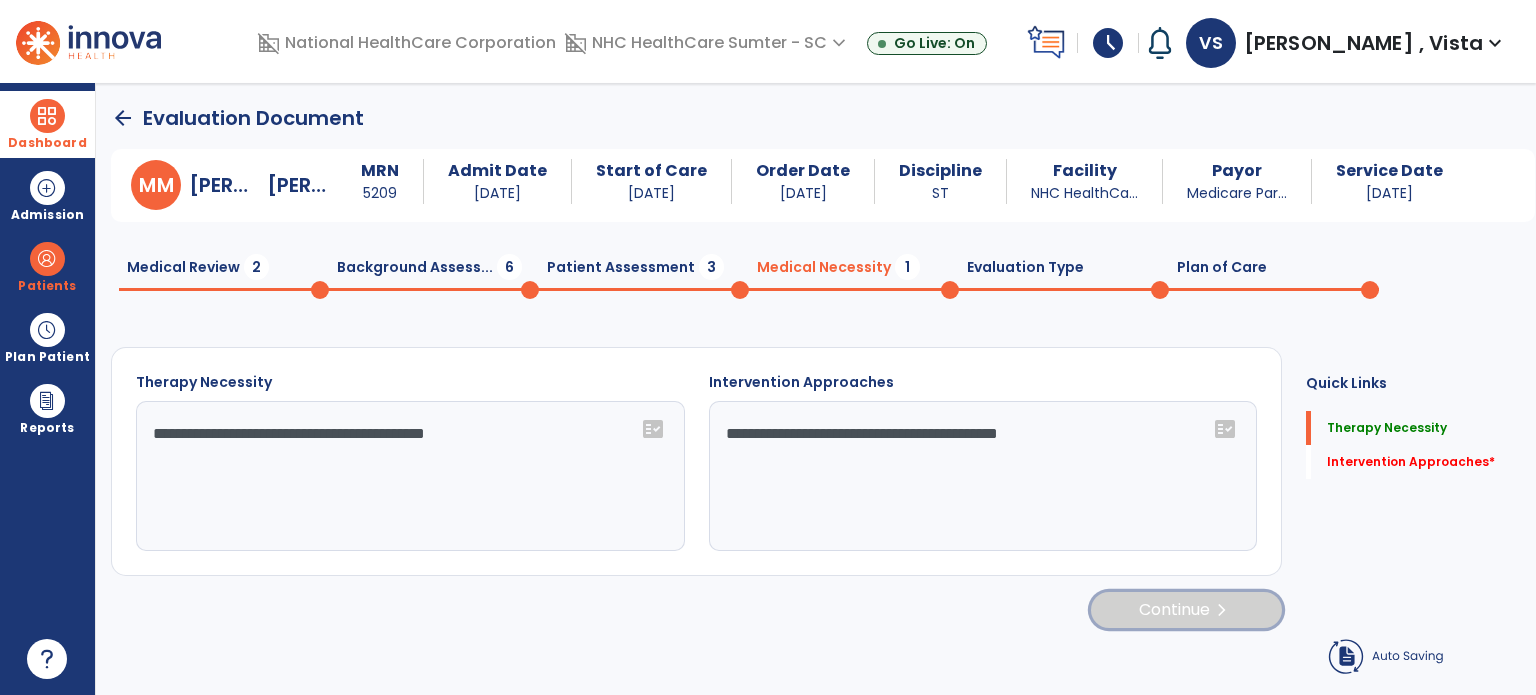 click on "chevron_right" 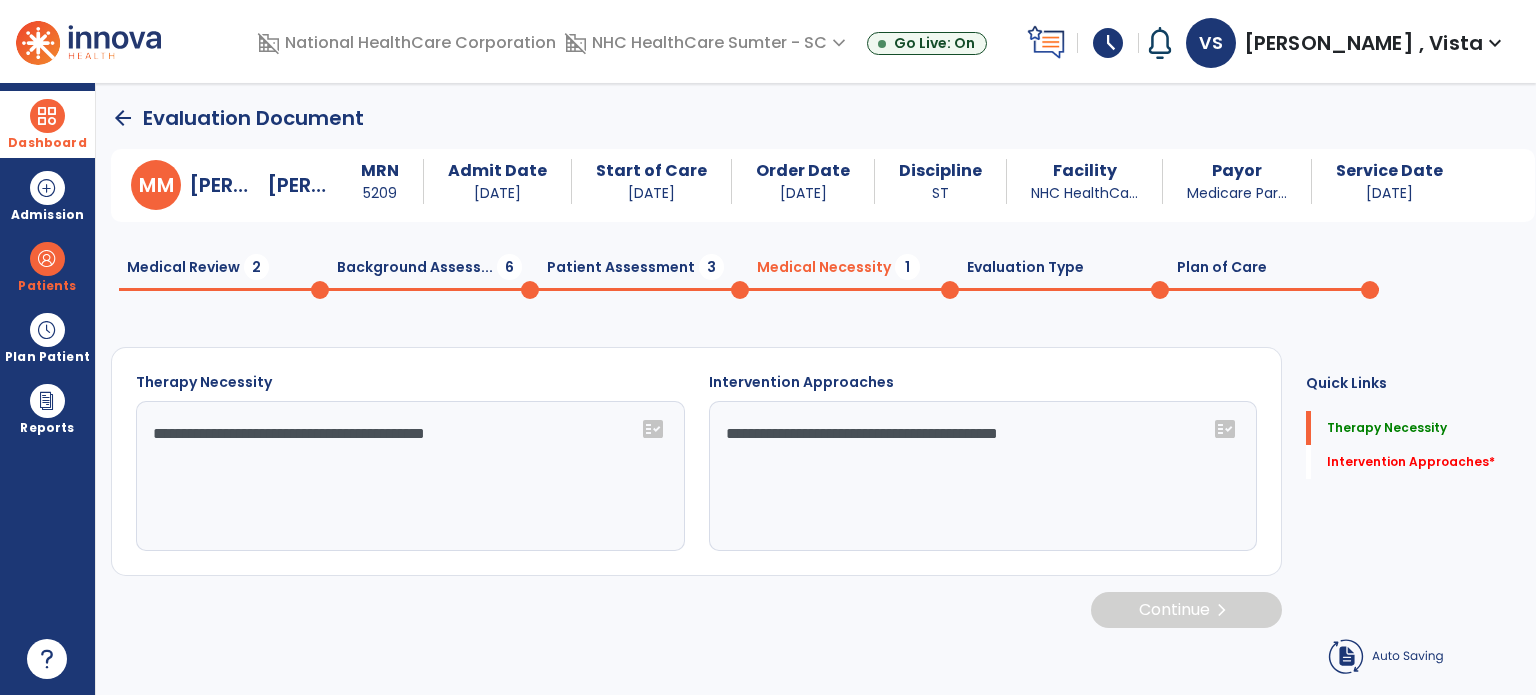 select on "**********" 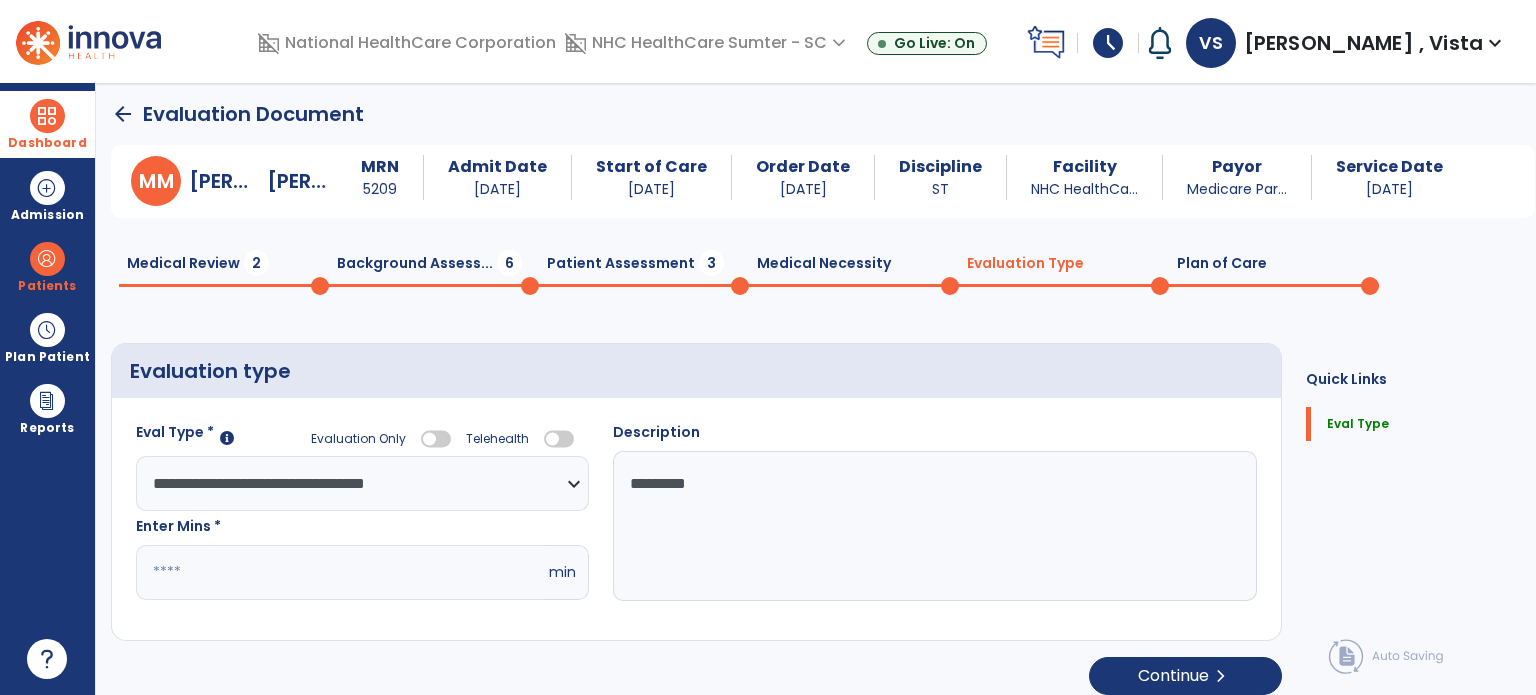 scroll, scrollTop: 0, scrollLeft: 0, axis: both 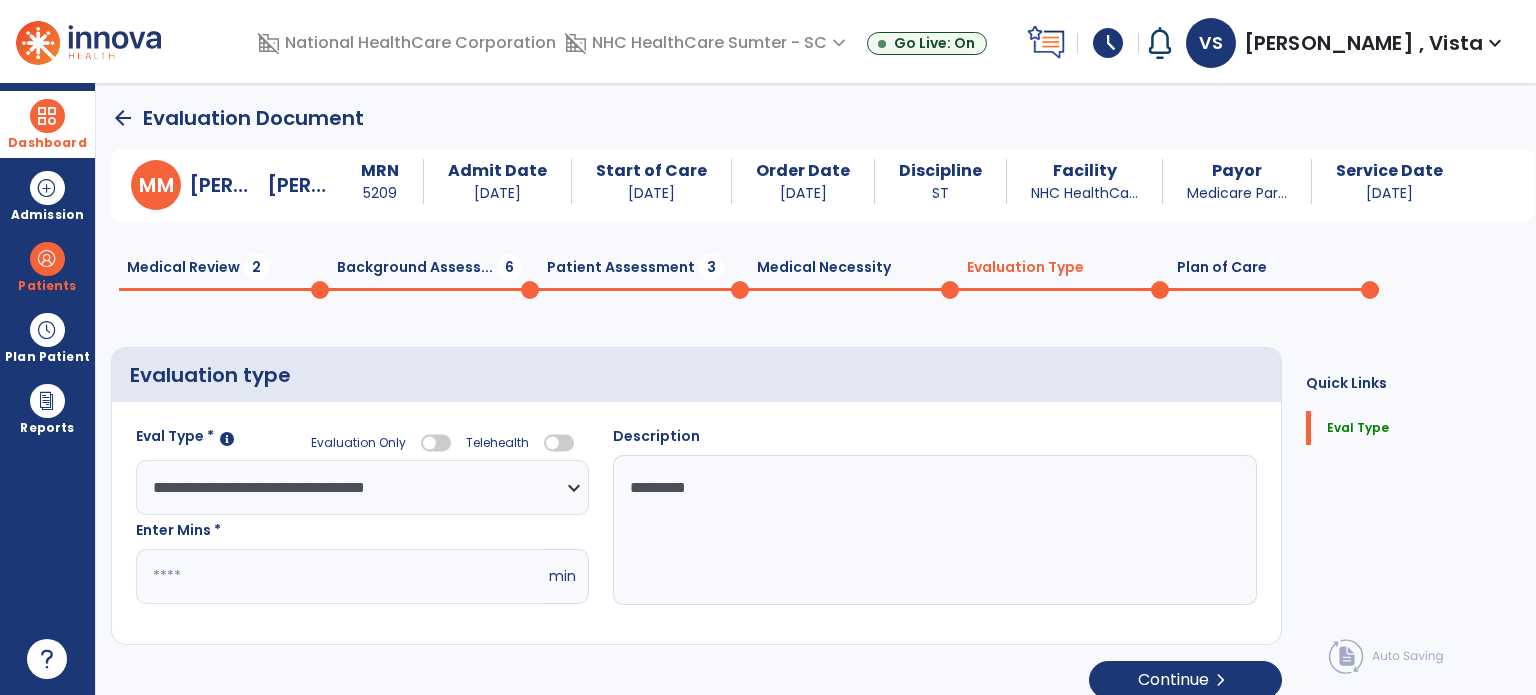 click on "Patient Assessment  3" 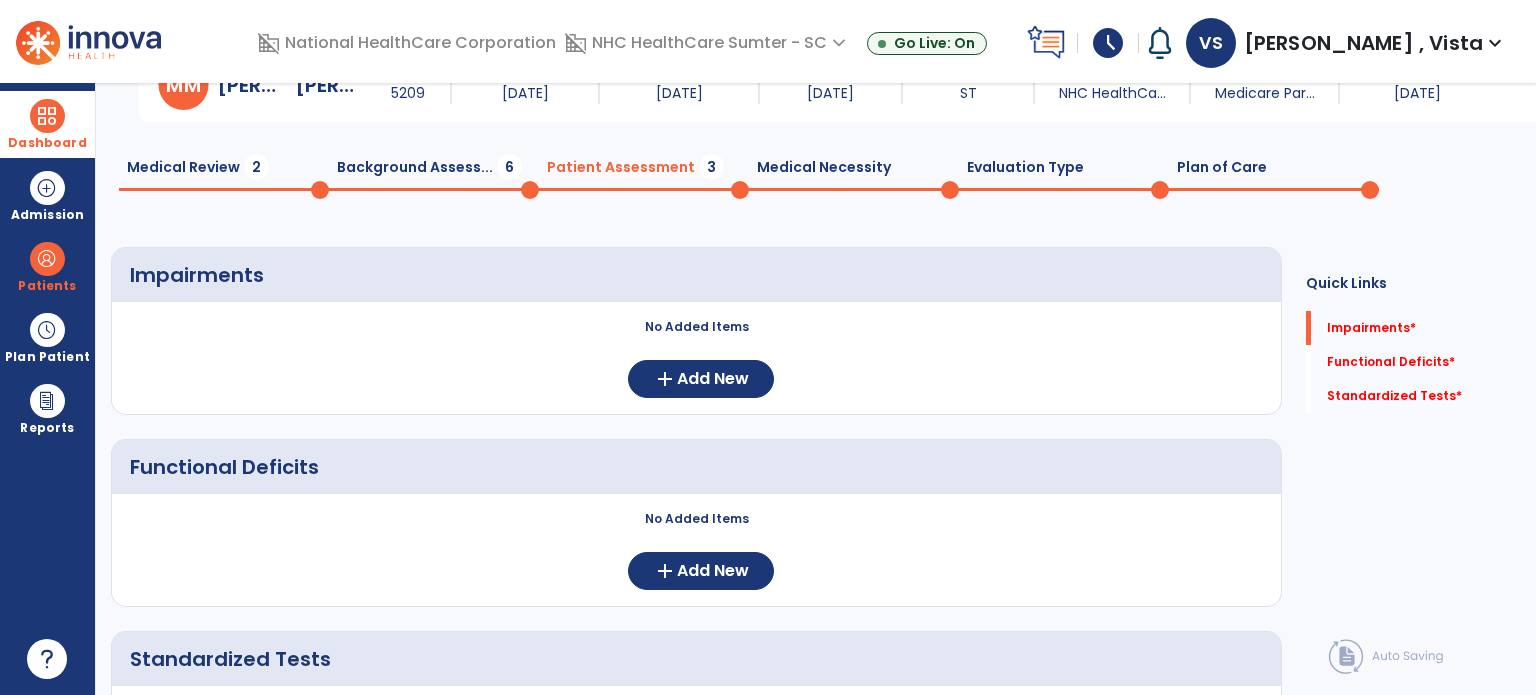 scroll, scrollTop: 0, scrollLeft: 0, axis: both 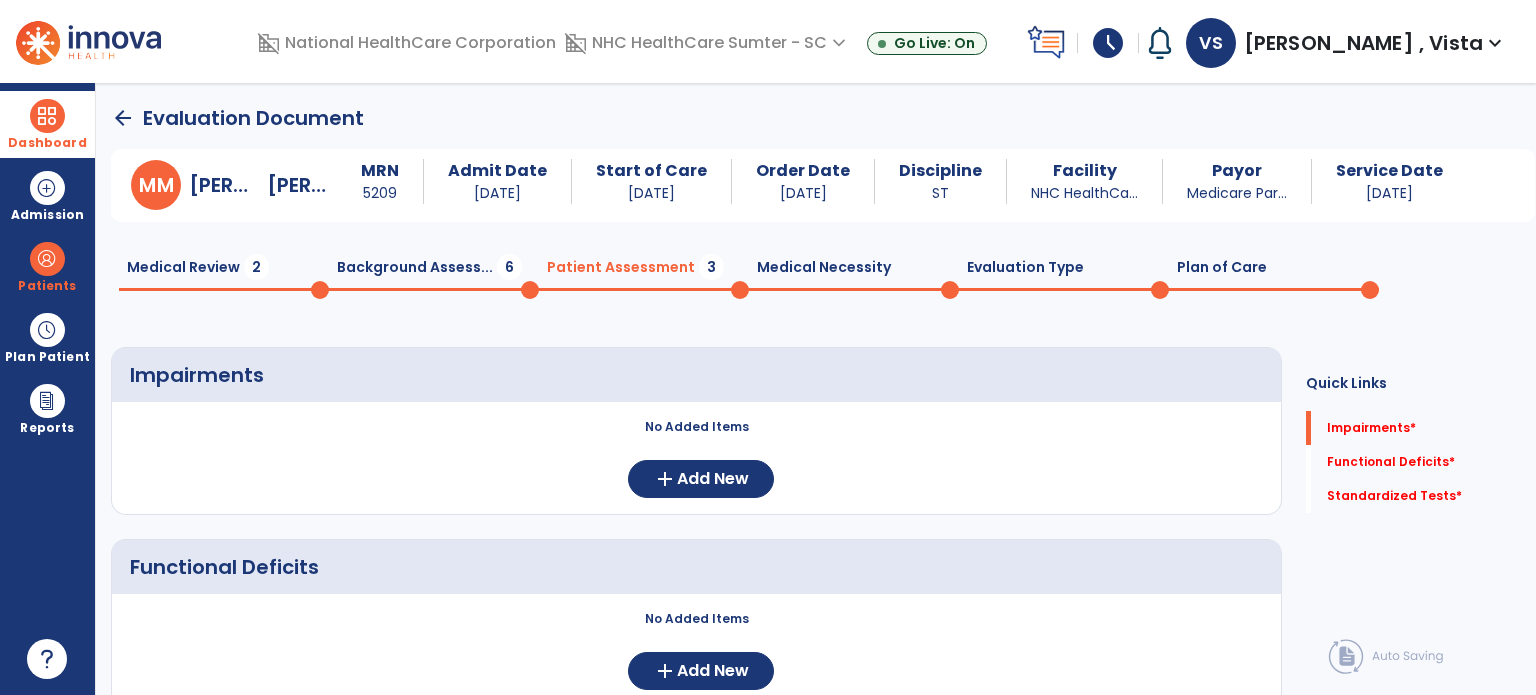 click on "Medical Review  2" 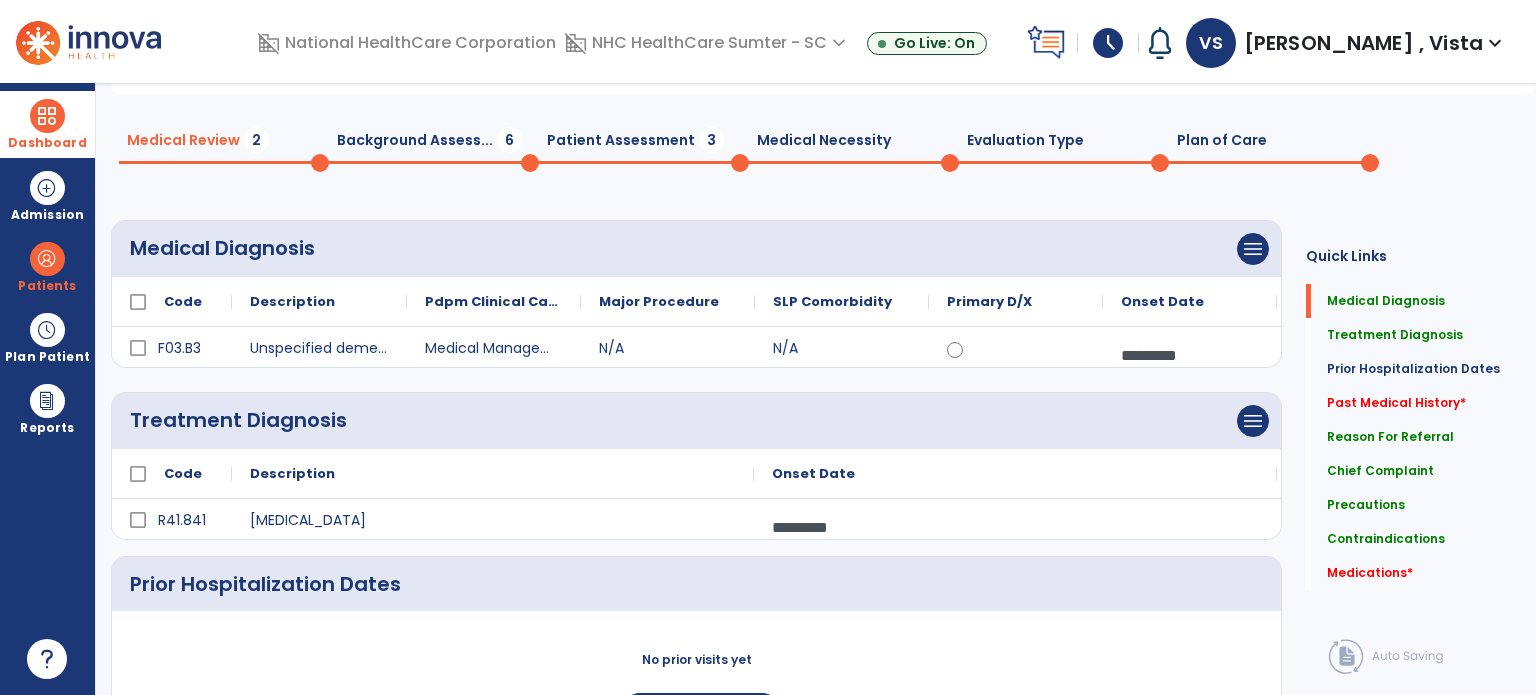 scroll, scrollTop: 0, scrollLeft: 0, axis: both 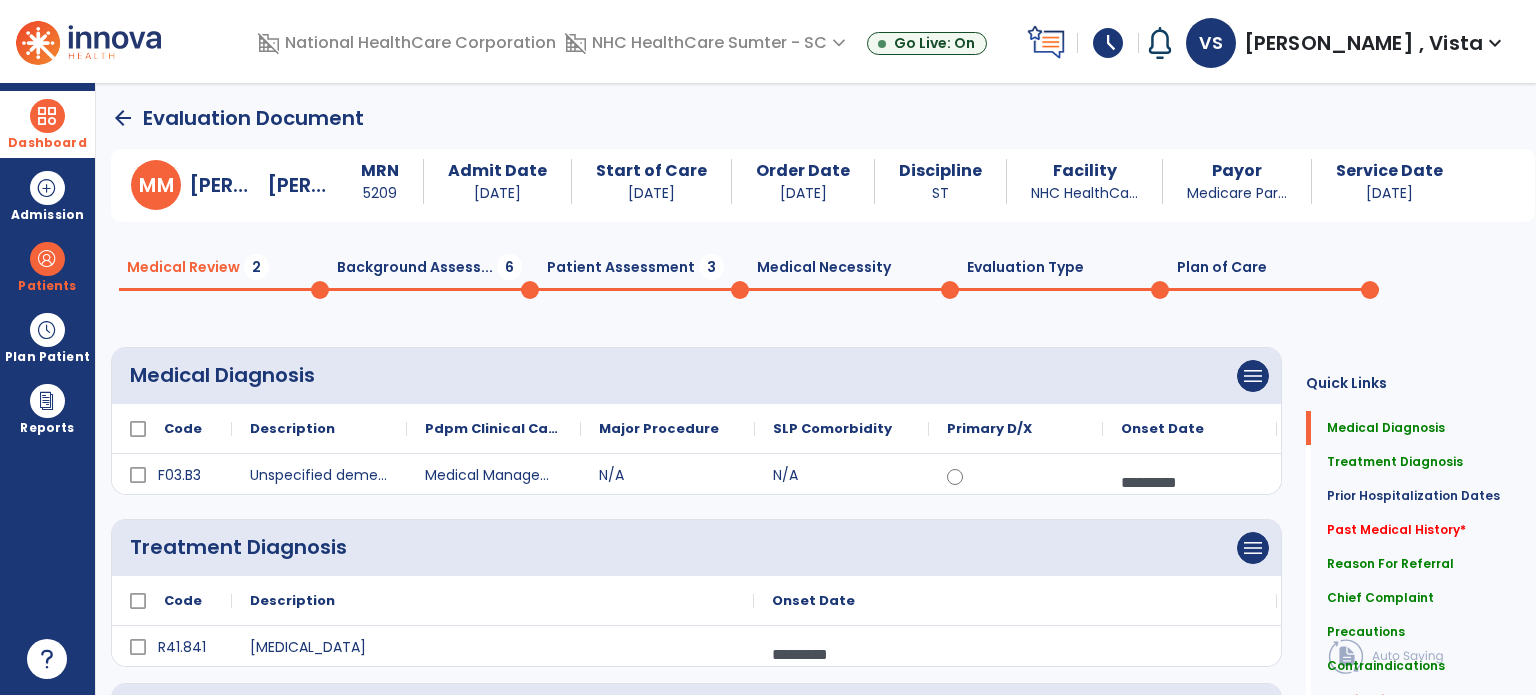 click on "Background Assess...  6" 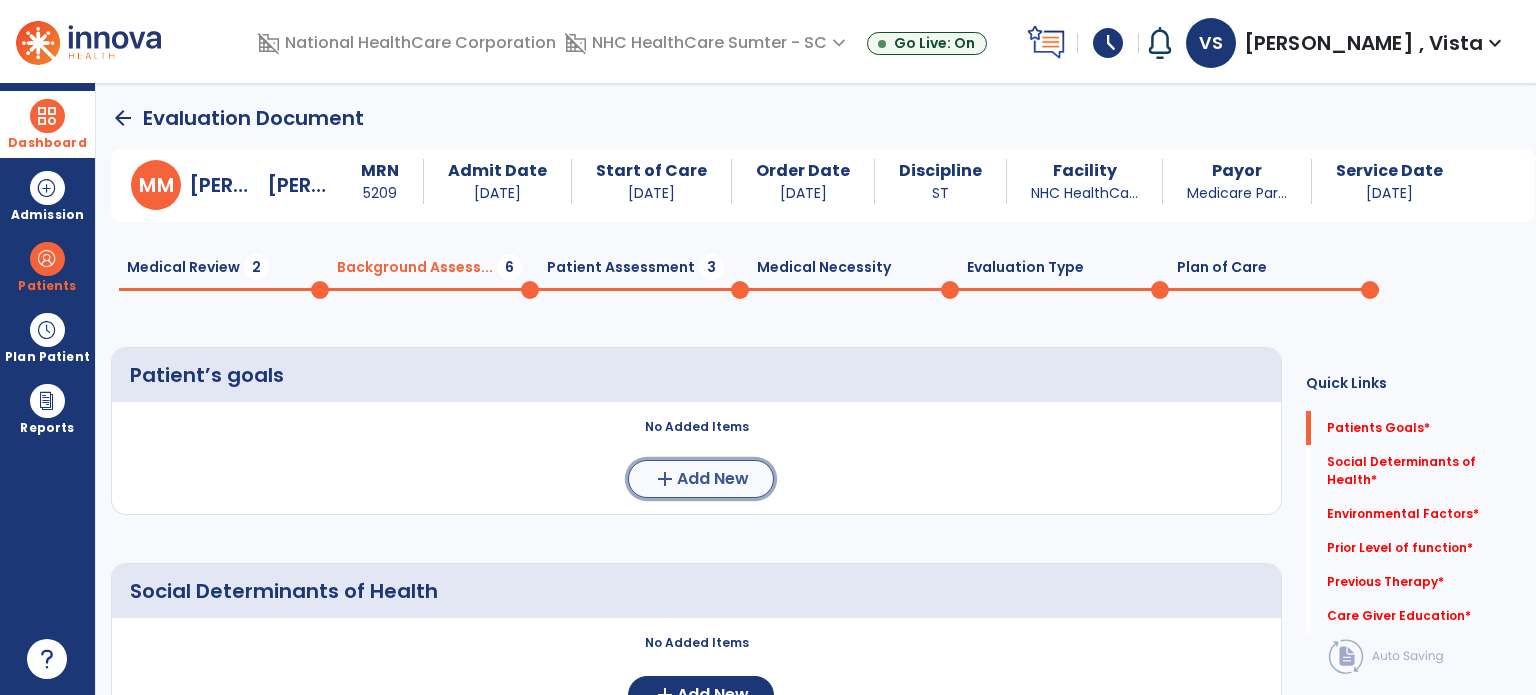 click on "Add New" 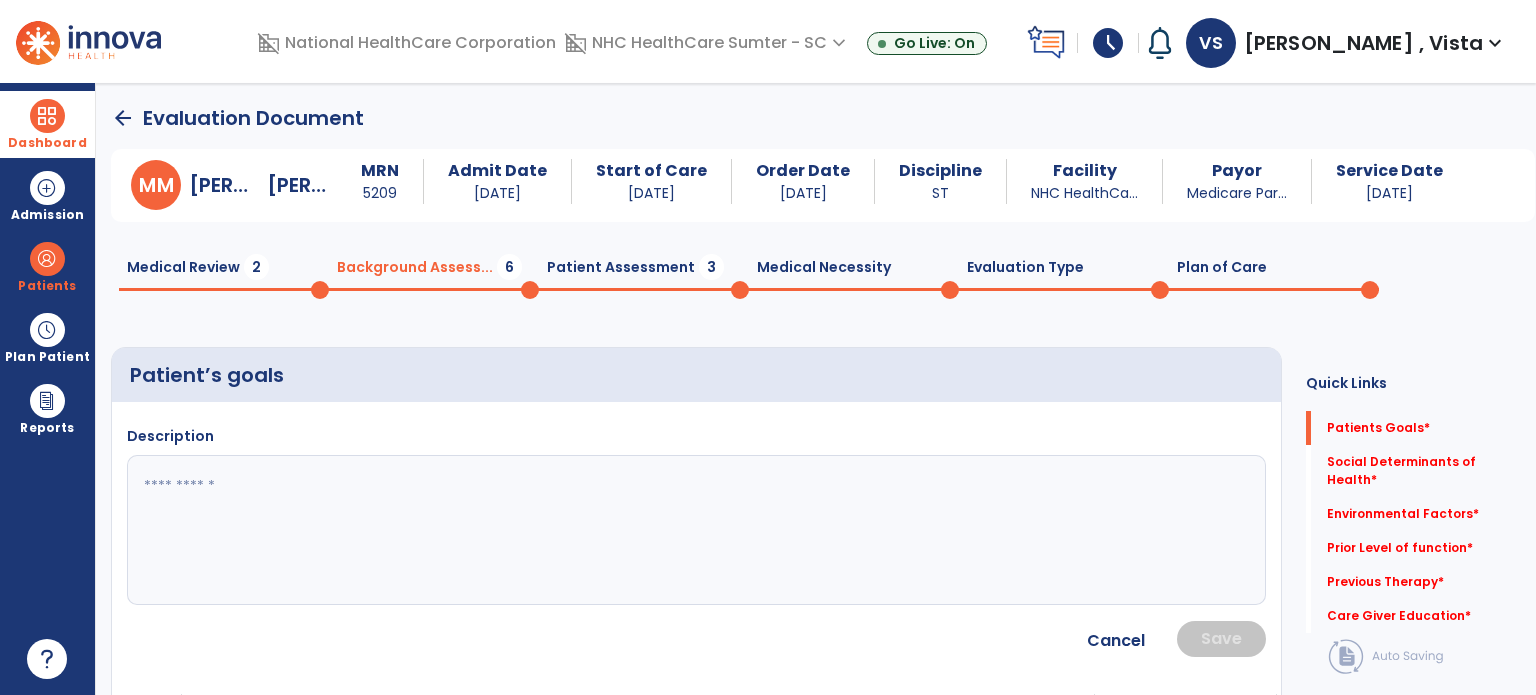 click 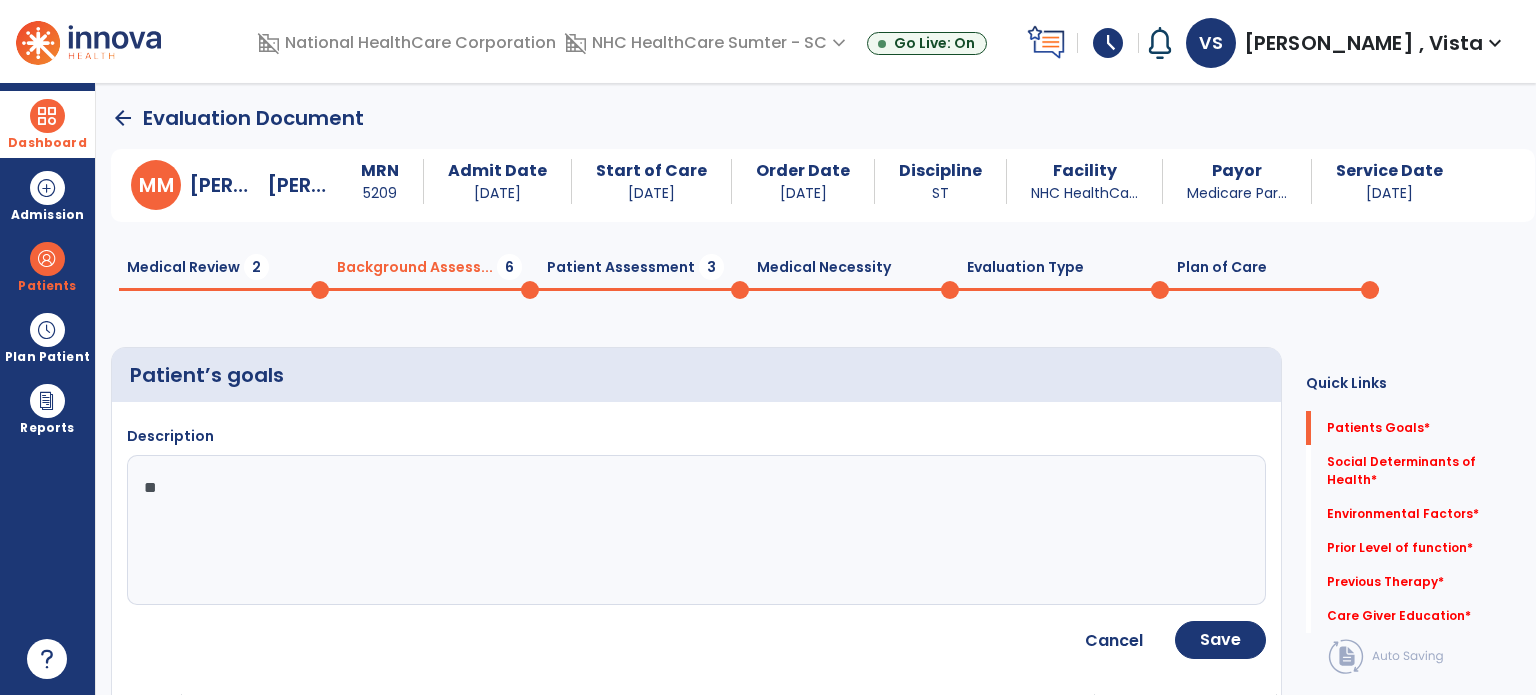 type on "*" 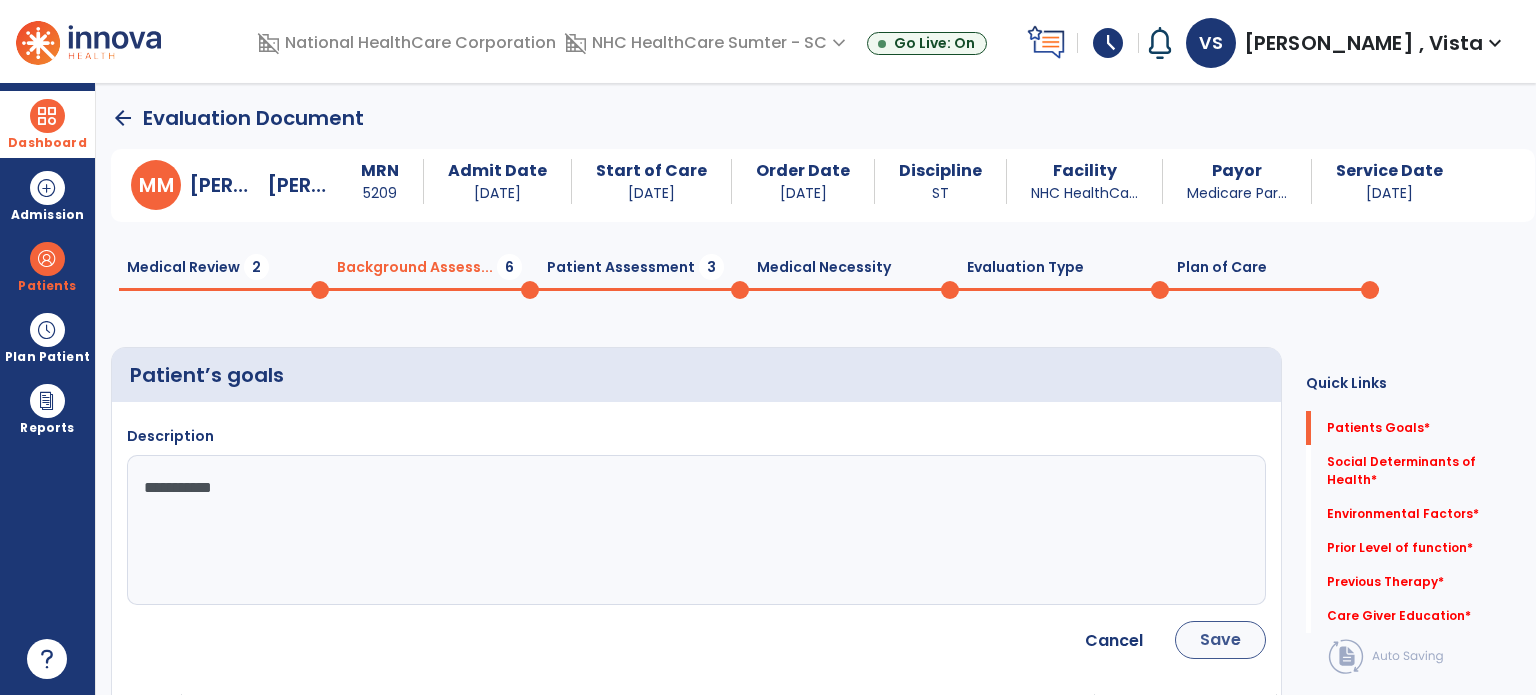 type on "**********" 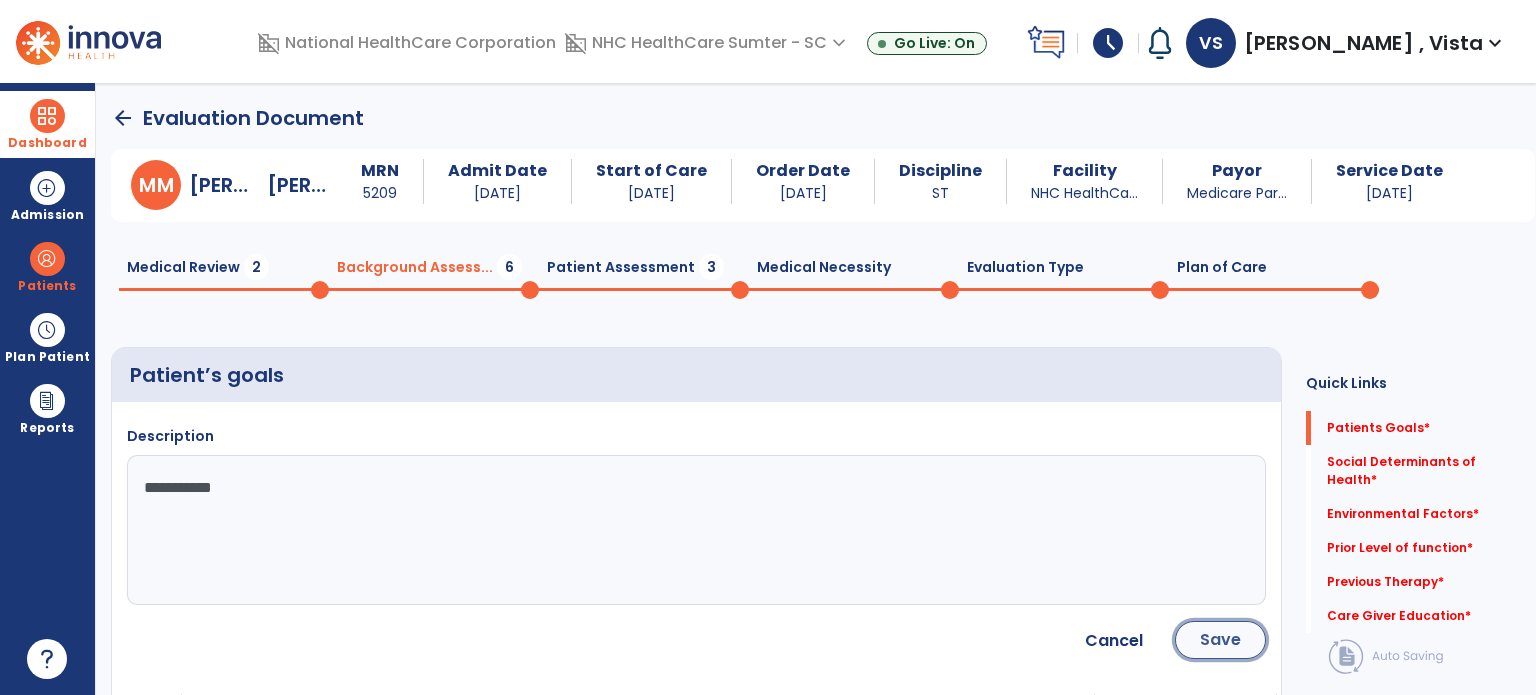 click on "Save" 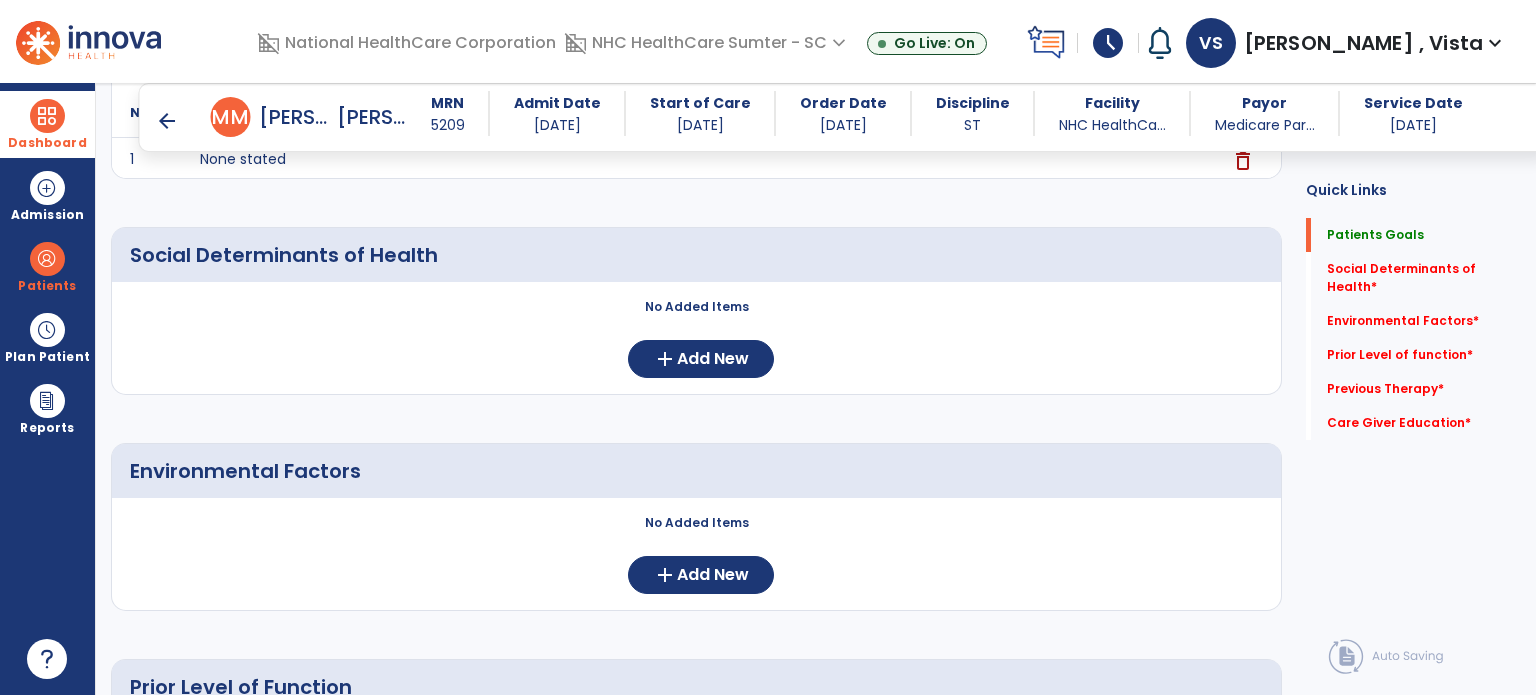 scroll, scrollTop: 0, scrollLeft: 0, axis: both 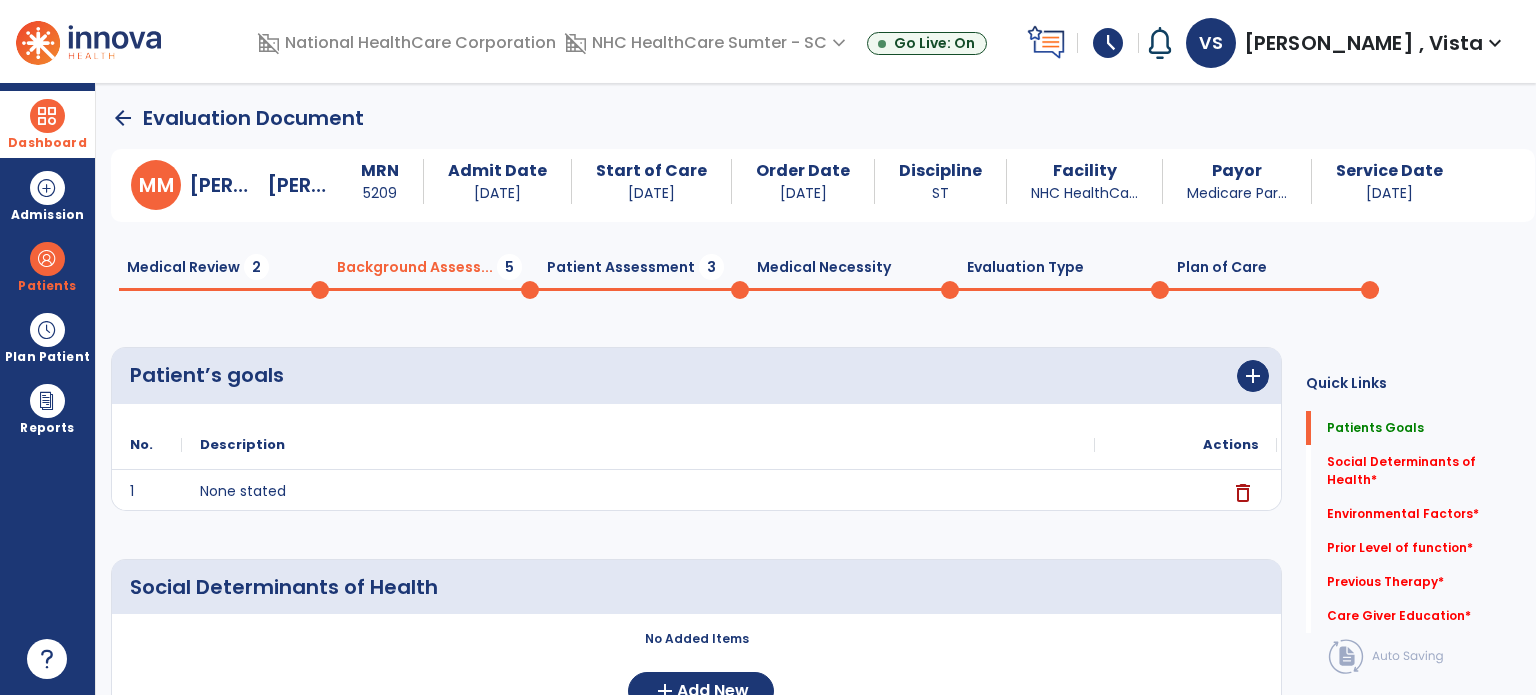 drag, startPoint x: 182, startPoint y: 243, endPoint x: 176, endPoint y: 252, distance: 10.816654 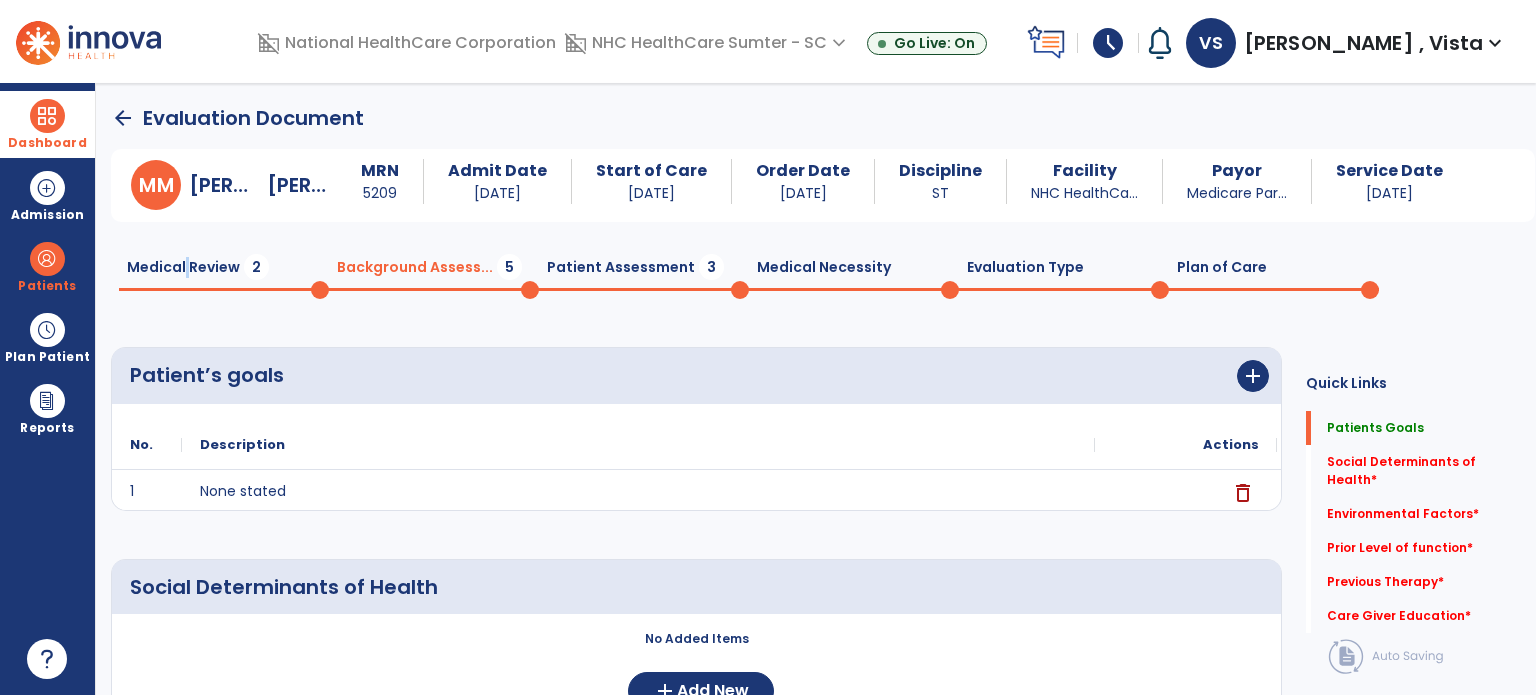 click on "Medical Review  2" 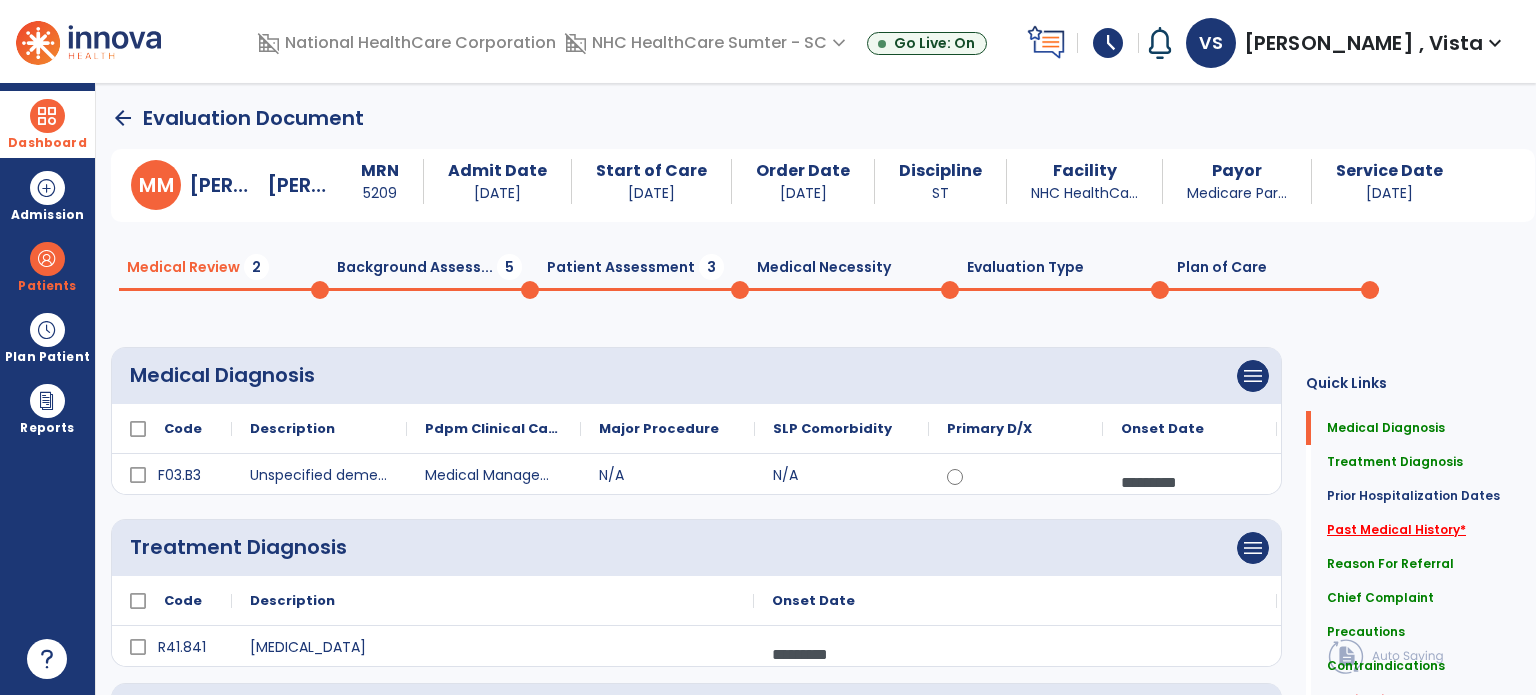 click on "Past Medical History   *" 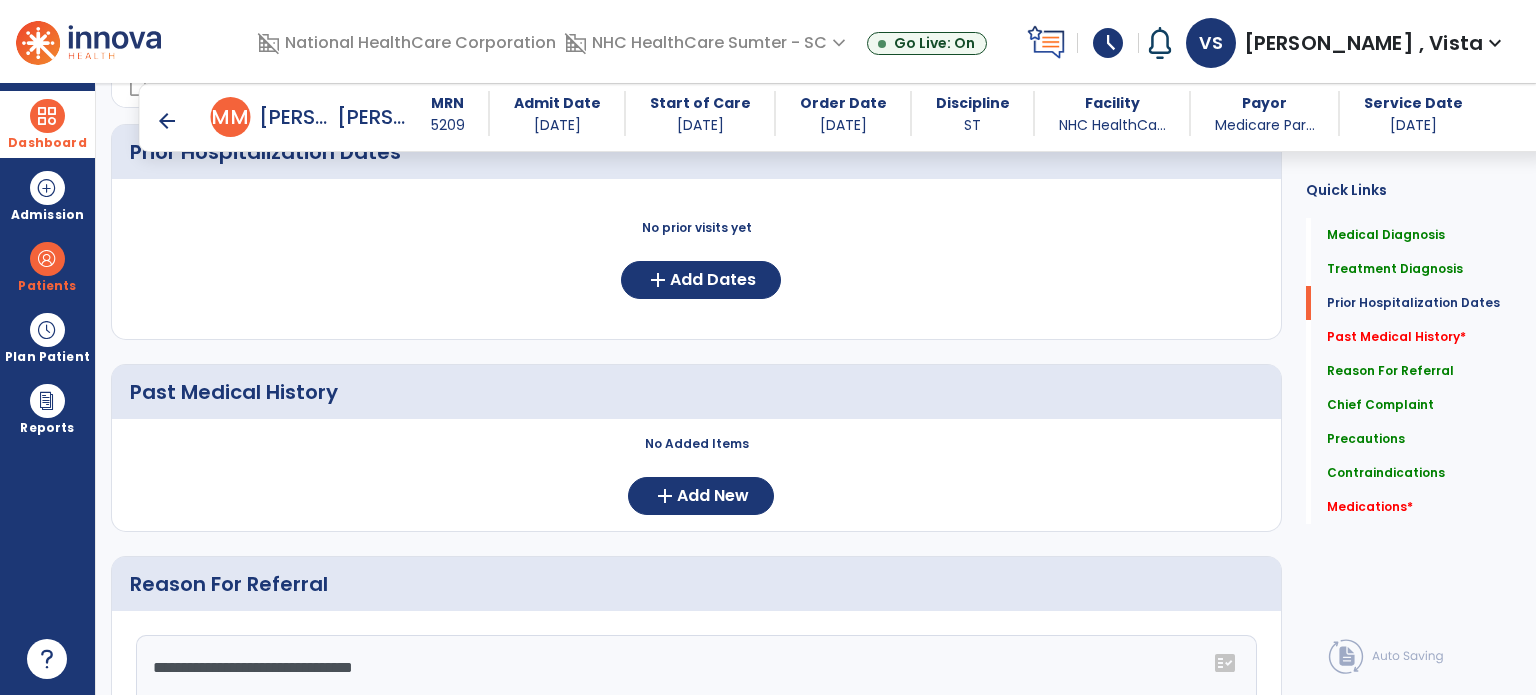 scroll, scrollTop: 616, scrollLeft: 0, axis: vertical 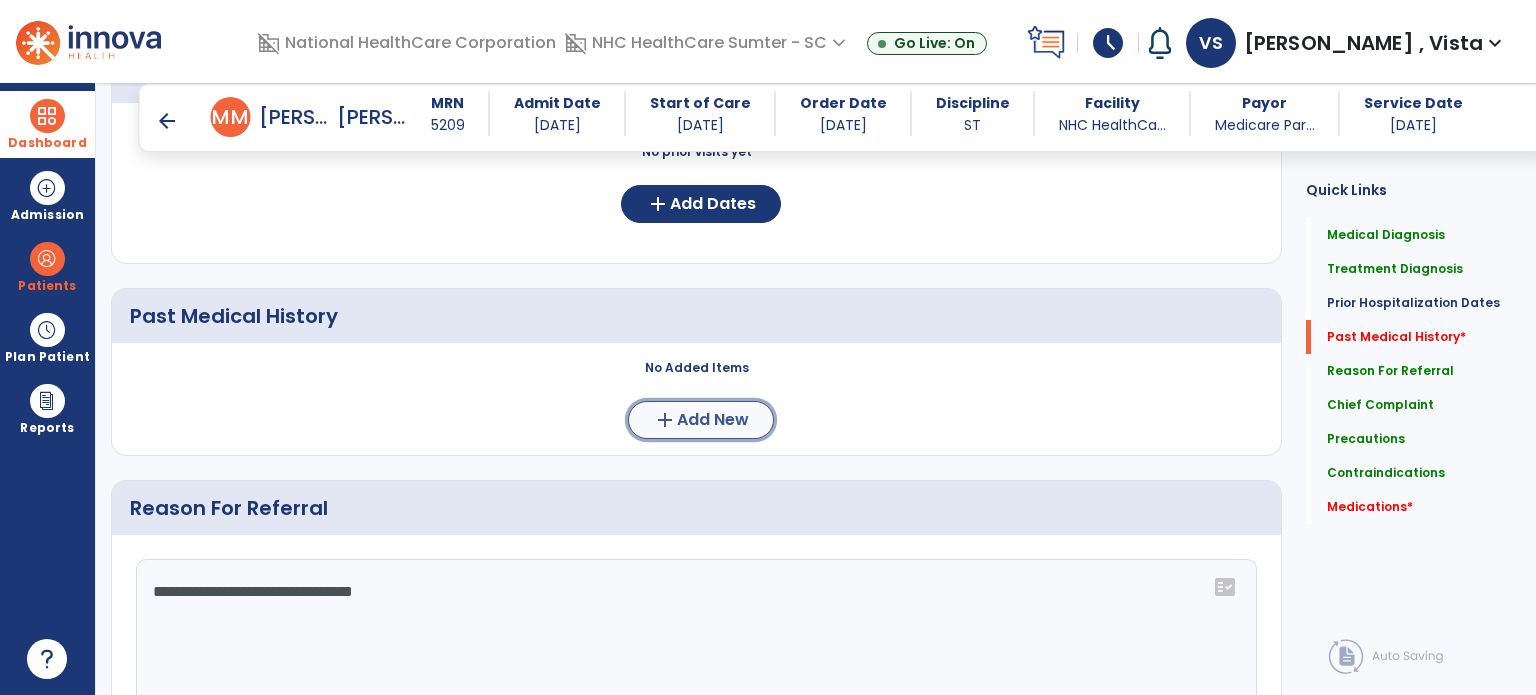 click on "Add New" 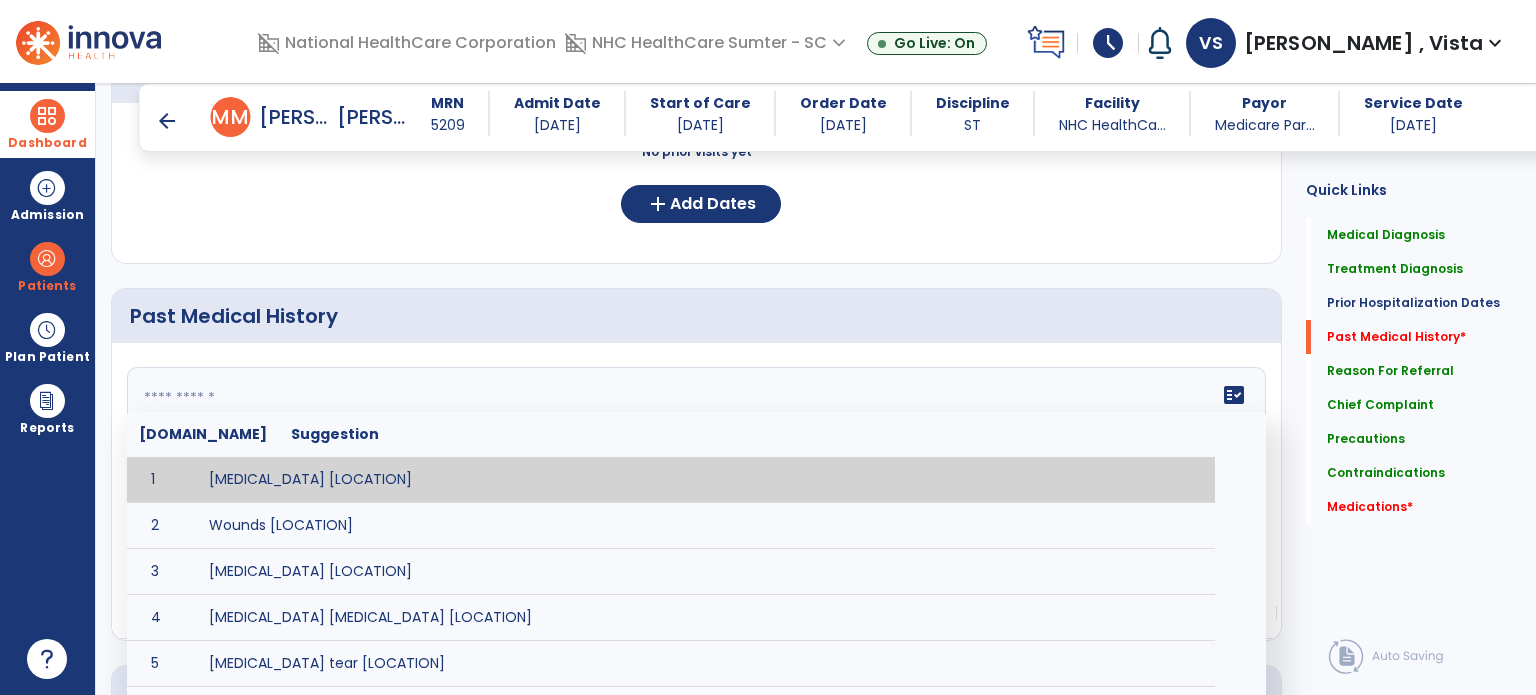 click 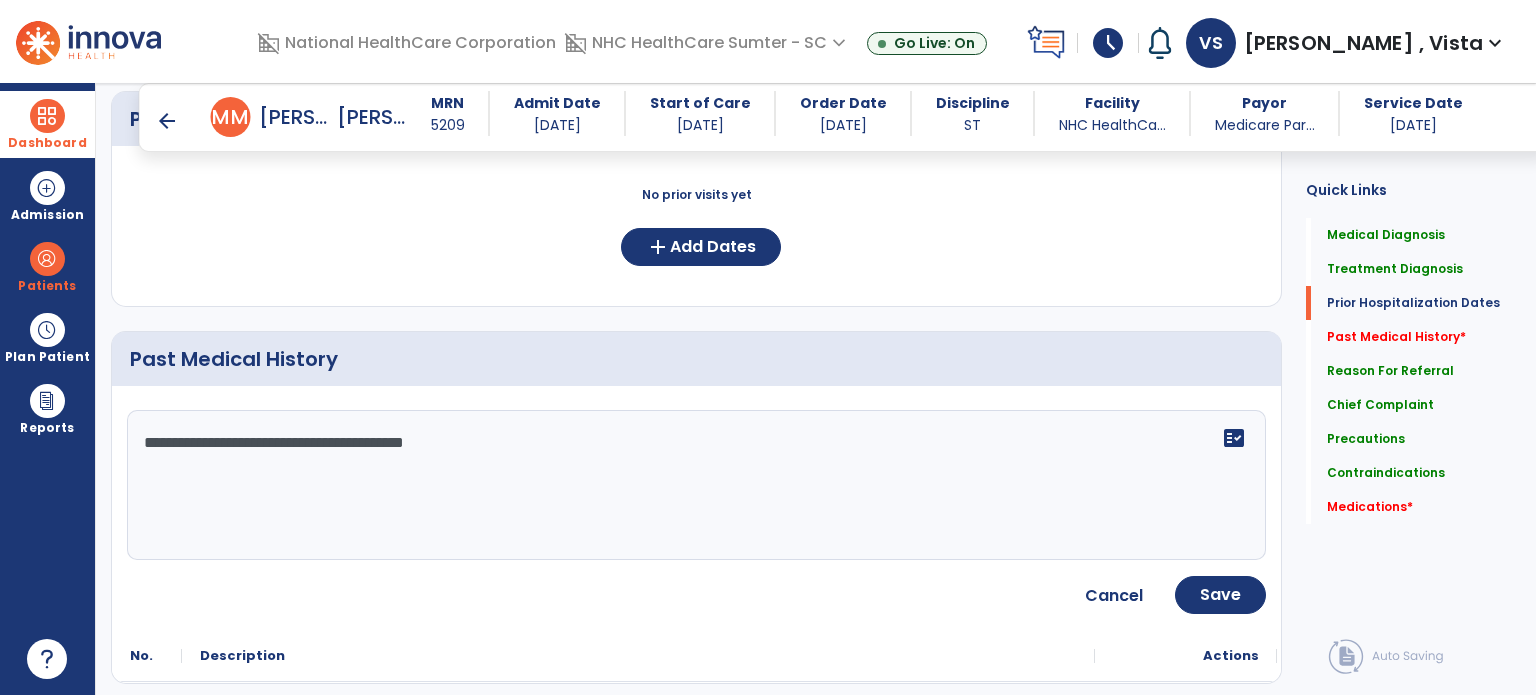 scroll, scrollTop: 616, scrollLeft: 0, axis: vertical 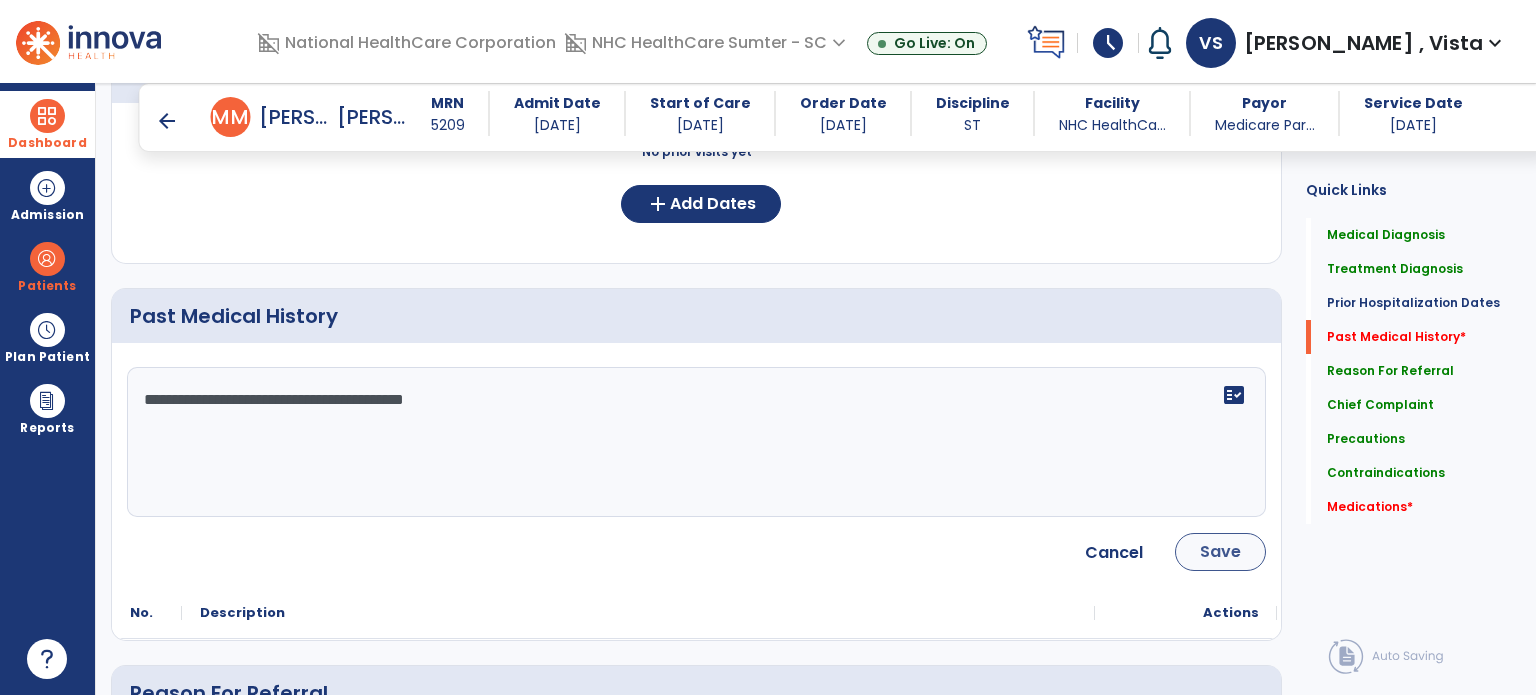 type on "**********" 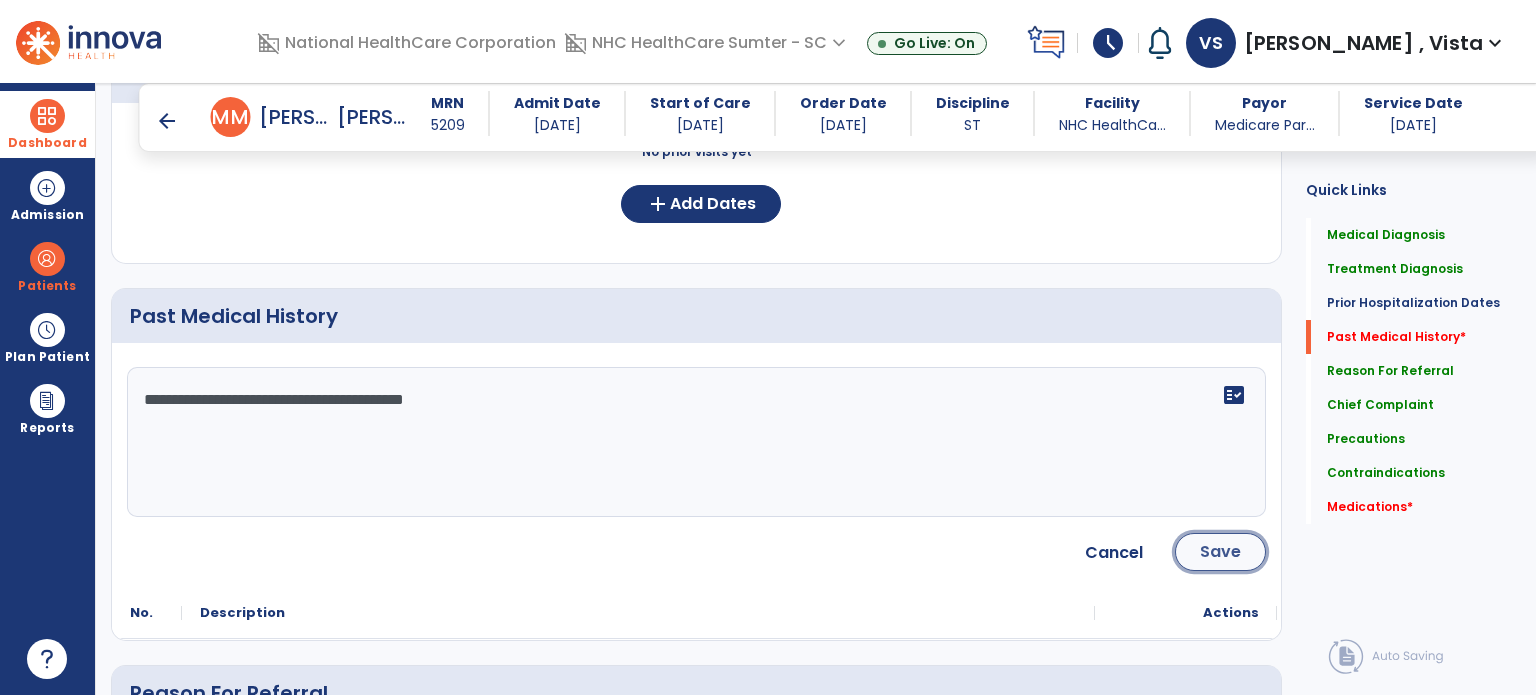 click on "Save" 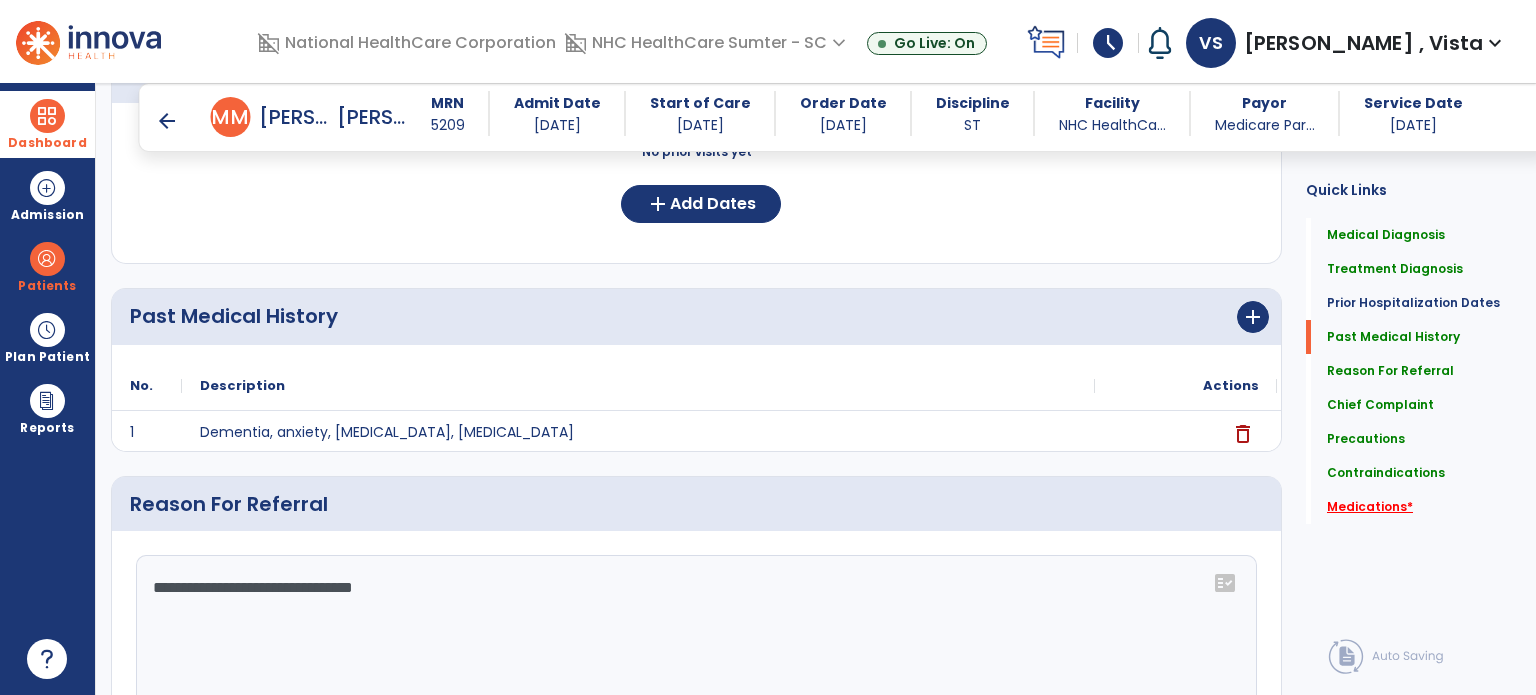 click on "Medications   *" 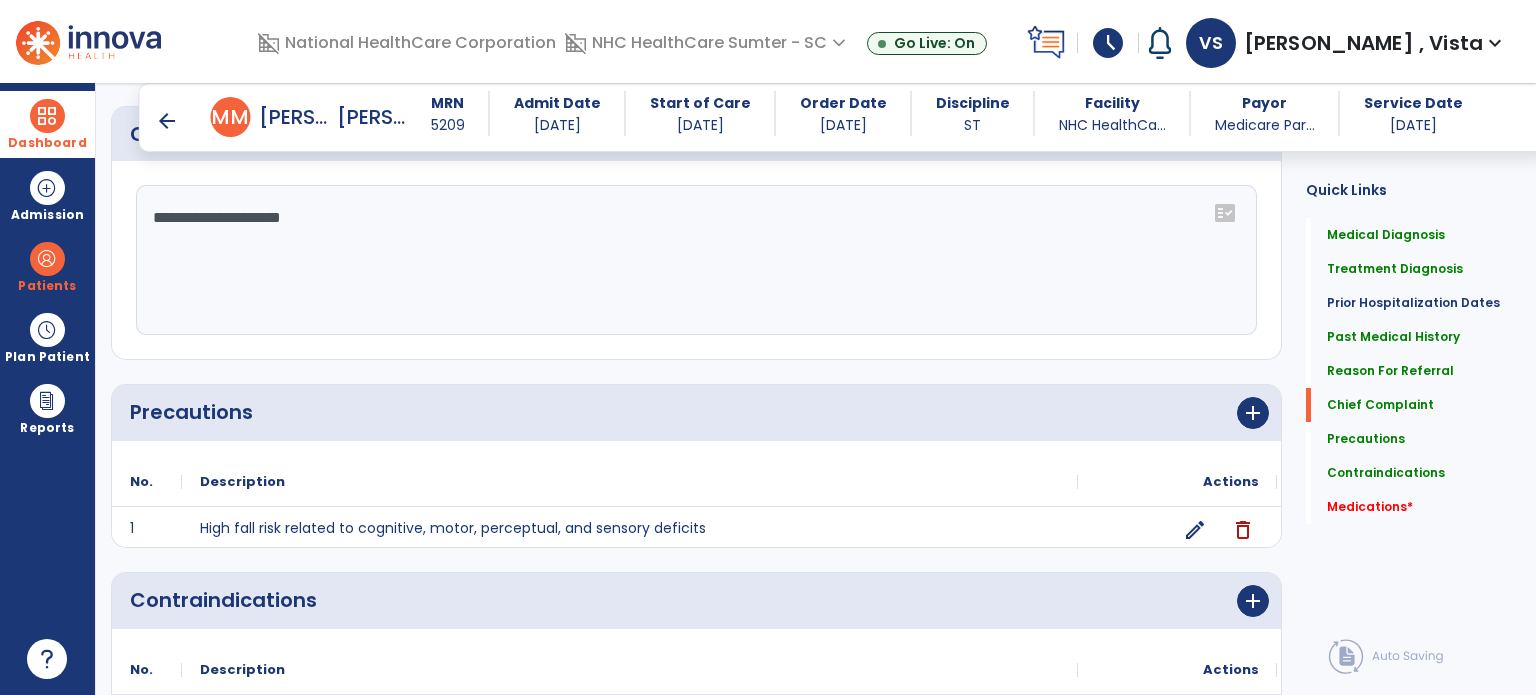 scroll, scrollTop: 1561, scrollLeft: 0, axis: vertical 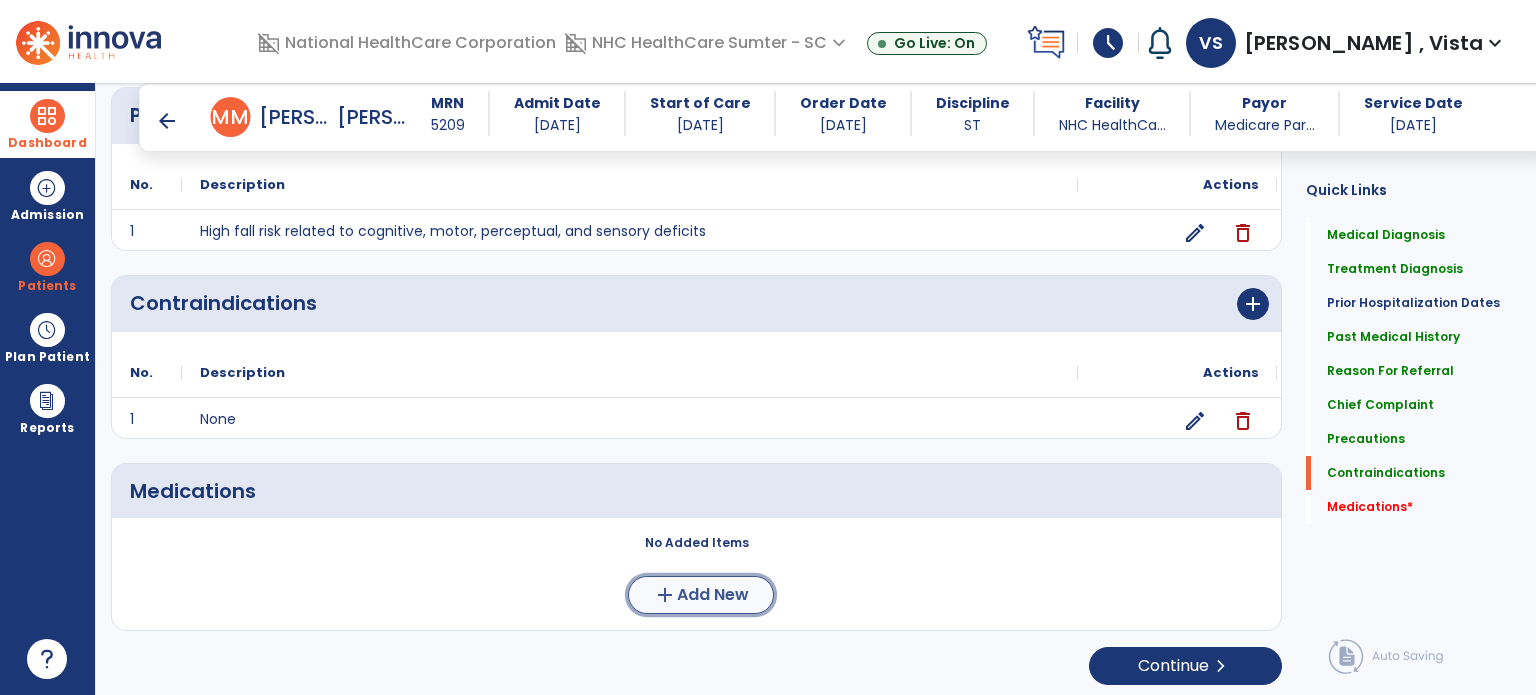click on "Add New" 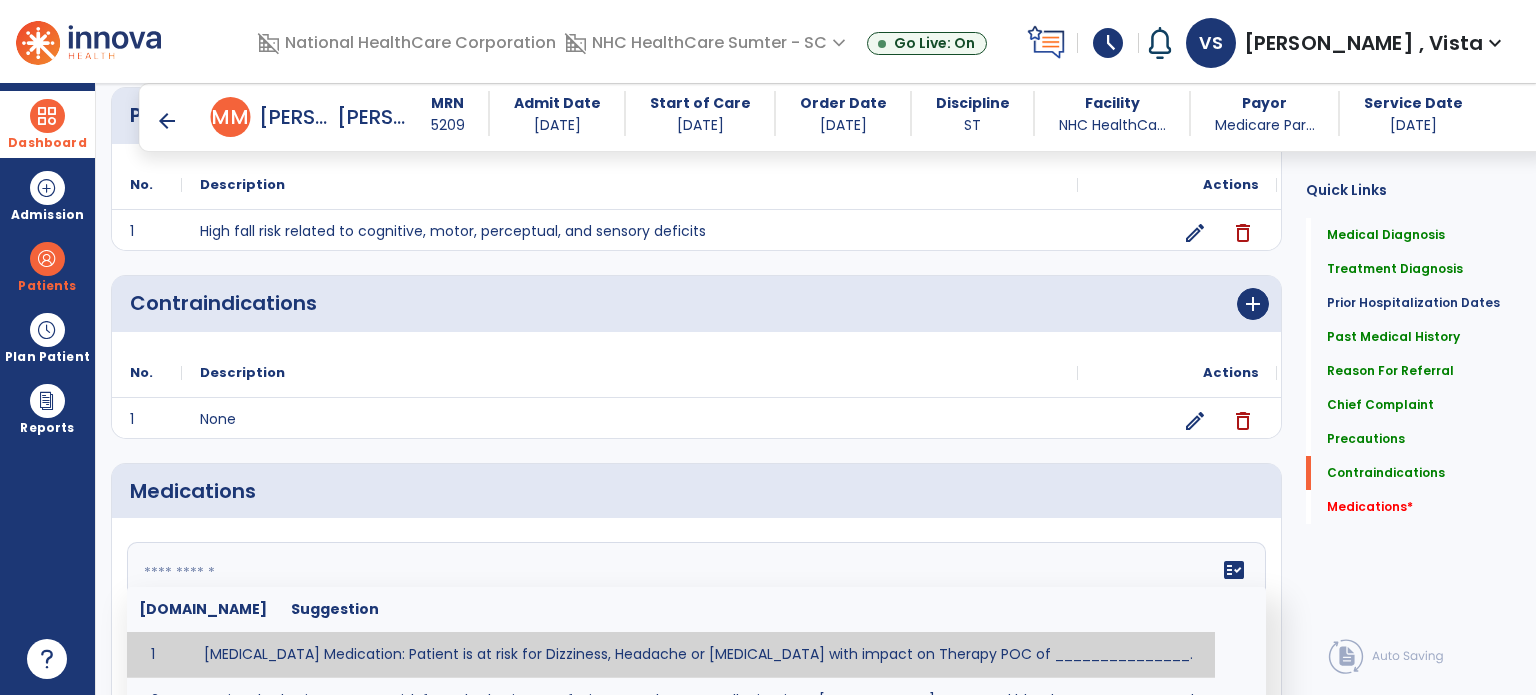 click 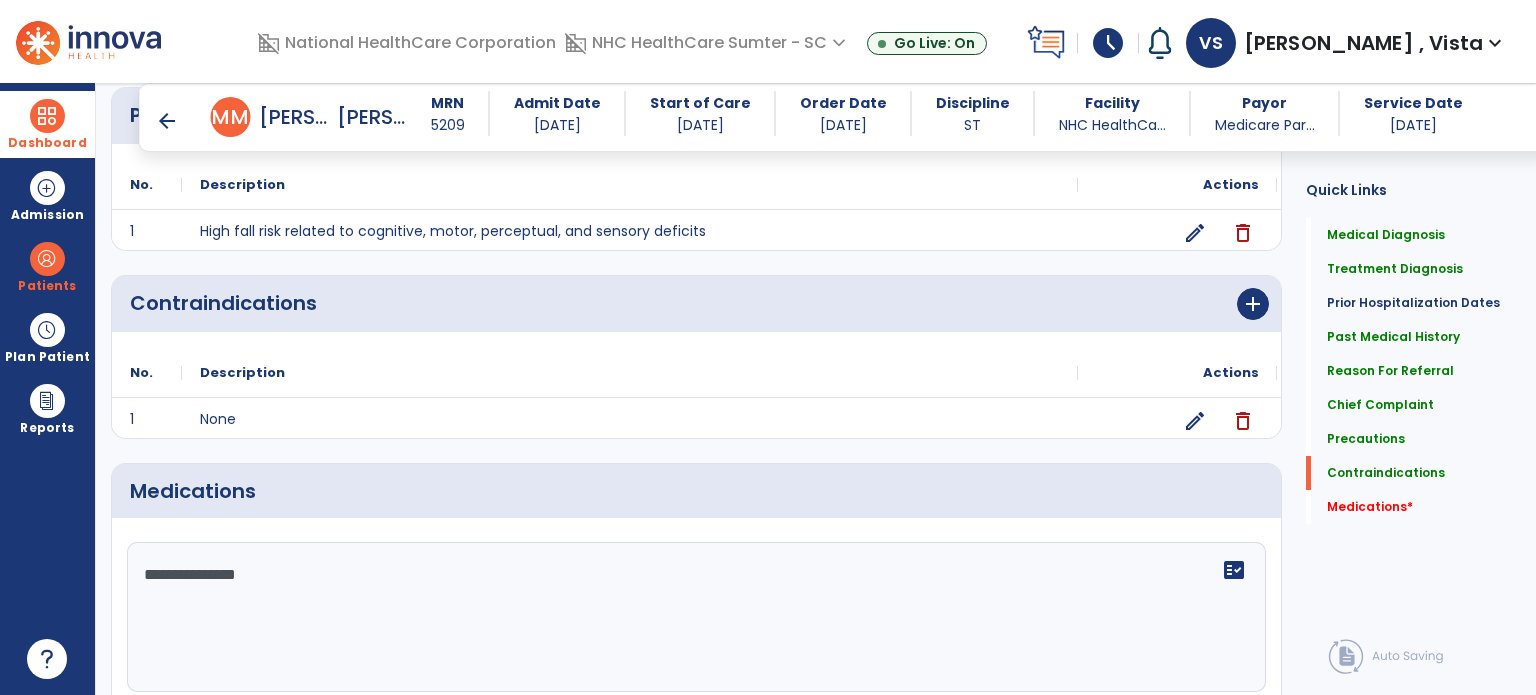 paste on "**********" 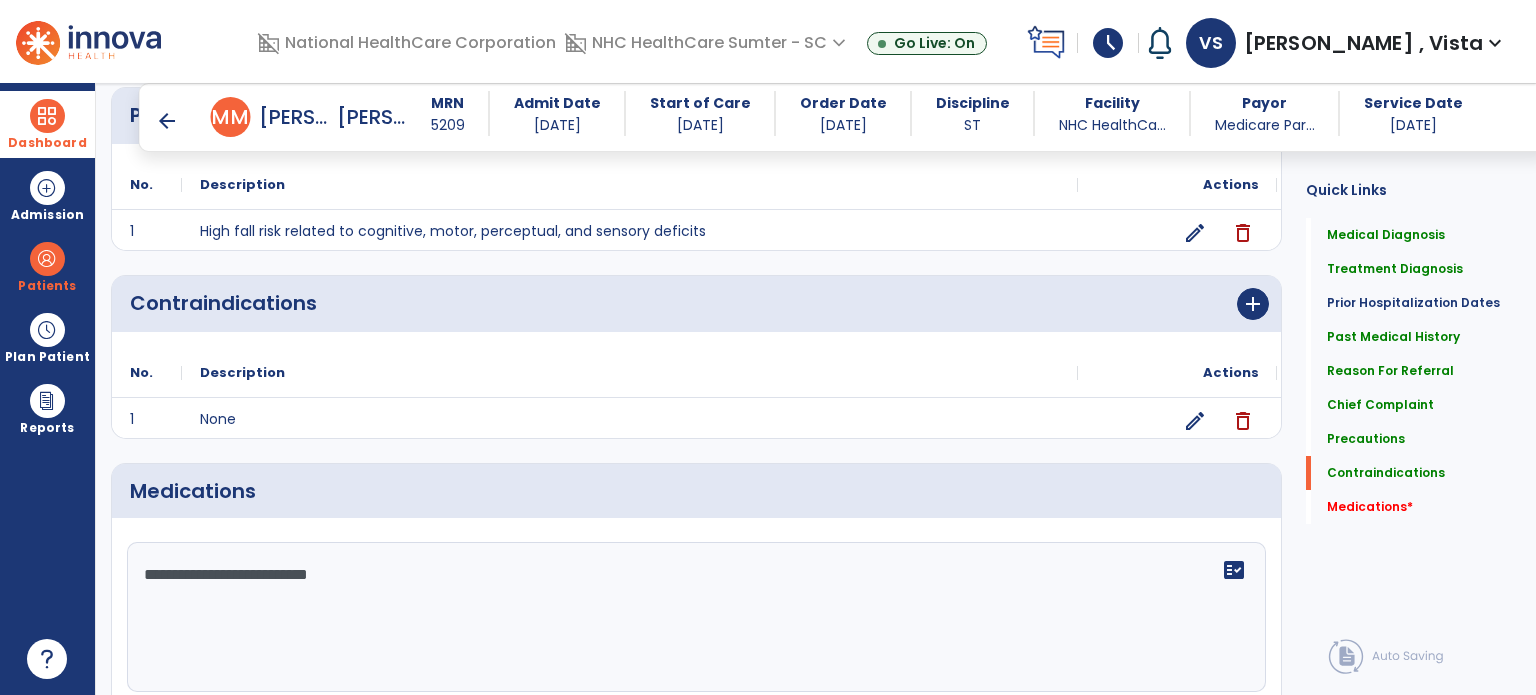 paste on "**********" 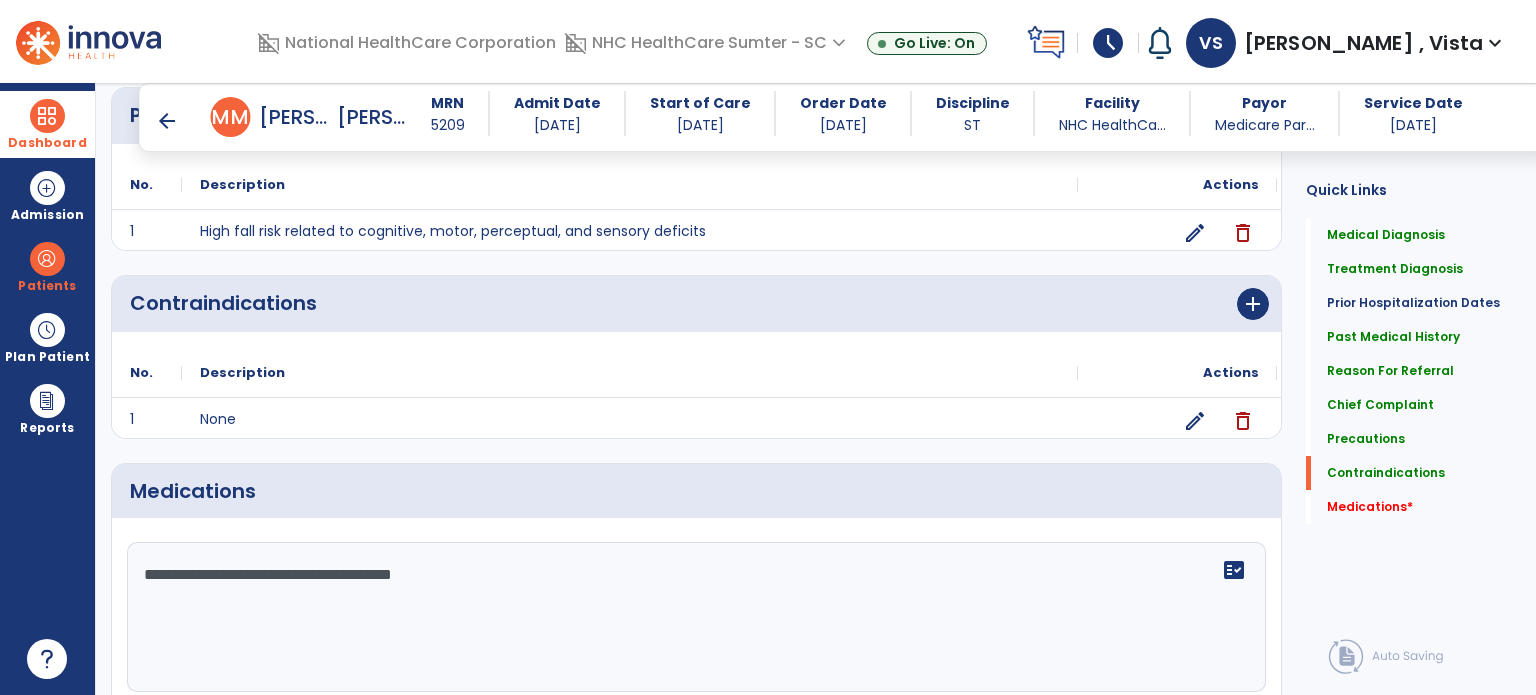 click on "**********" 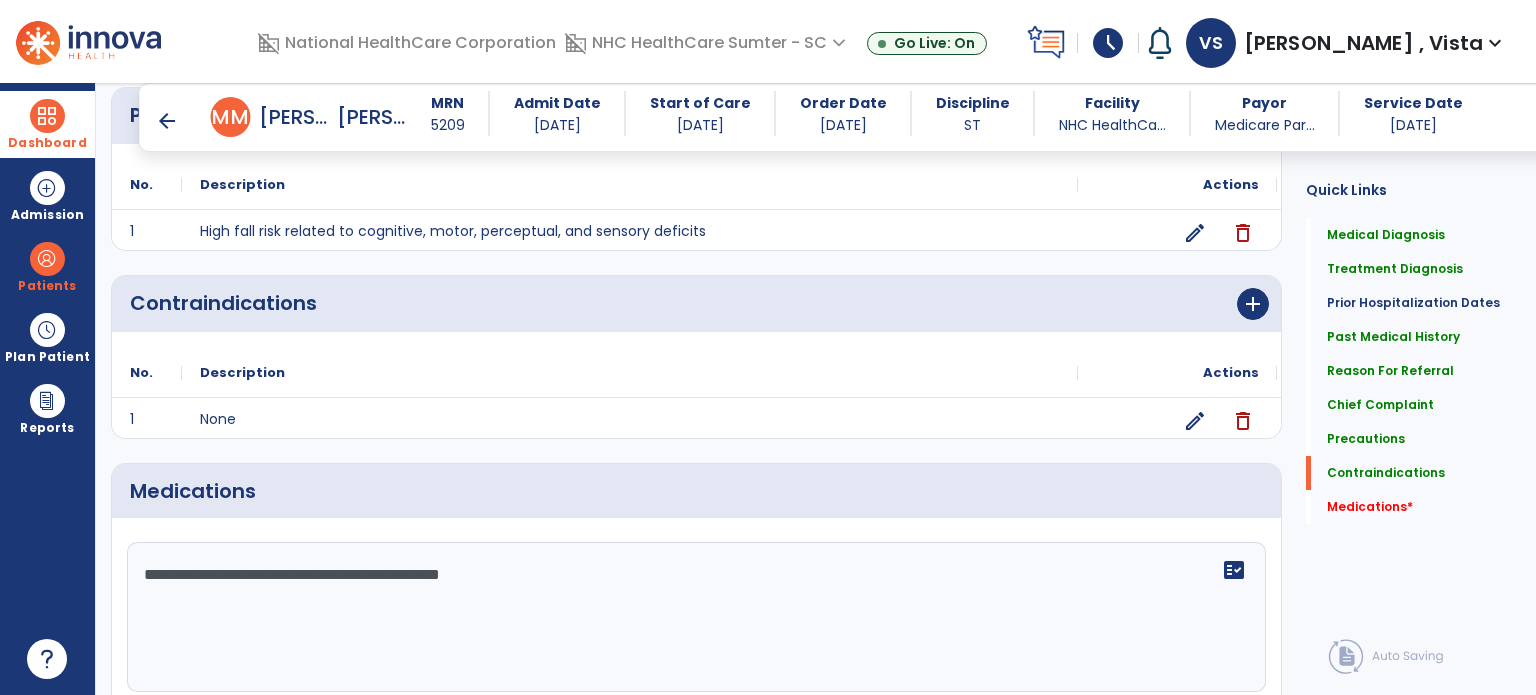 paste on "**********" 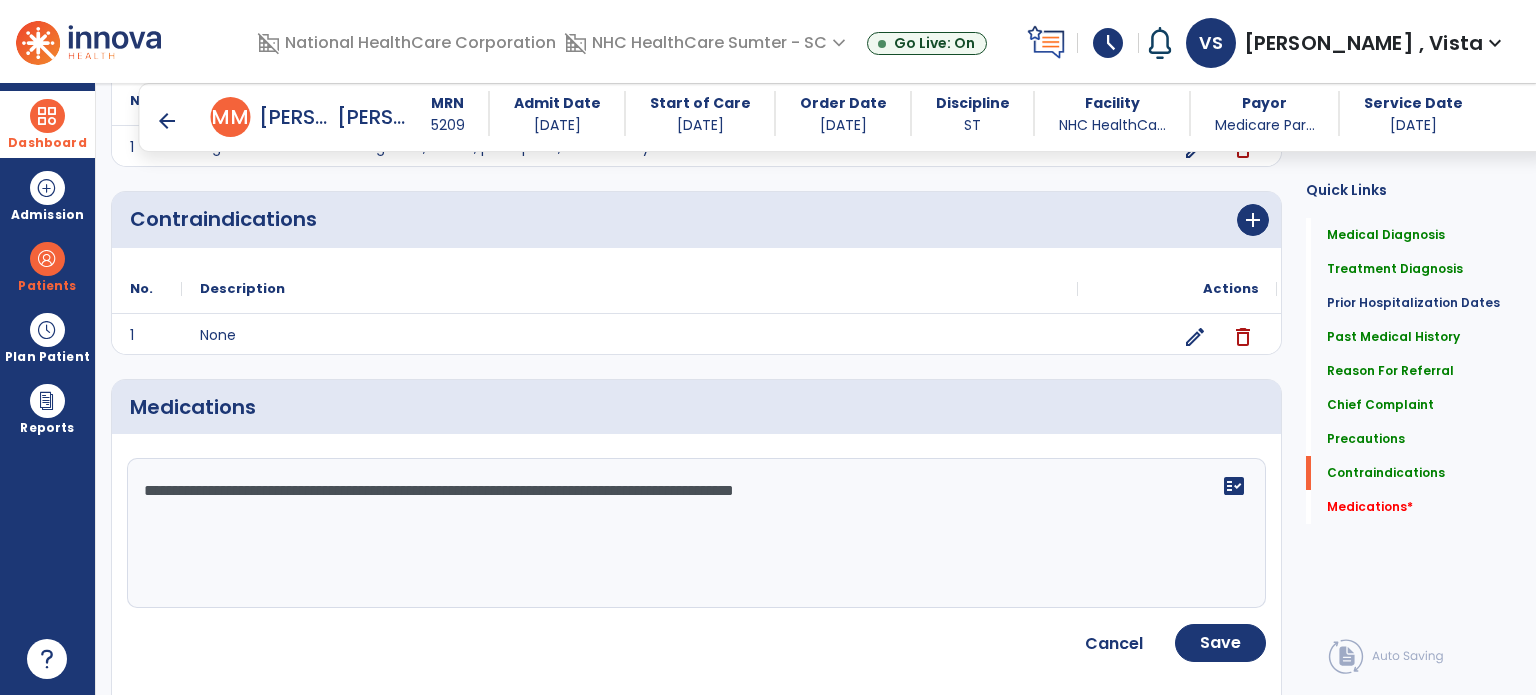 scroll, scrollTop: 1745, scrollLeft: 0, axis: vertical 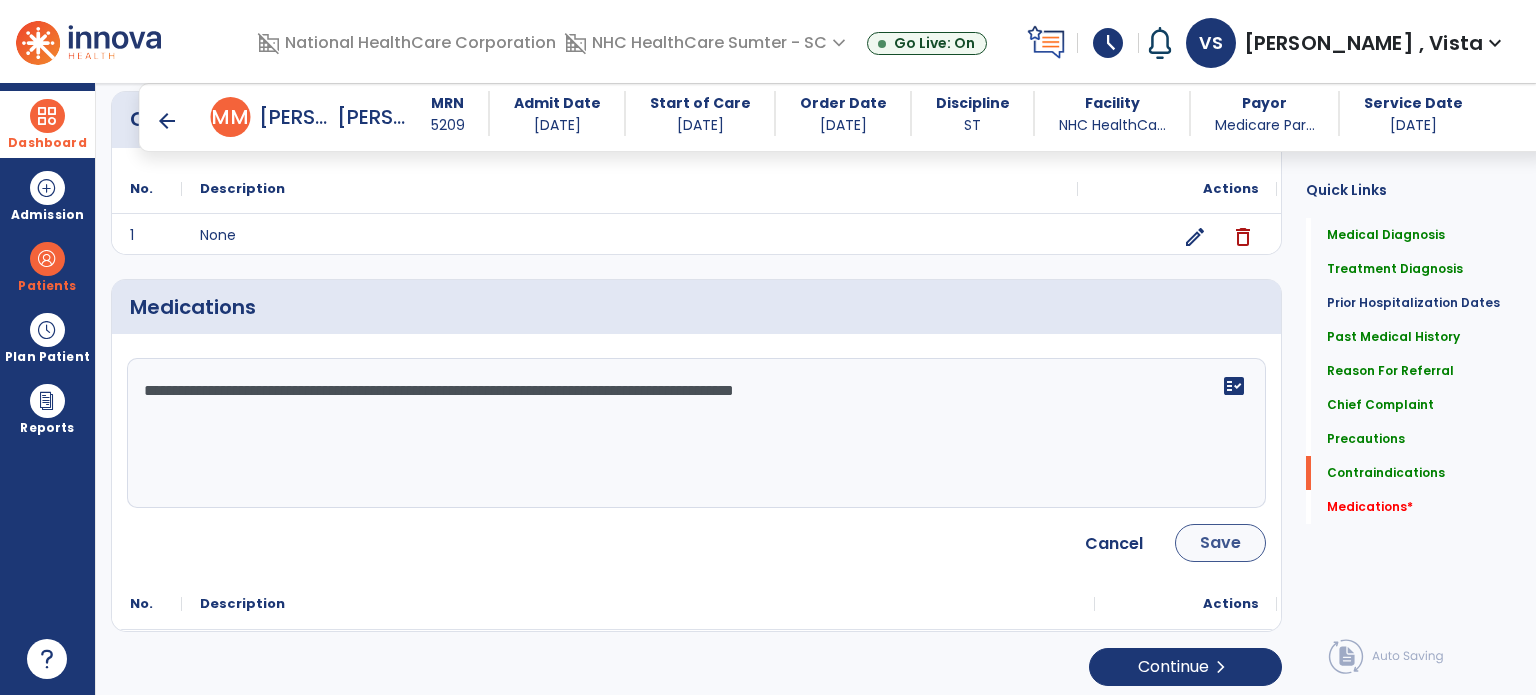 type on "**********" 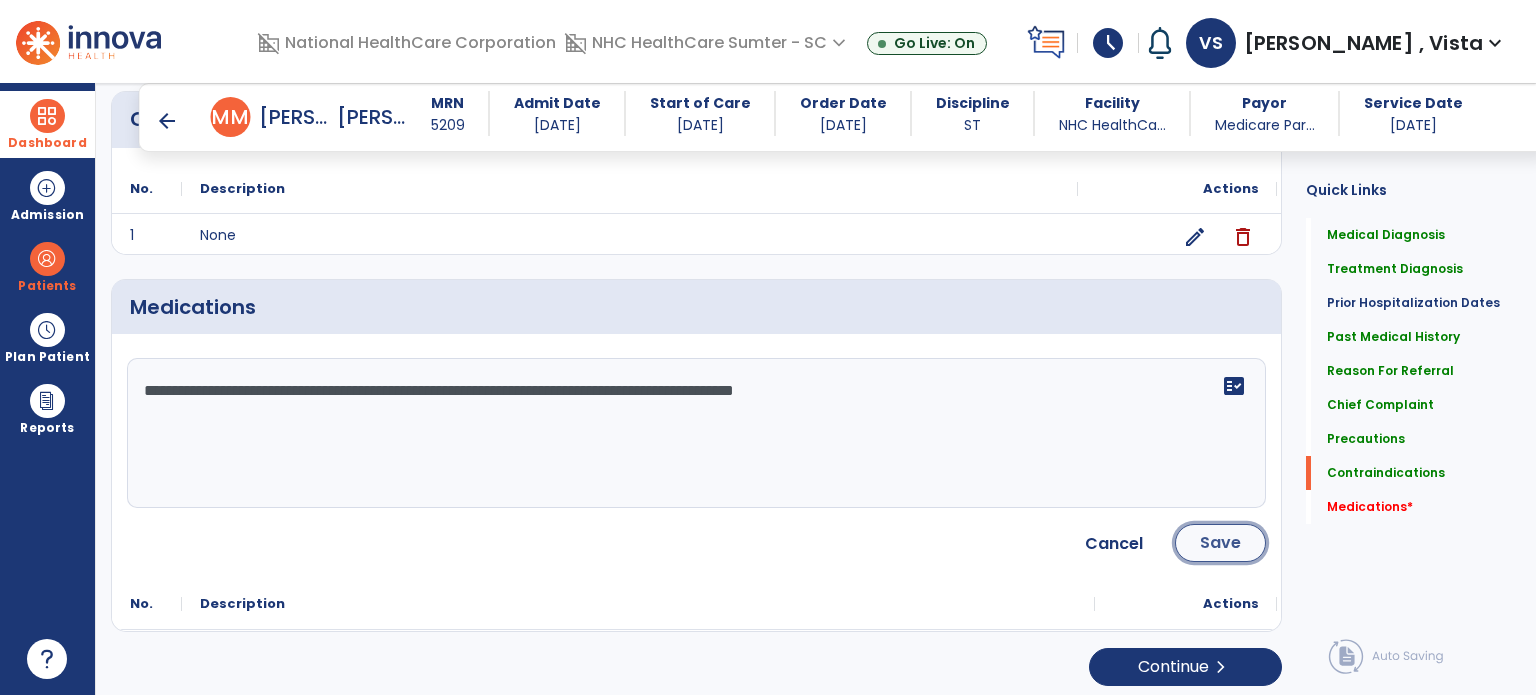 click on "Save" 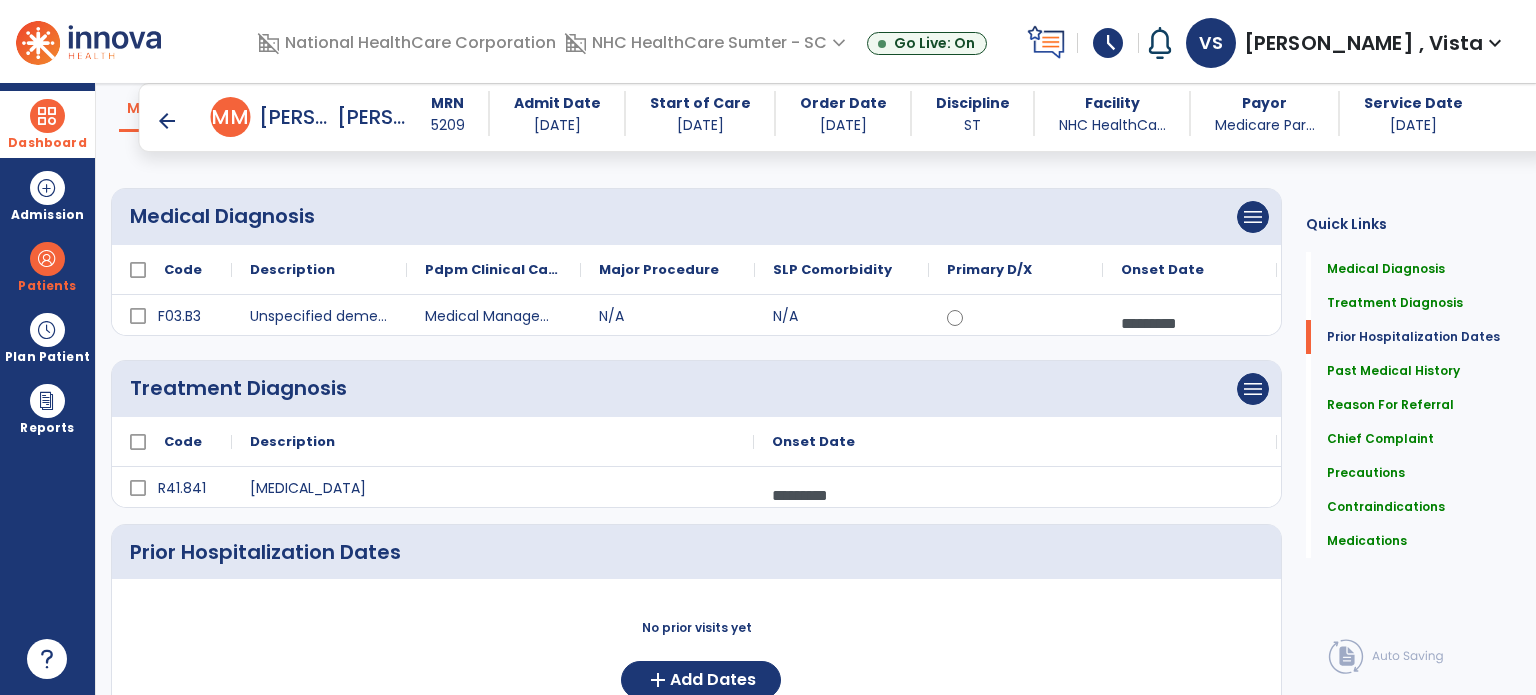 scroll, scrollTop: 0, scrollLeft: 0, axis: both 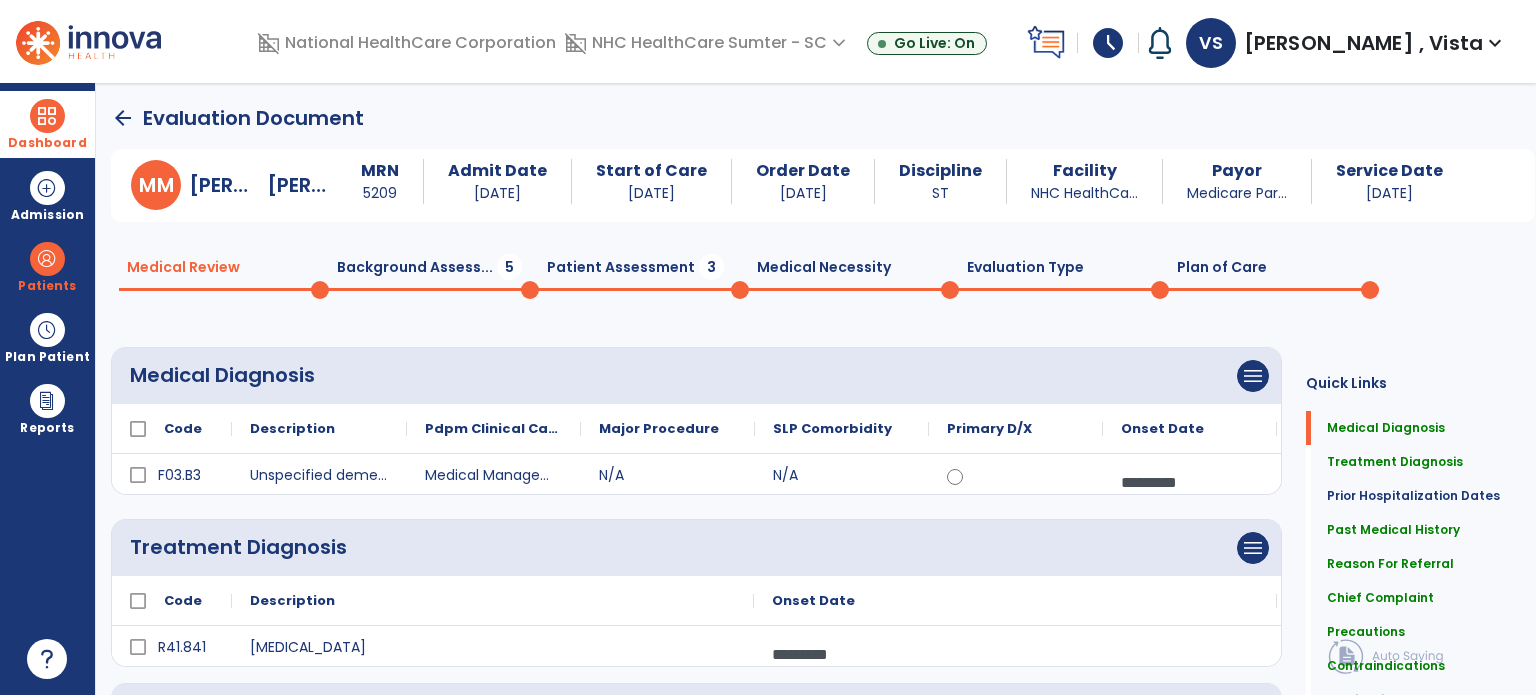 click on "Patient Assessment  3" 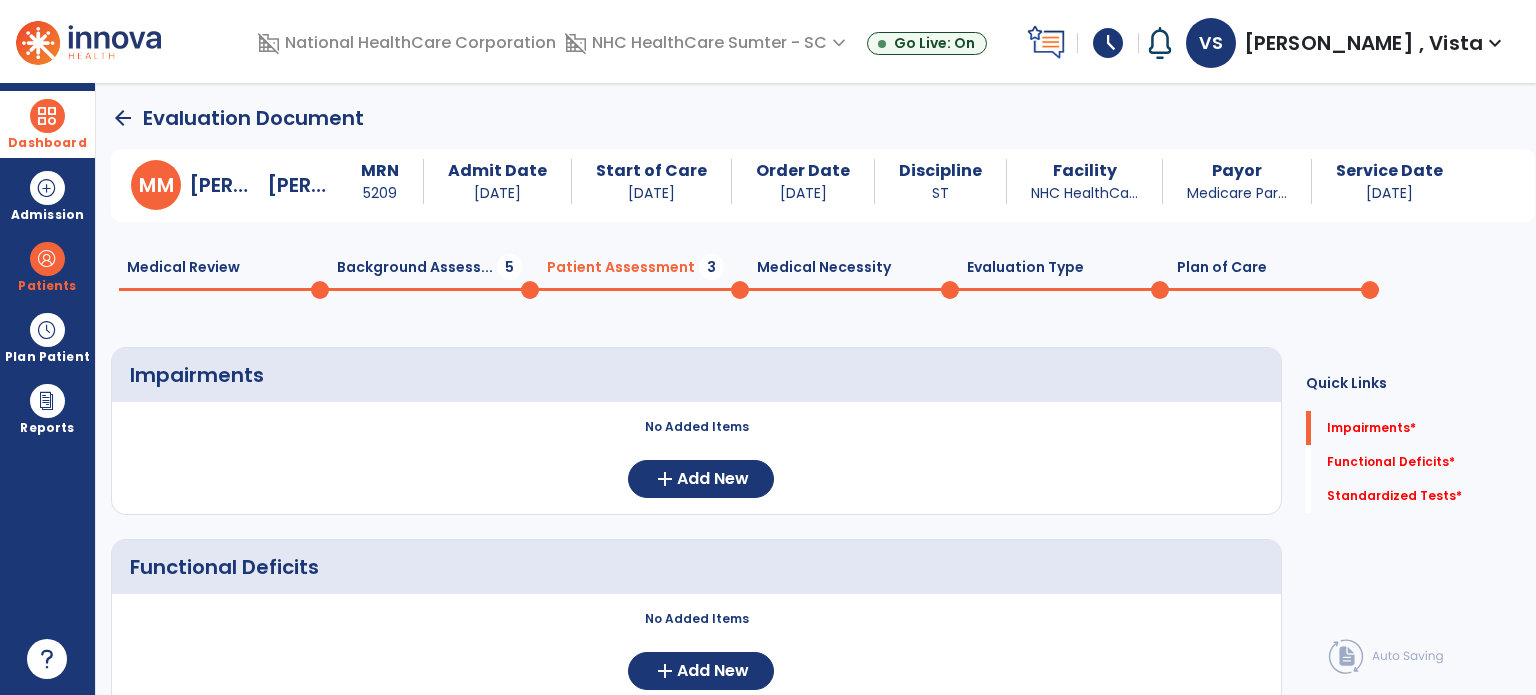 click on "Background Assess...  5" 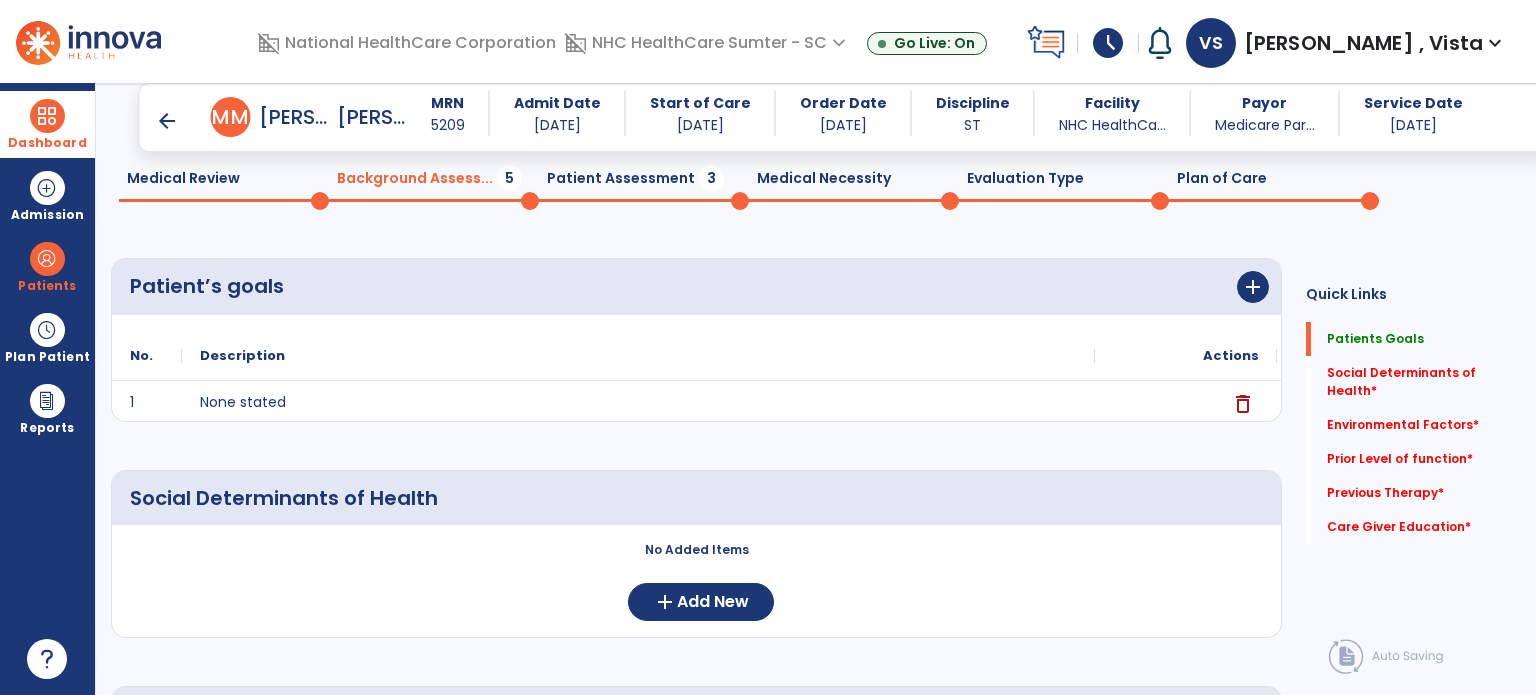 scroll, scrollTop: 200, scrollLeft: 0, axis: vertical 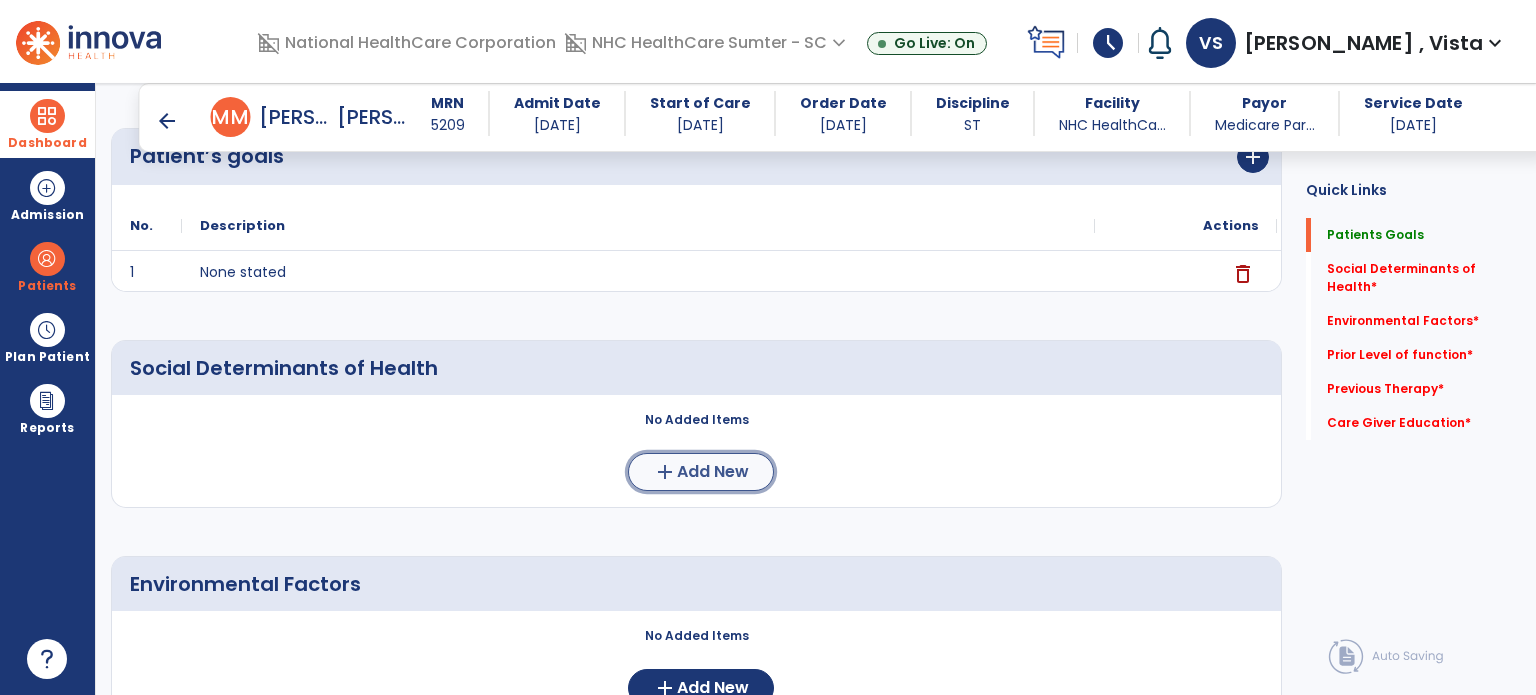 click on "Add New" 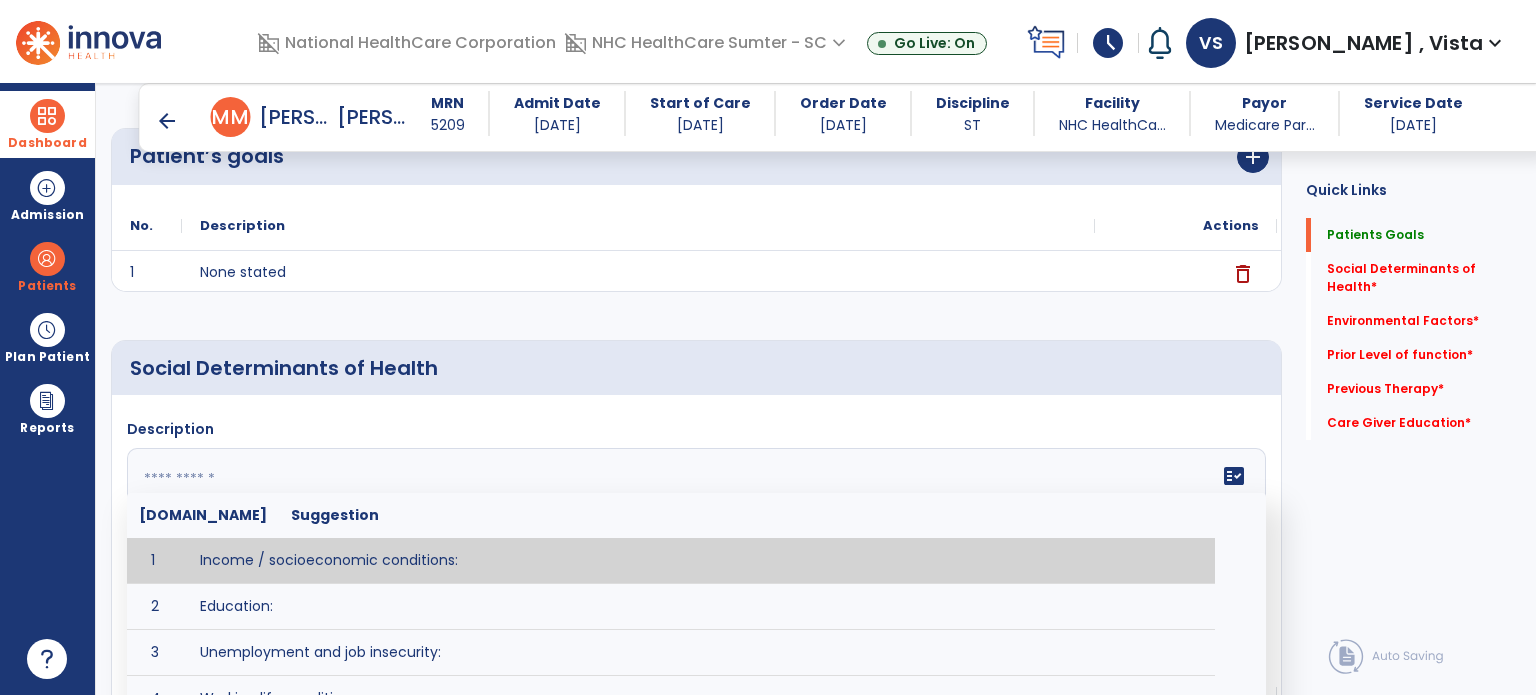 click 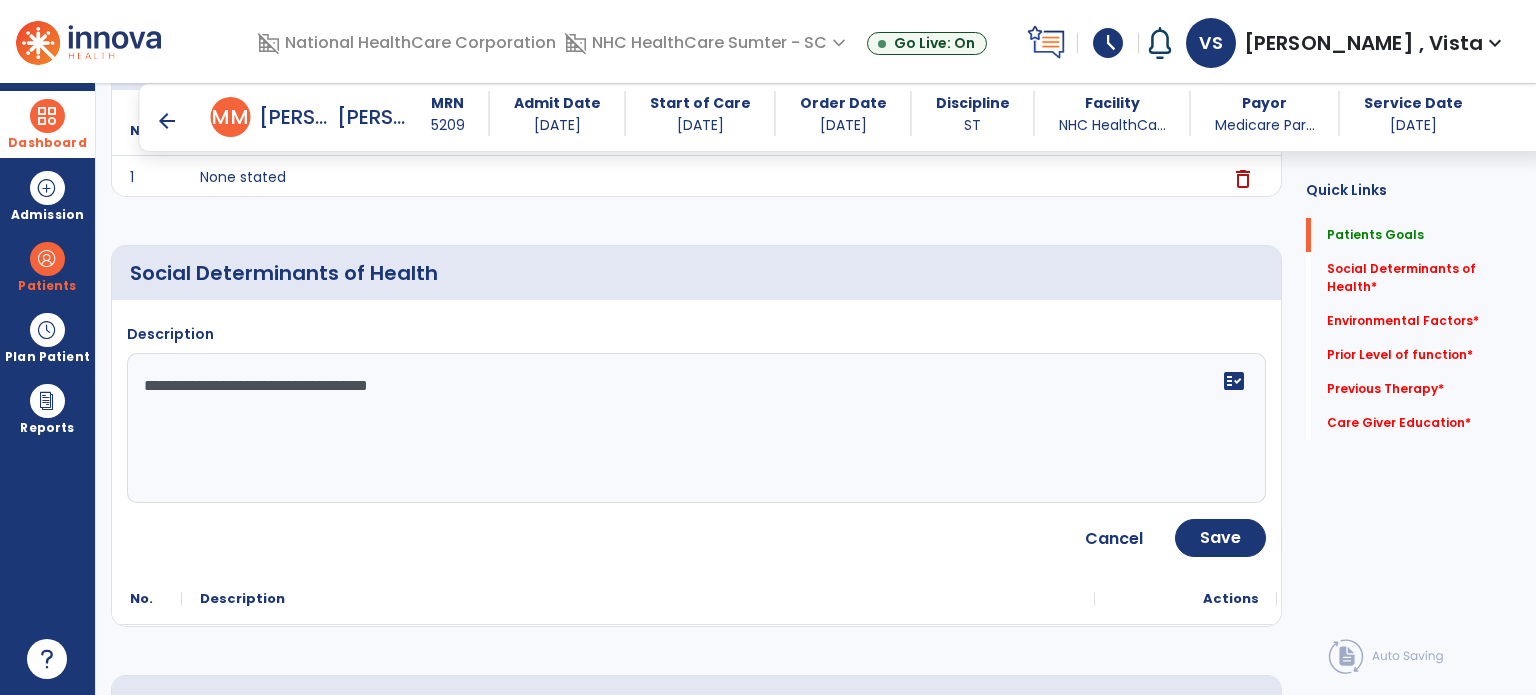 scroll, scrollTop: 400, scrollLeft: 0, axis: vertical 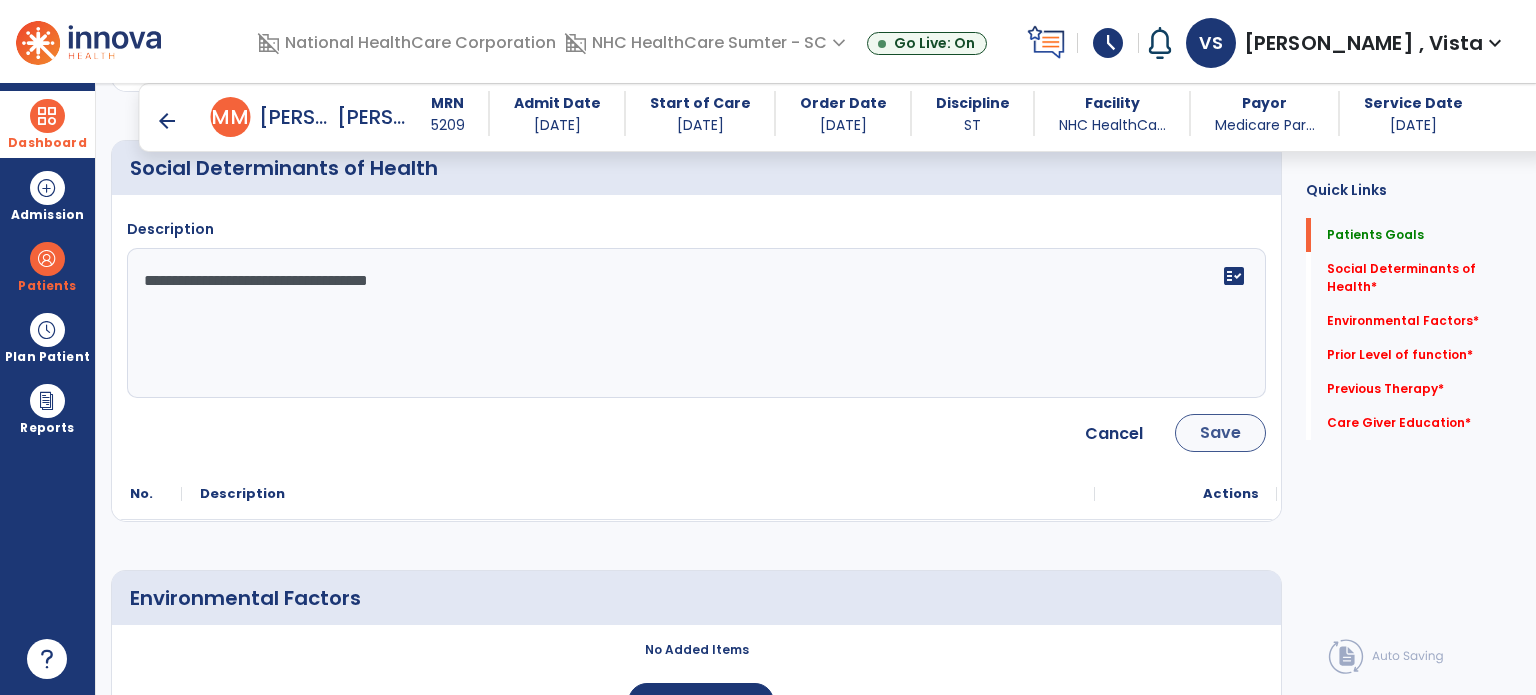 type on "**********" 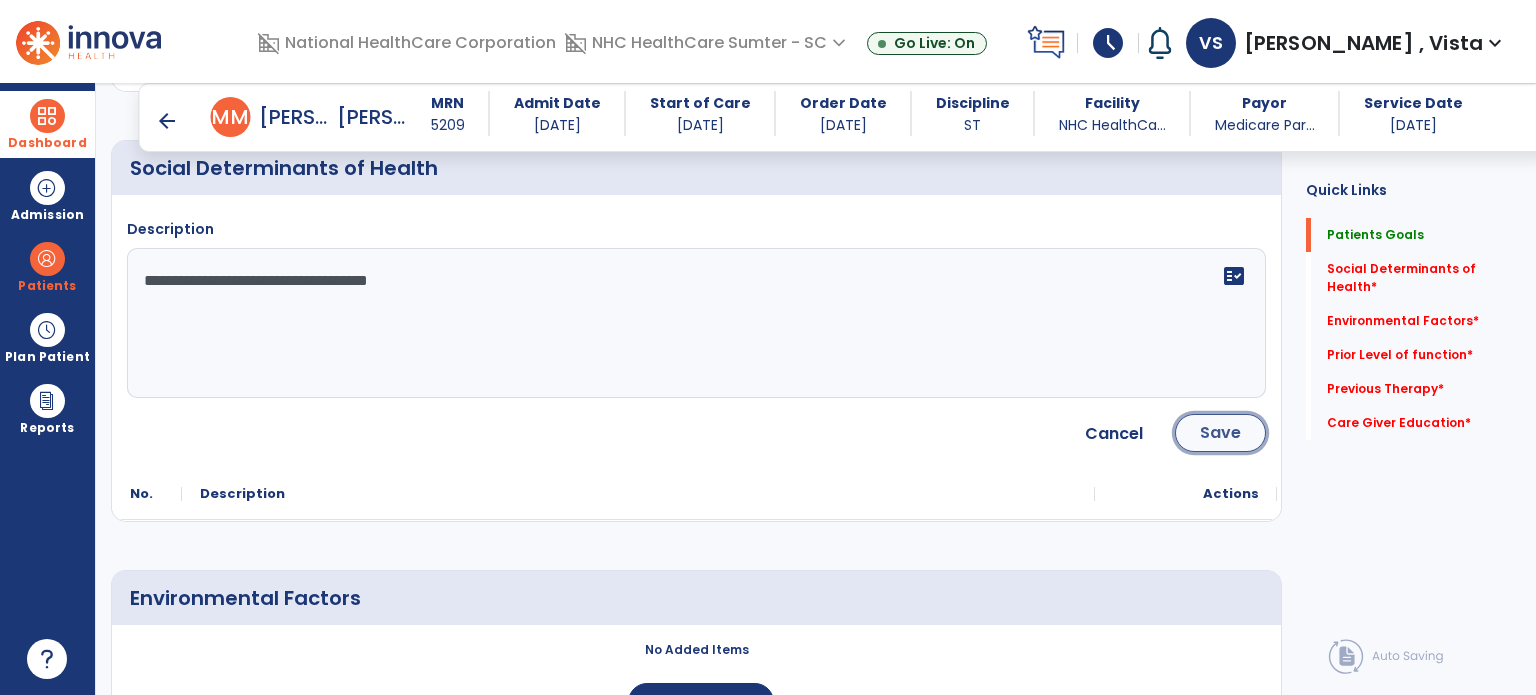 click on "Save" 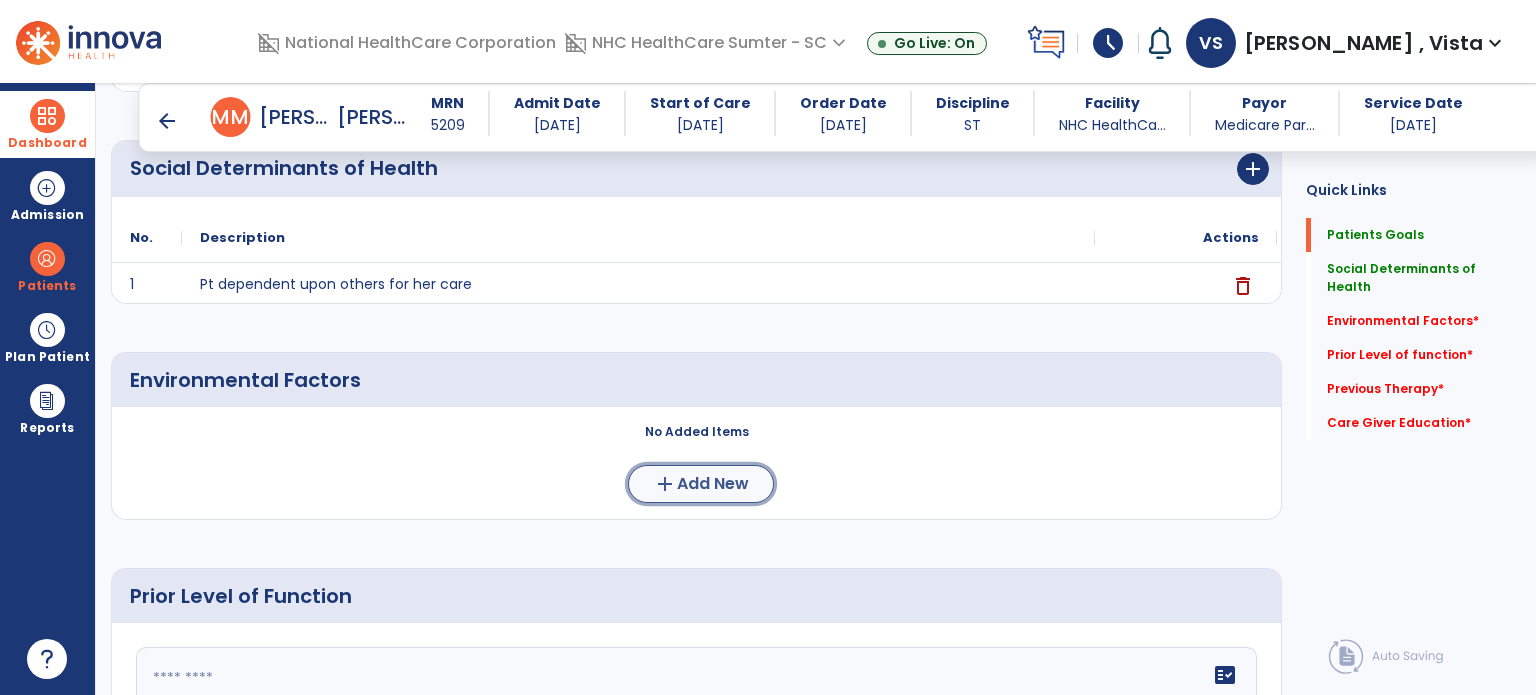 click on "add  Add New" 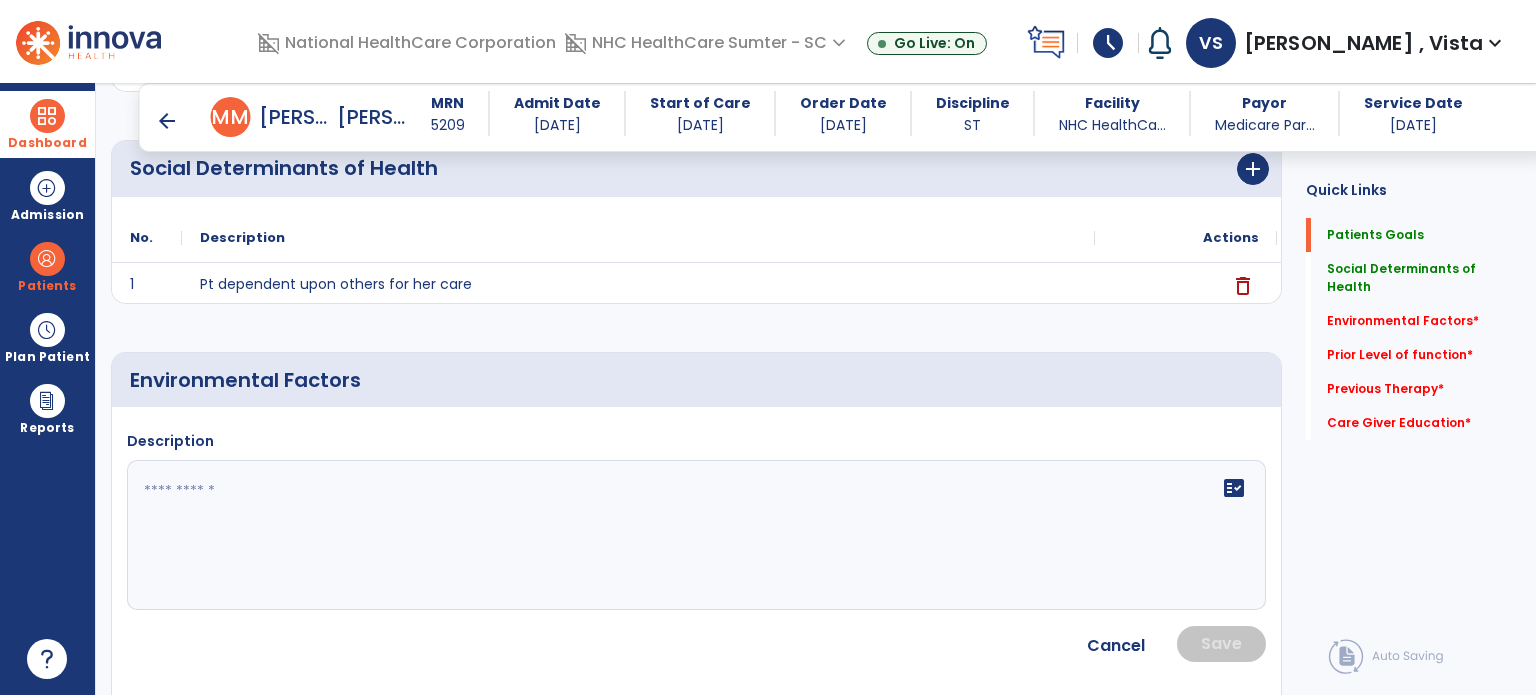 click 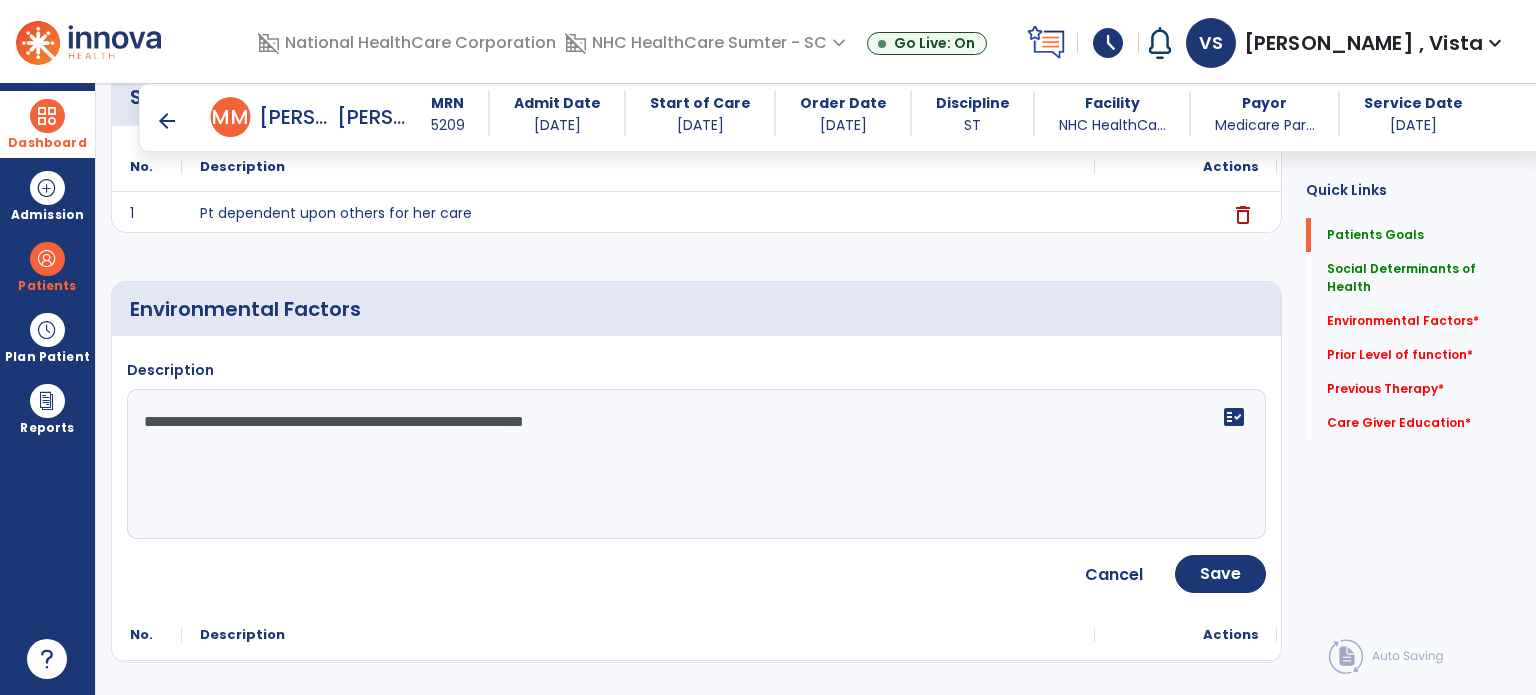 scroll, scrollTop: 500, scrollLeft: 0, axis: vertical 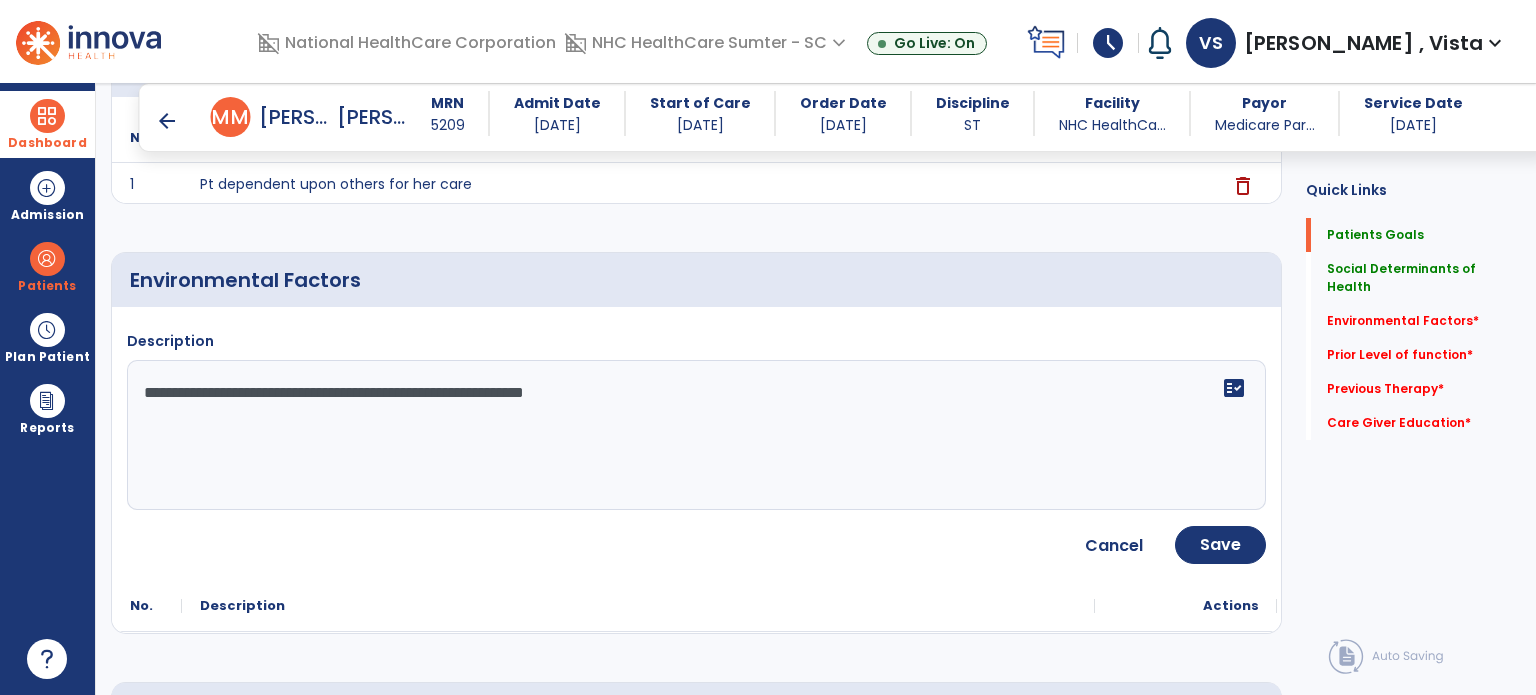 type on "**********" 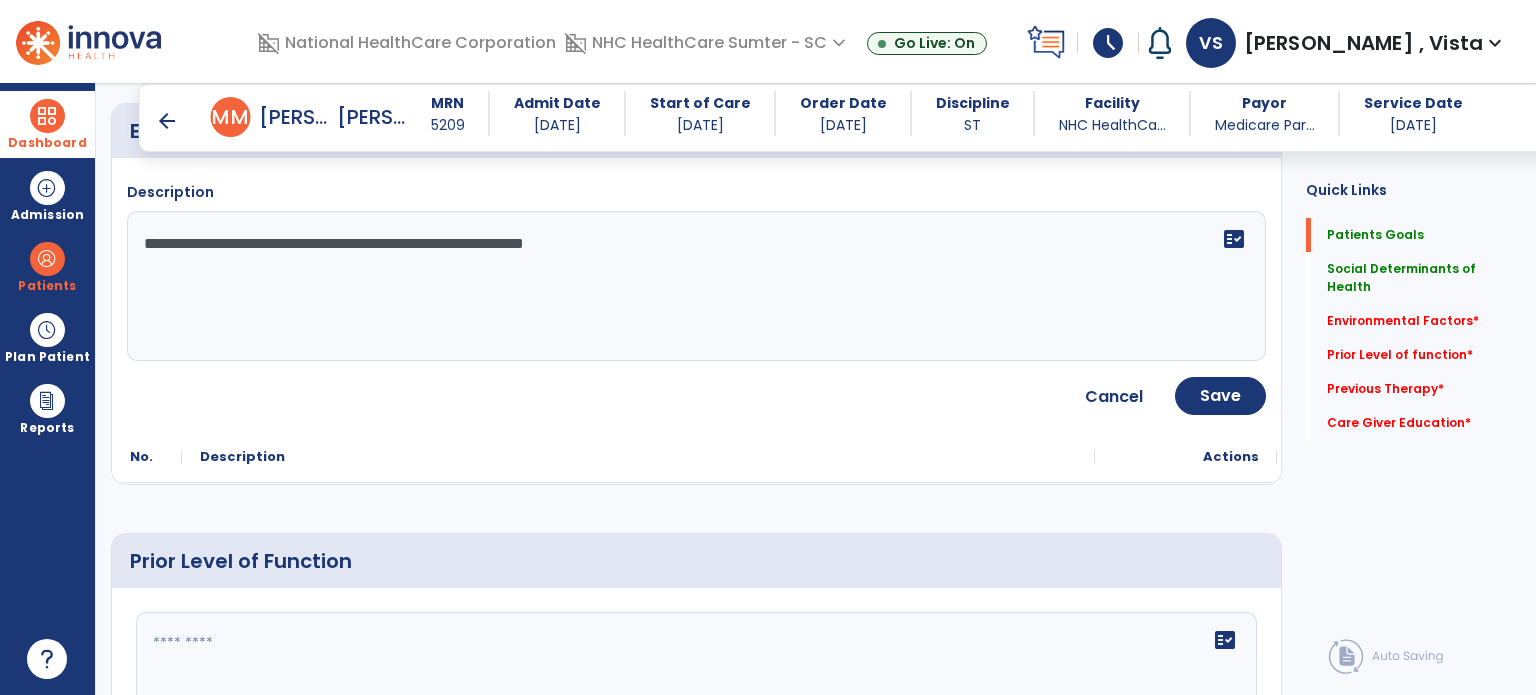 scroll, scrollTop: 700, scrollLeft: 0, axis: vertical 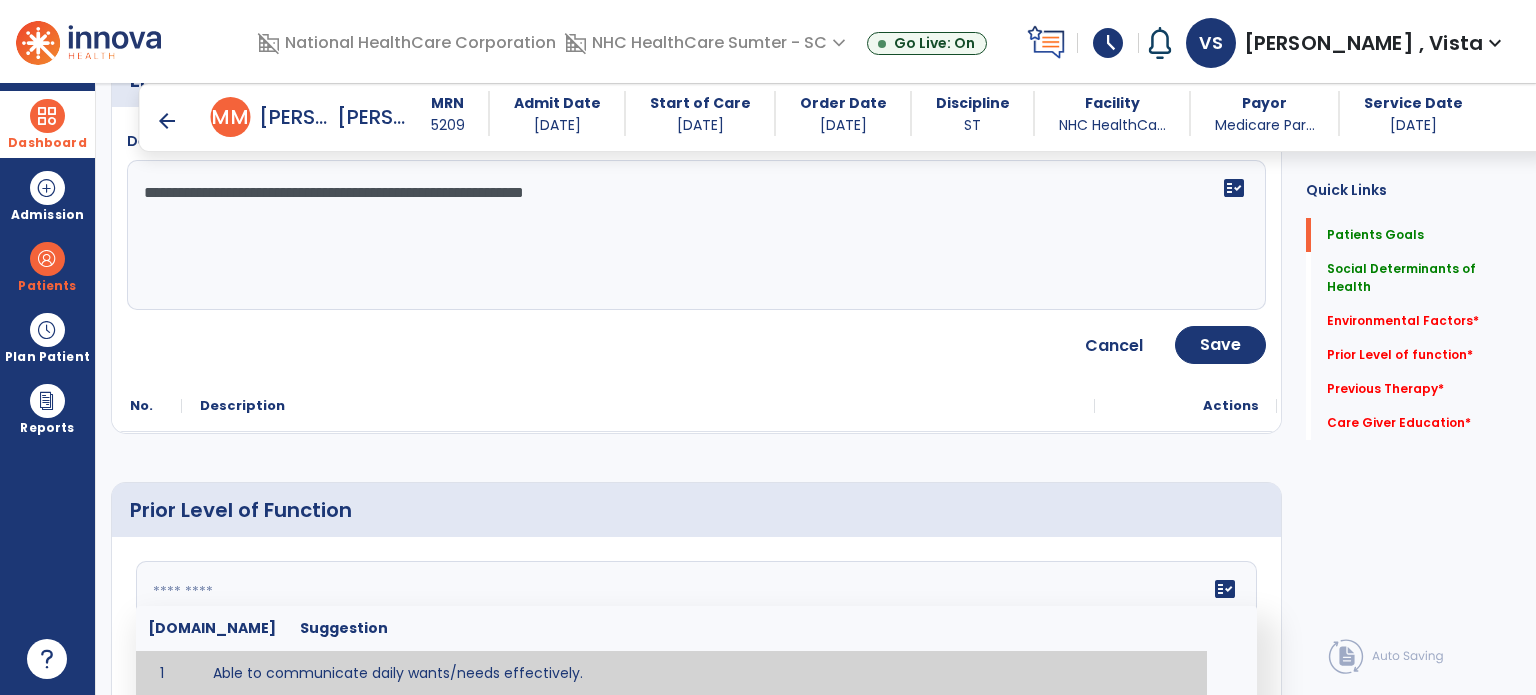 click 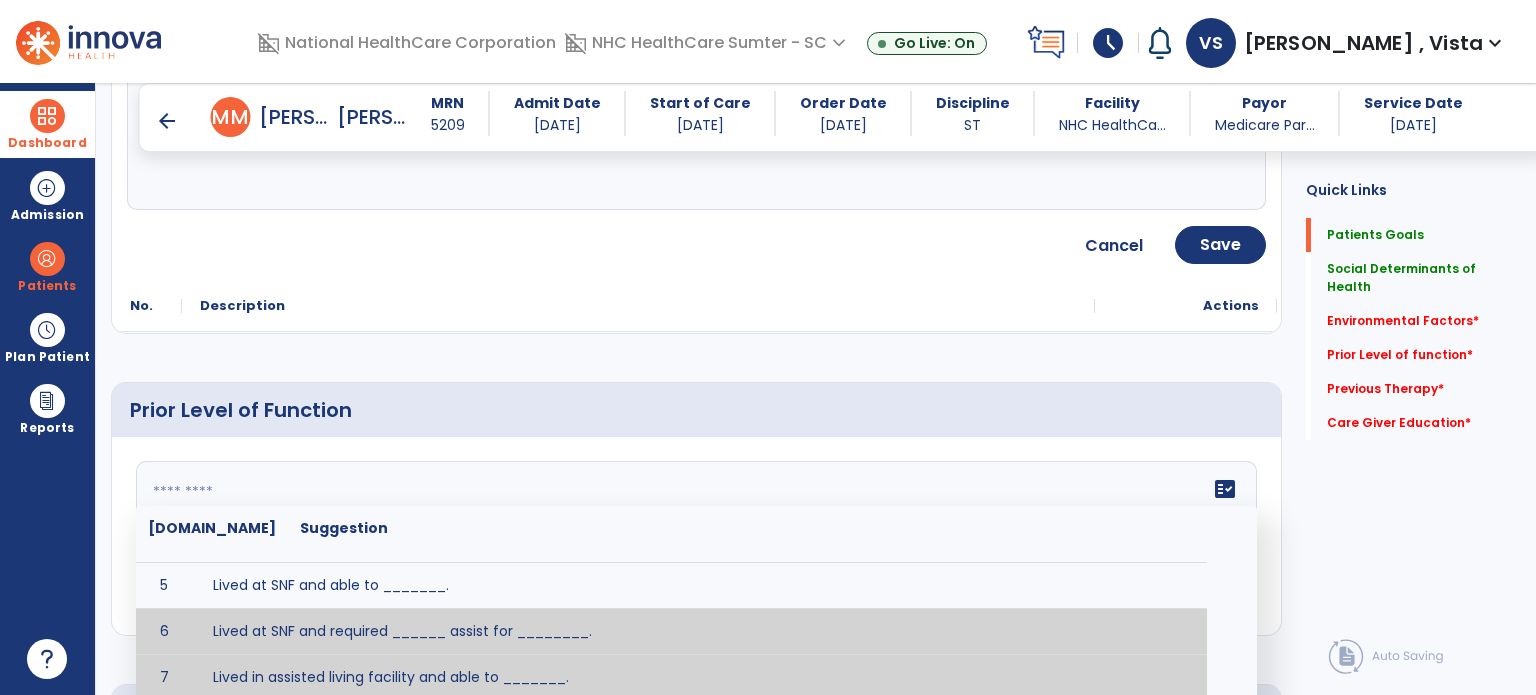 scroll, scrollTop: 200, scrollLeft: 0, axis: vertical 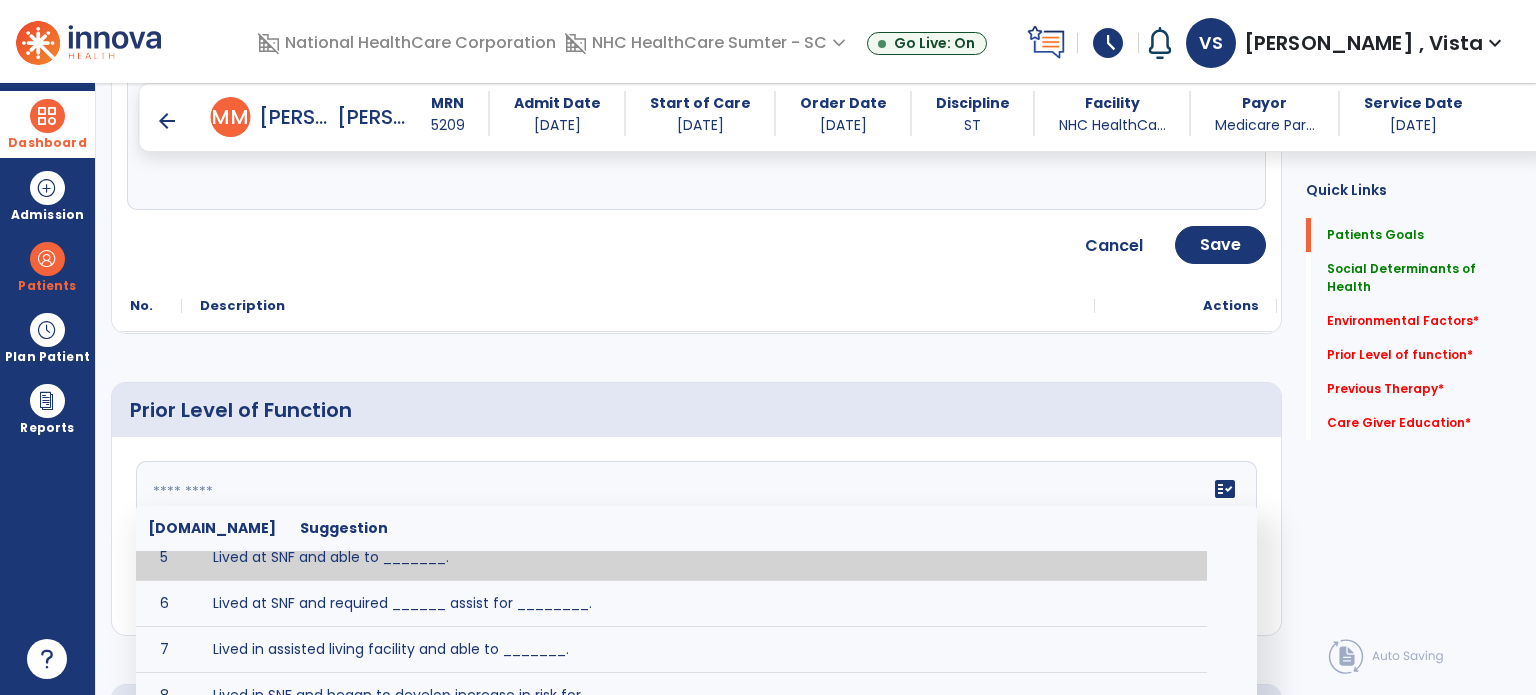 click 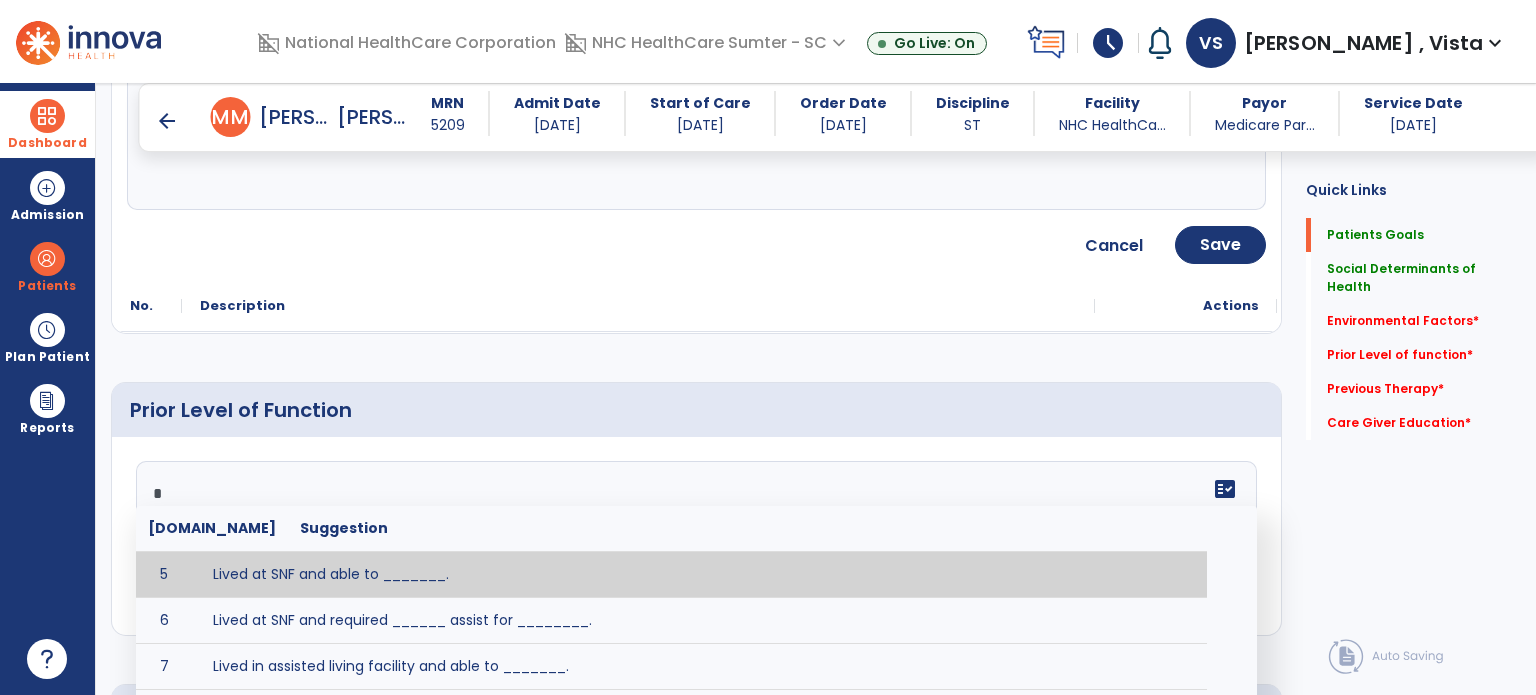 scroll, scrollTop: 0, scrollLeft: 0, axis: both 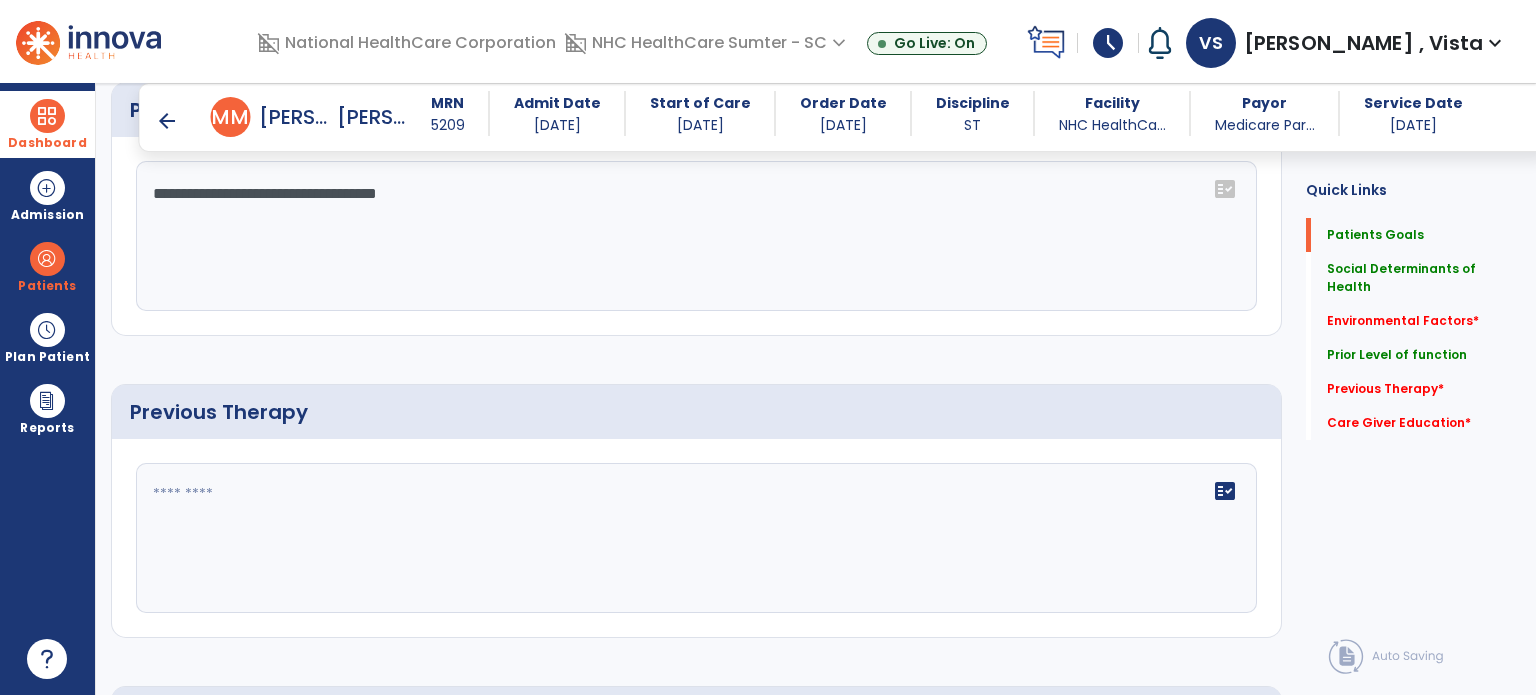 type on "**********" 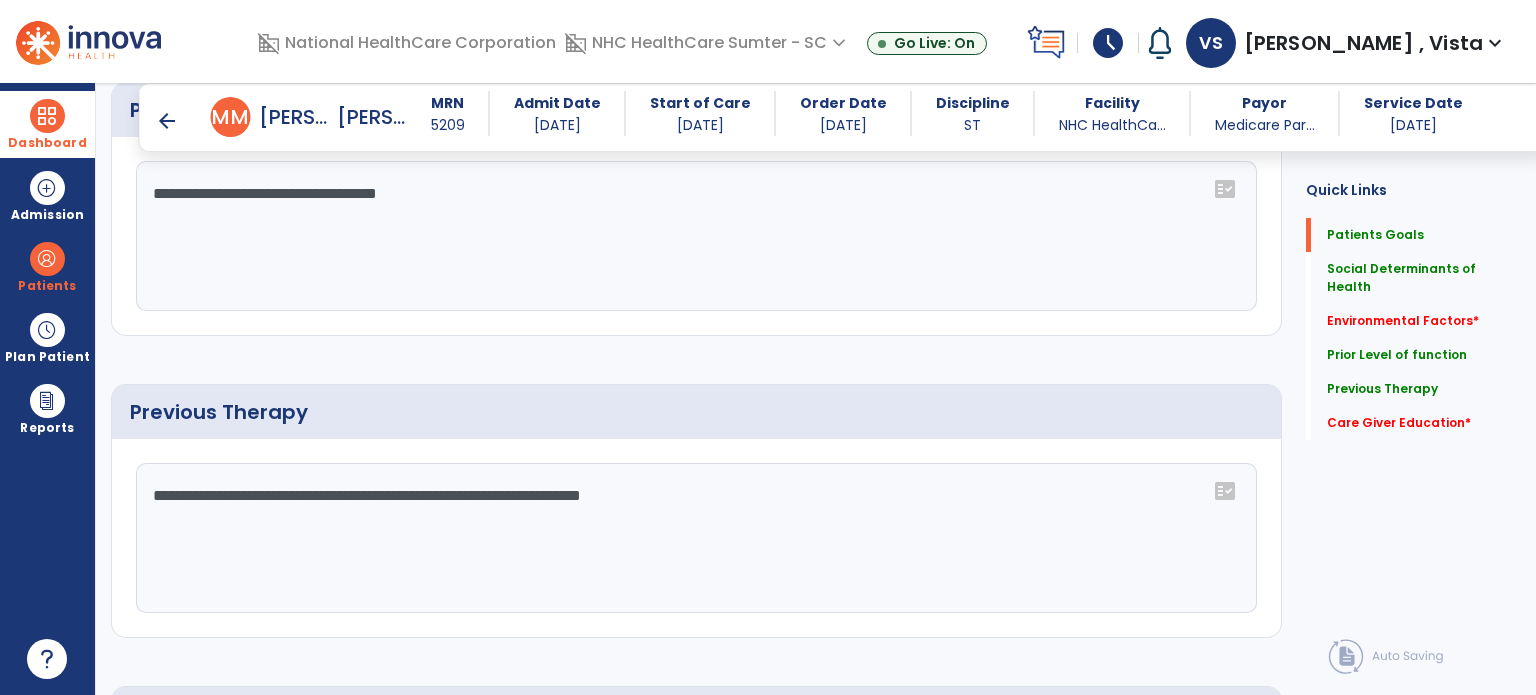 click on "**********" 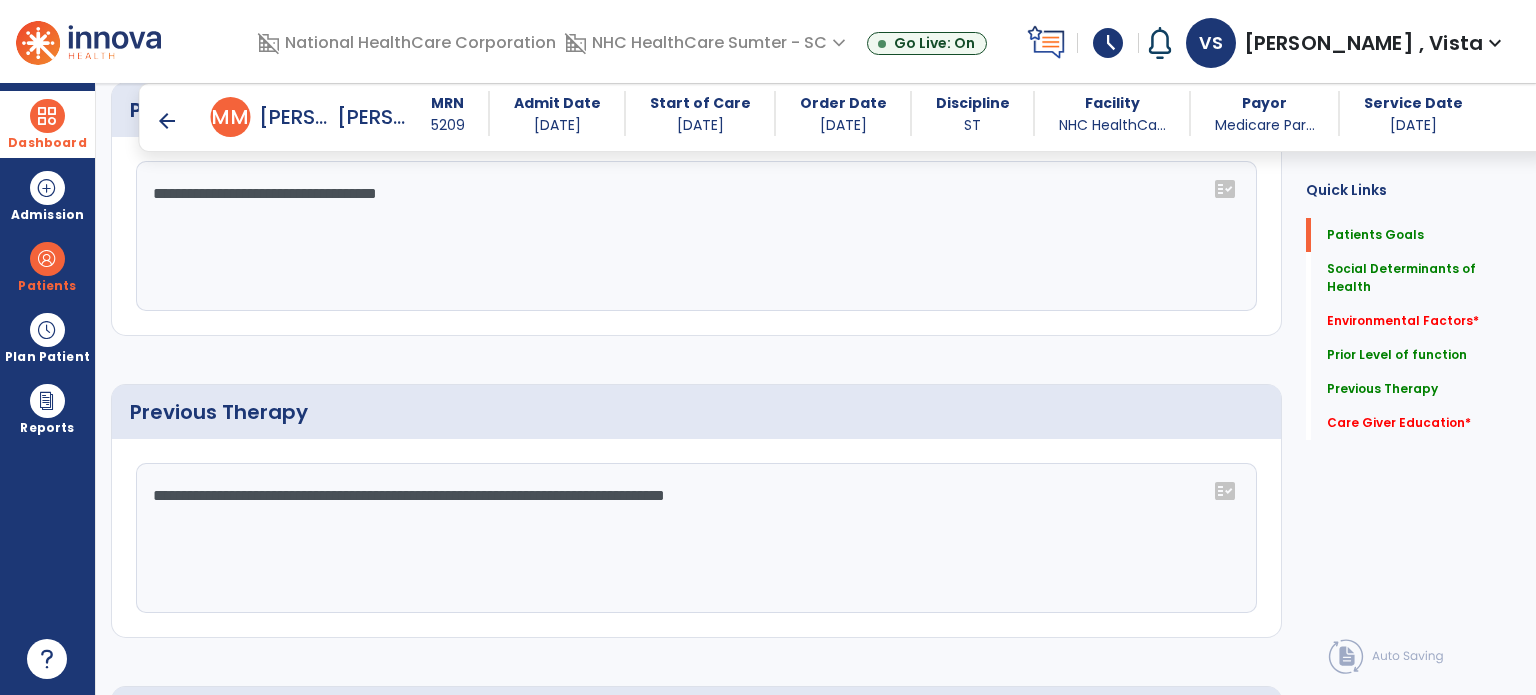 drag, startPoint x: 496, startPoint y: 491, endPoint x: 1045, endPoint y: 445, distance: 550.92377 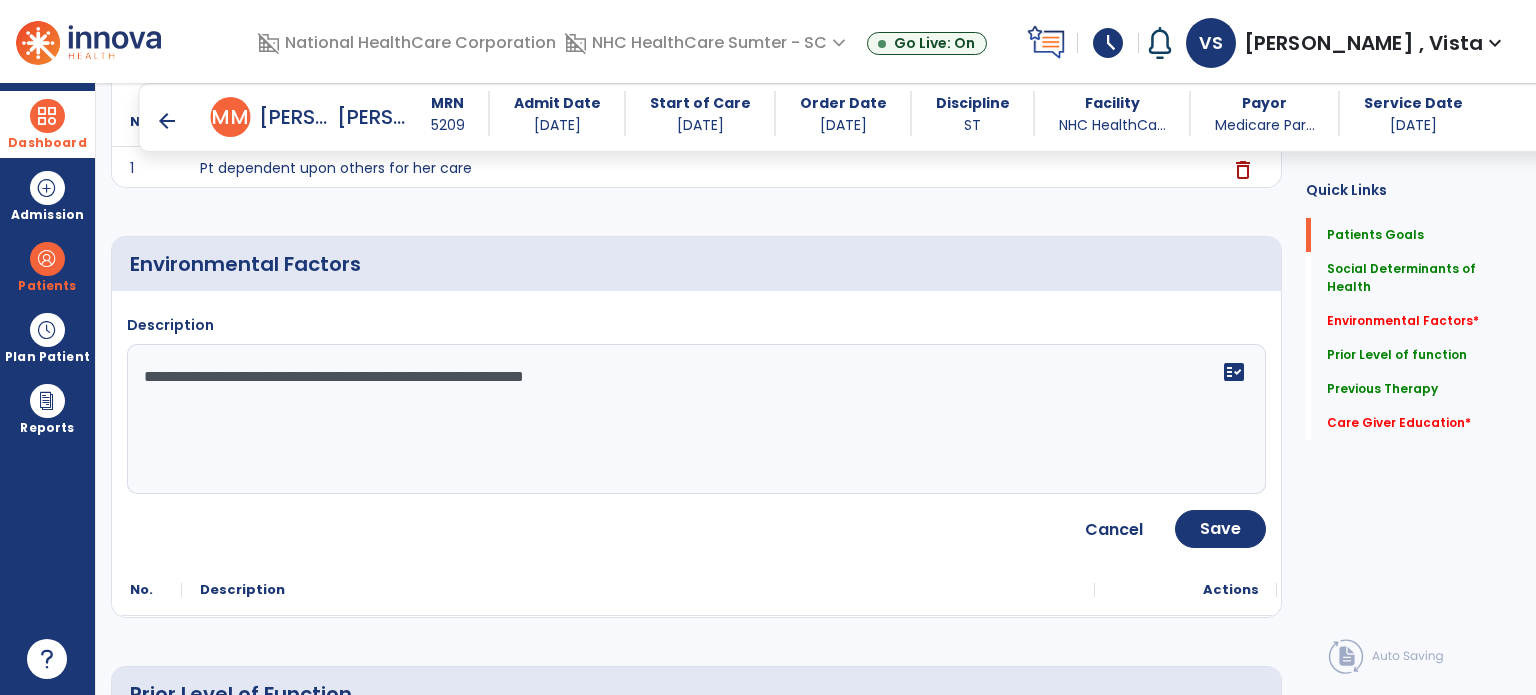 scroll, scrollTop: 500, scrollLeft: 0, axis: vertical 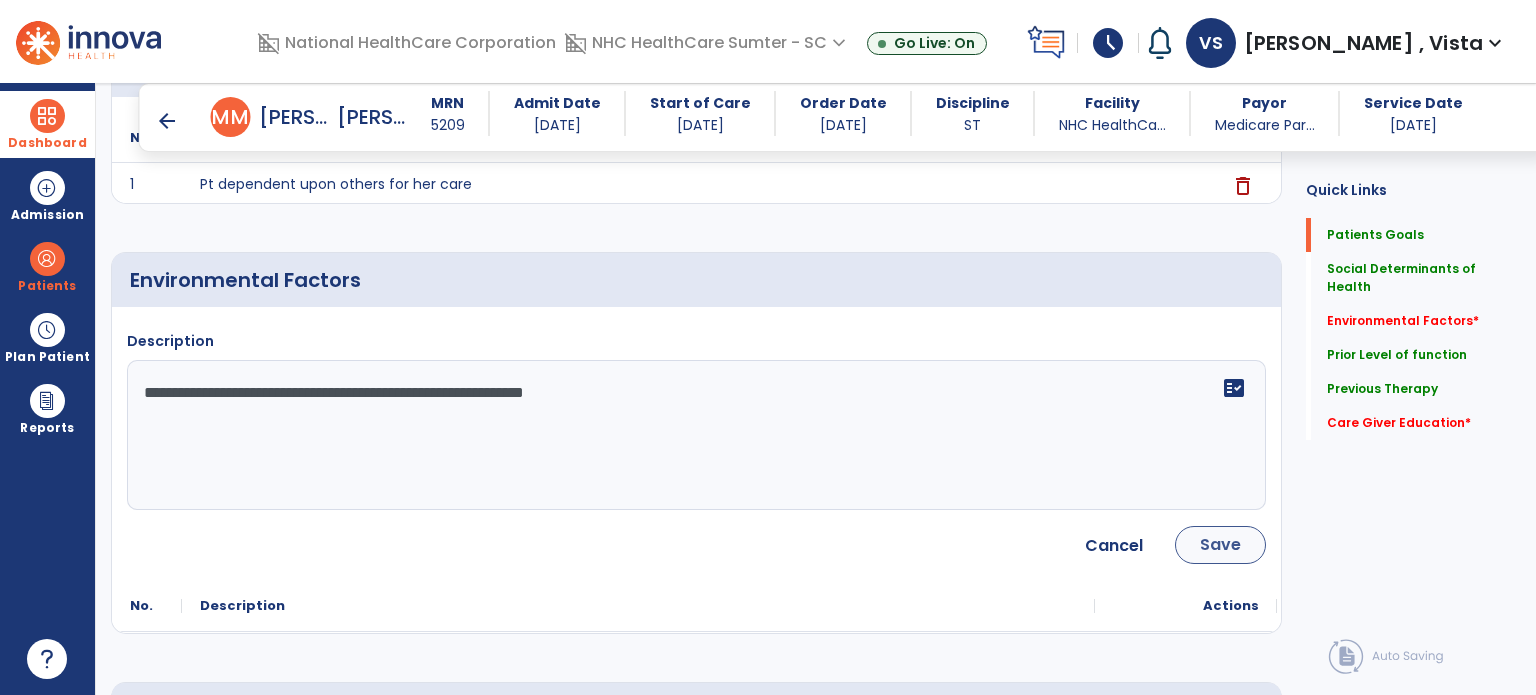 type on "**********" 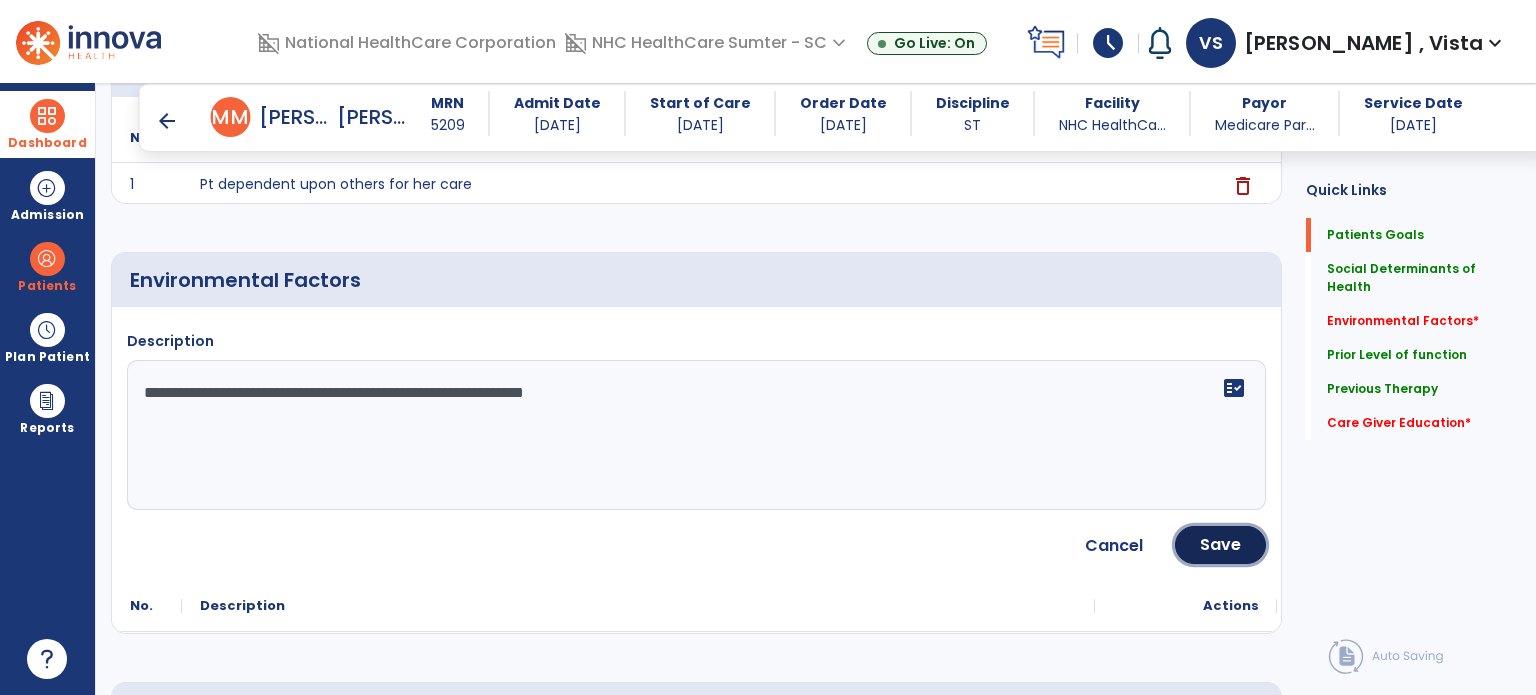 click on "Save" 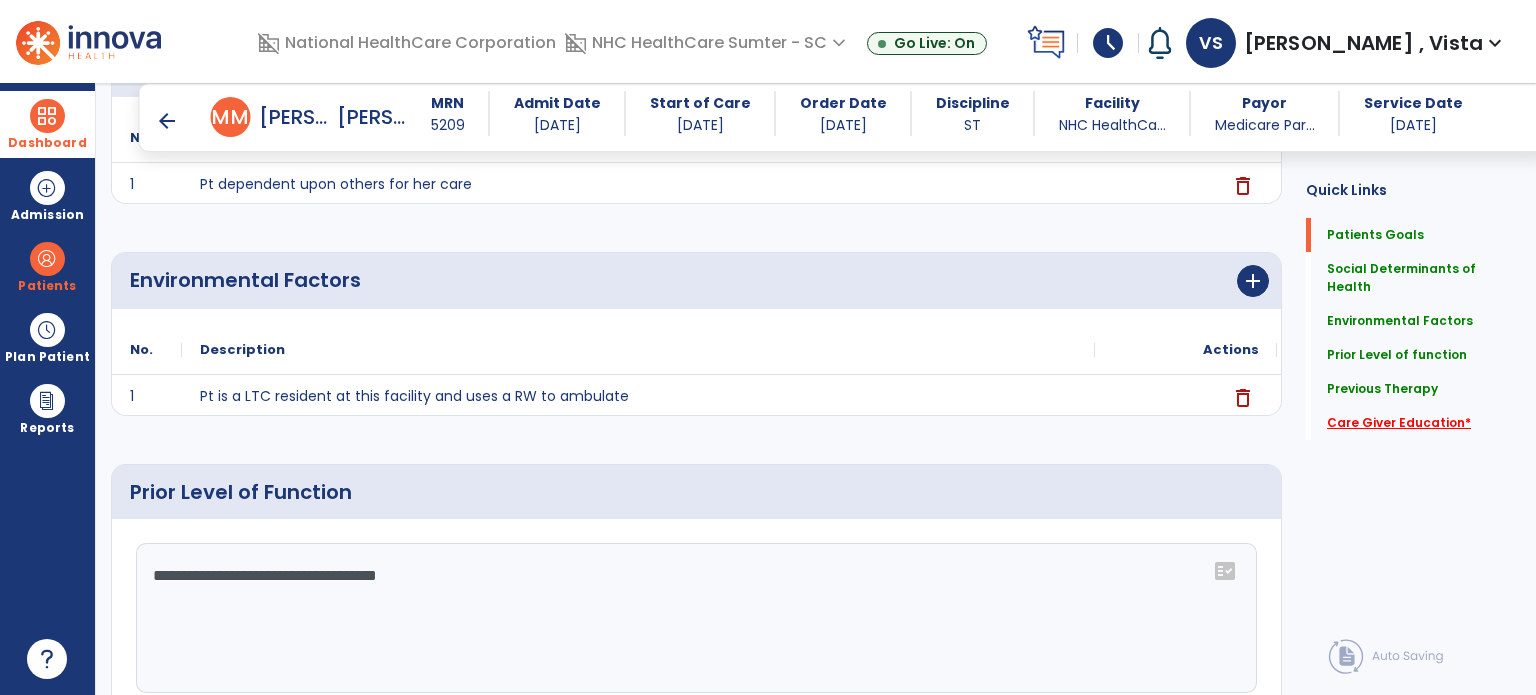 click on "Care Giver Education   *" 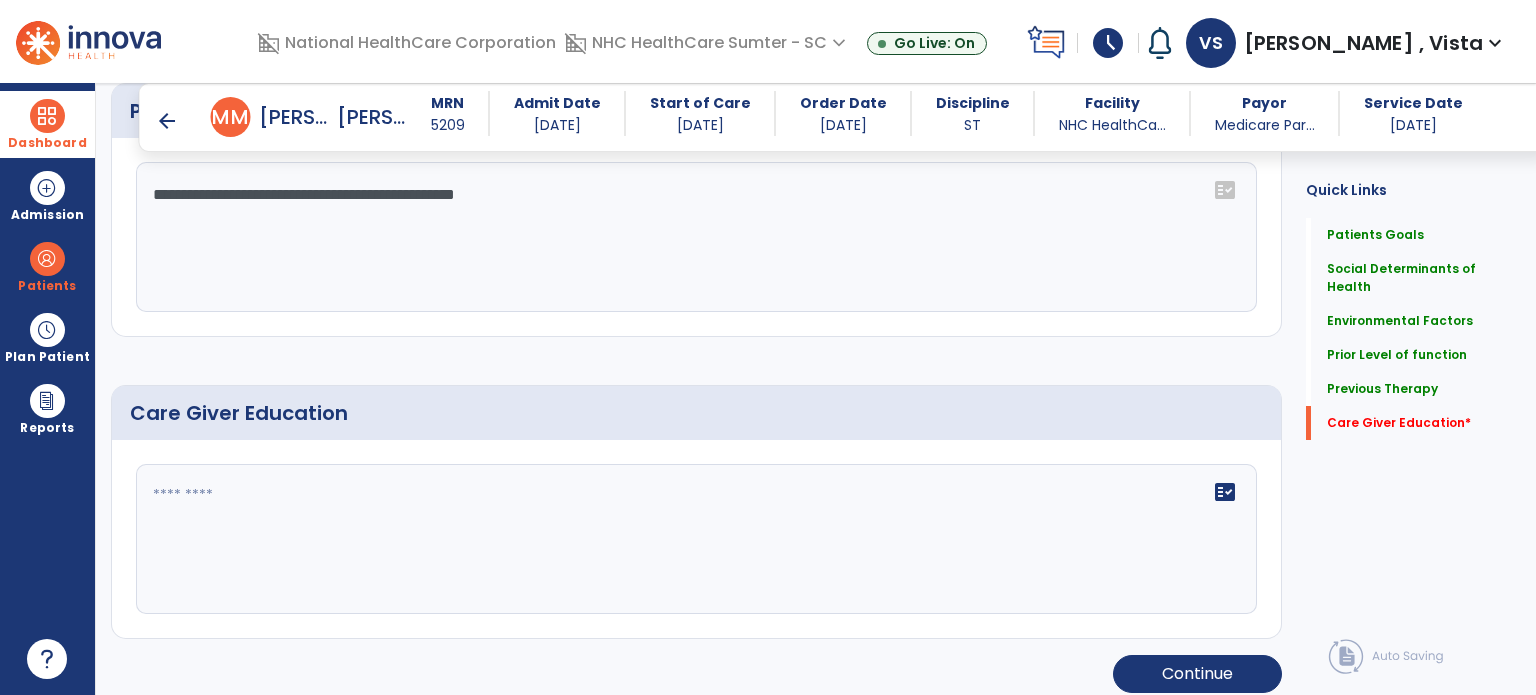 scroll, scrollTop: 1192, scrollLeft: 0, axis: vertical 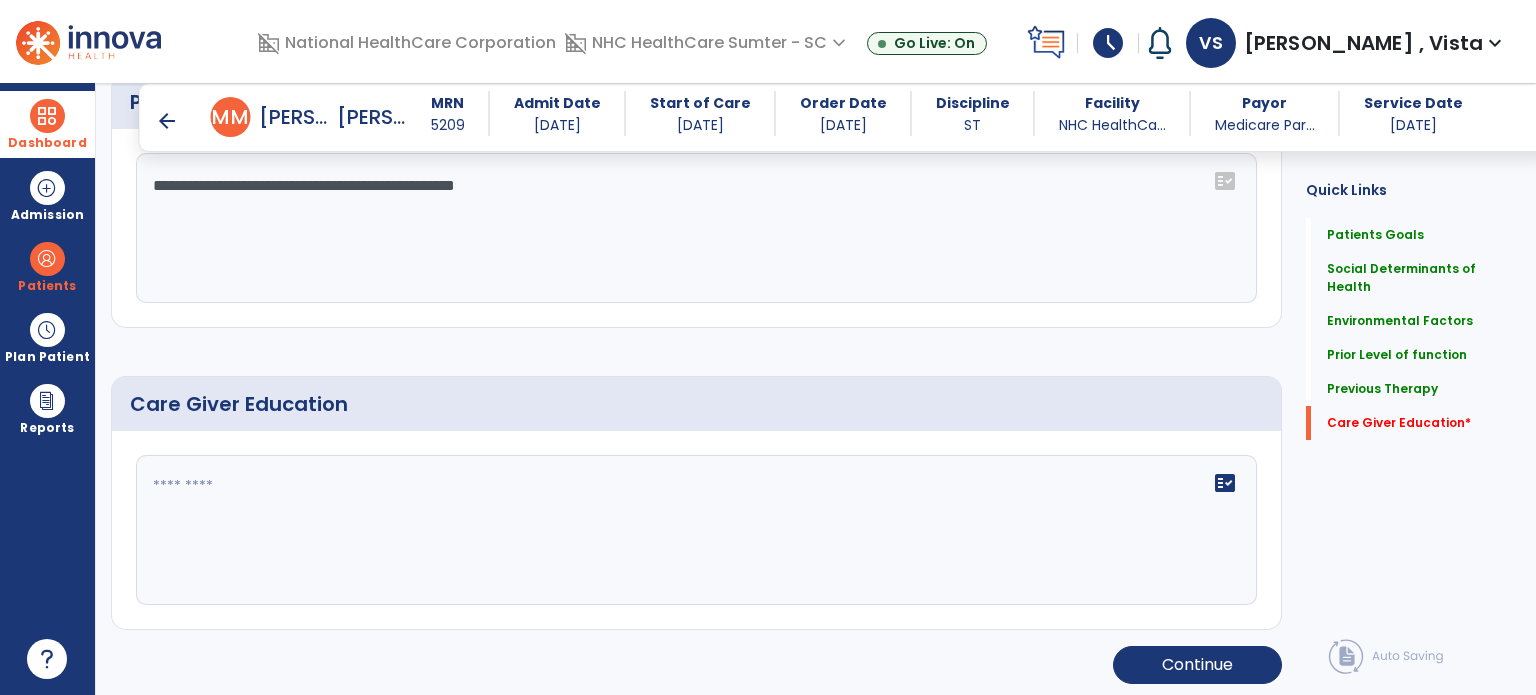 drag, startPoint x: 426, startPoint y: 607, endPoint x: 380, endPoint y: 531, distance: 88.83693 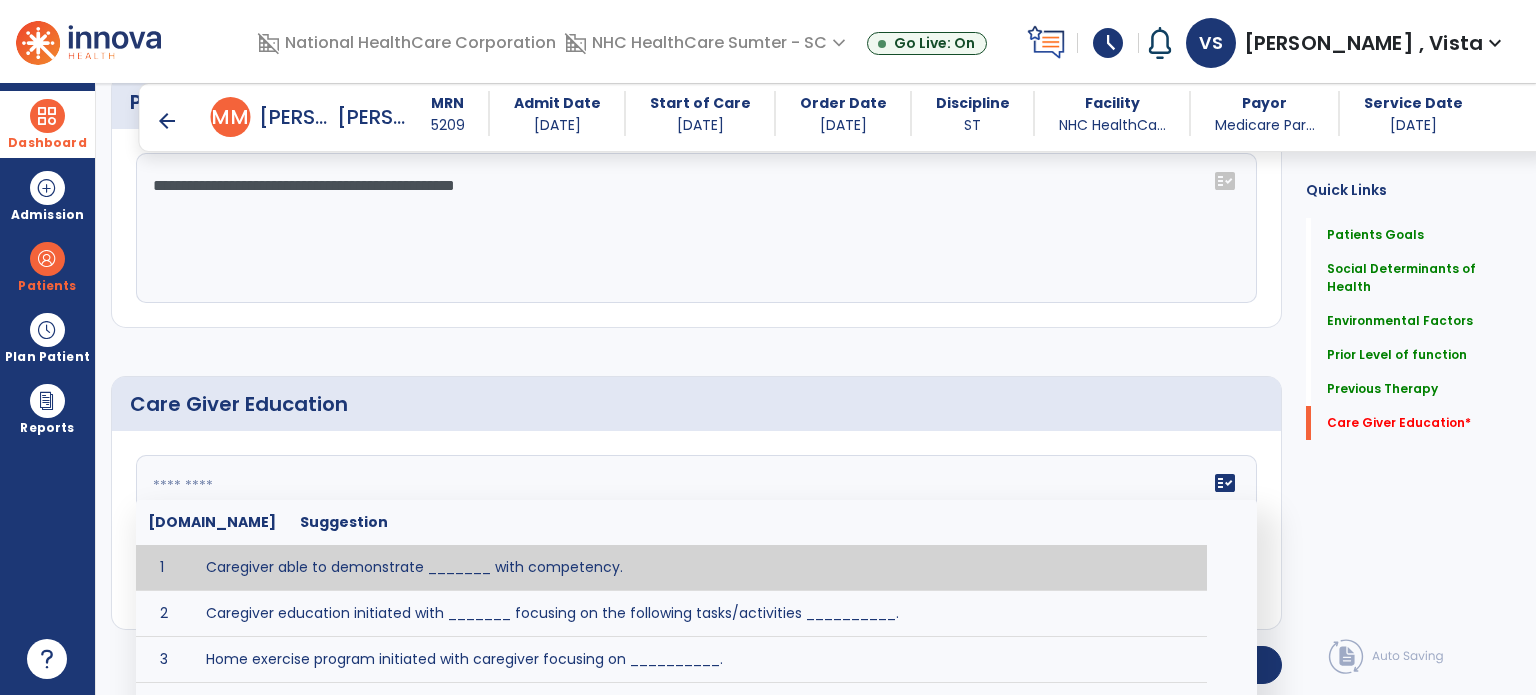 click on "fact_check  [DOMAIN_NAME] Suggestion 1 Caregiver able to demonstrate _______ with competency. 2 Caregiver education initiated with _______ focusing on the following tasks/activities __________. 3 Home exercise program initiated with caregiver focusing on __________. 4 Patient educated in precautions and is able to recount information with [VALUE]% accuracy." 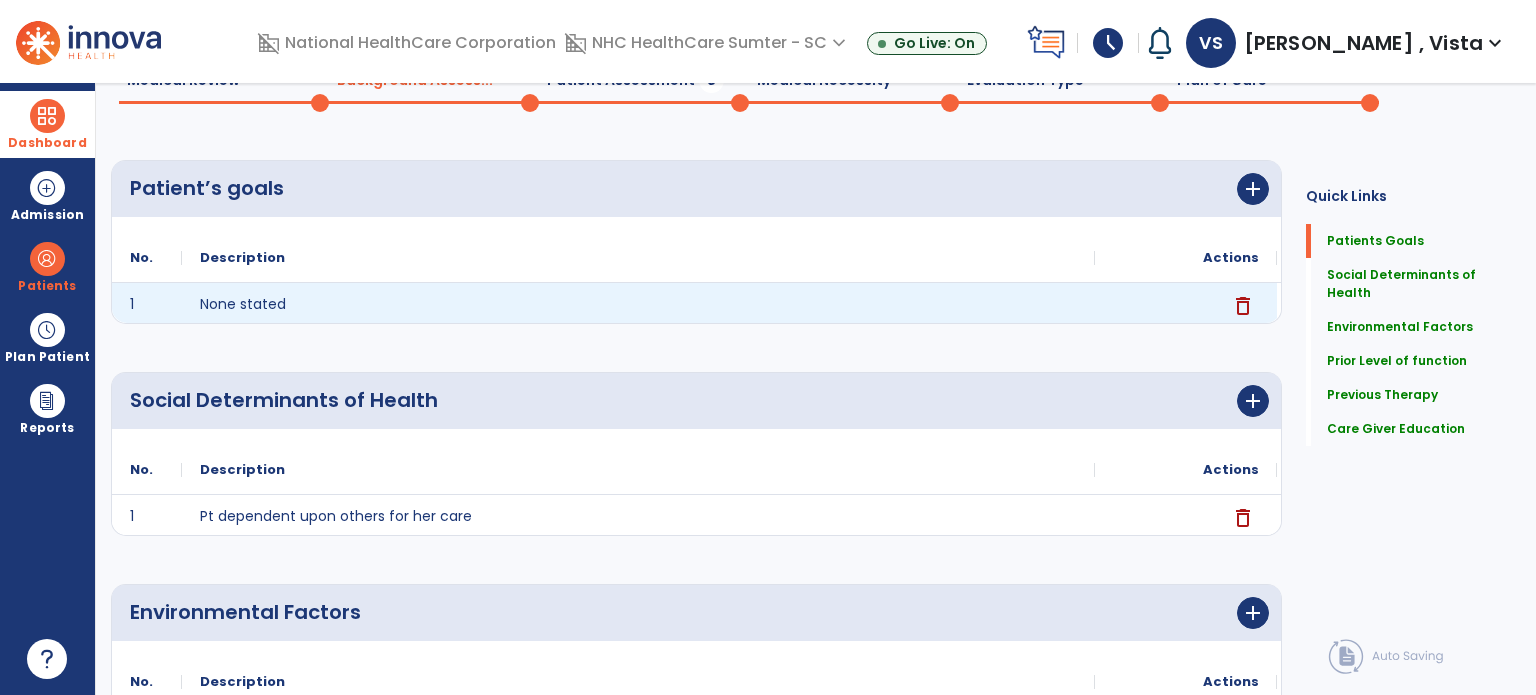 scroll, scrollTop: 0, scrollLeft: 0, axis: both 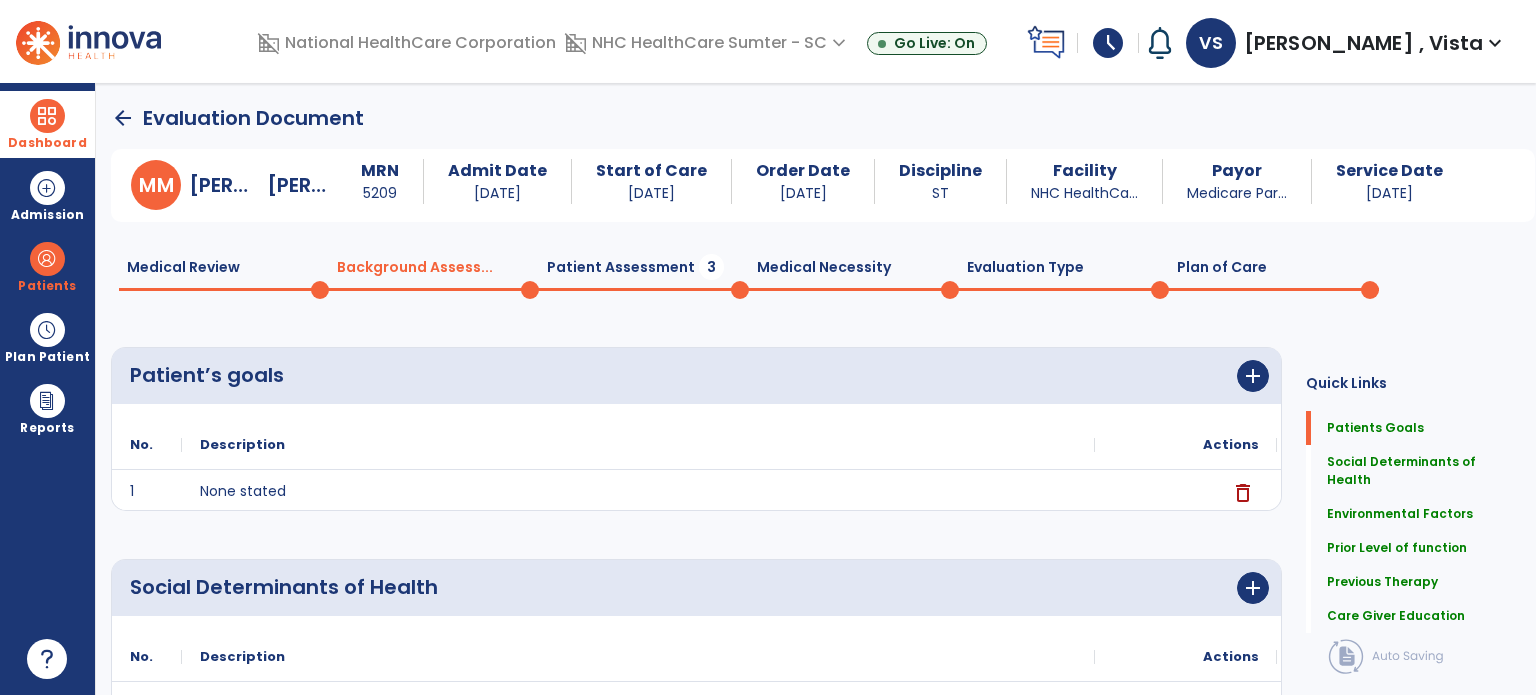 type on "**********" 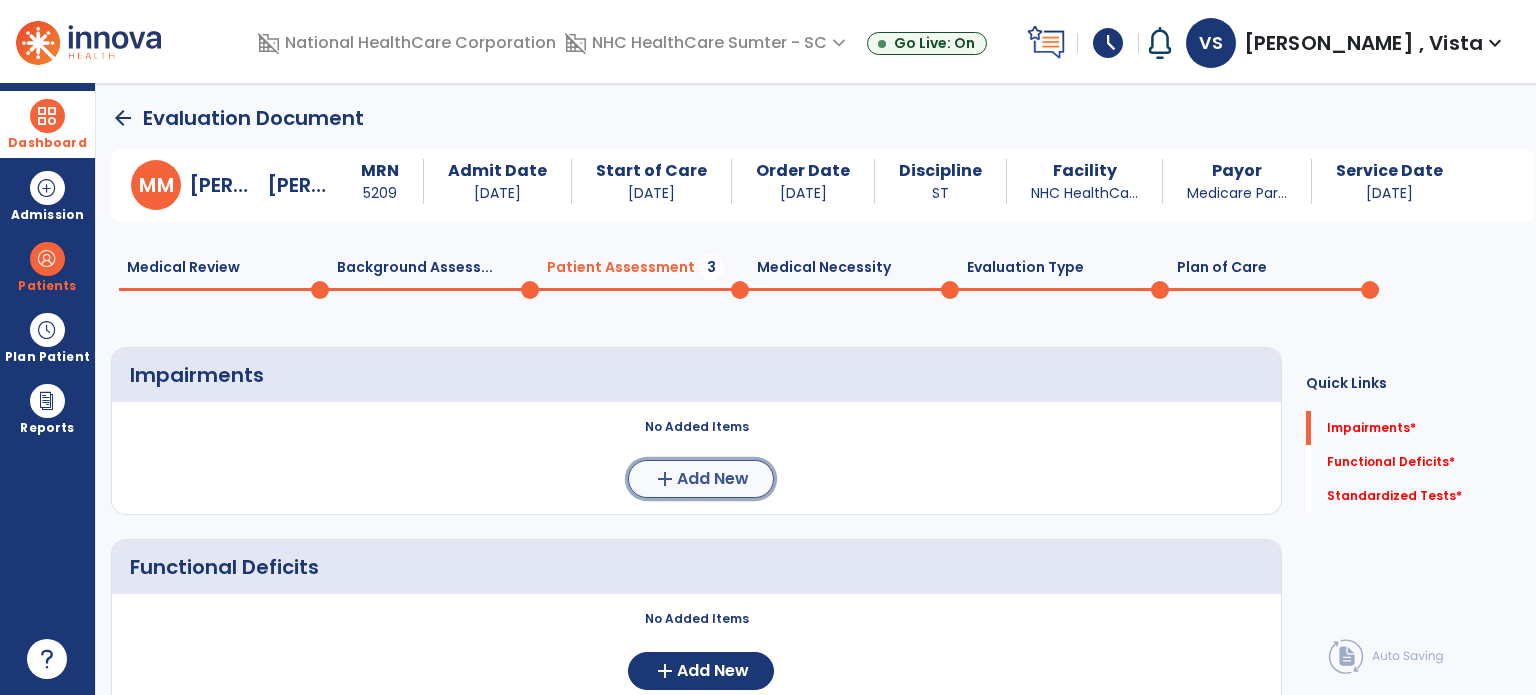 click on "add" 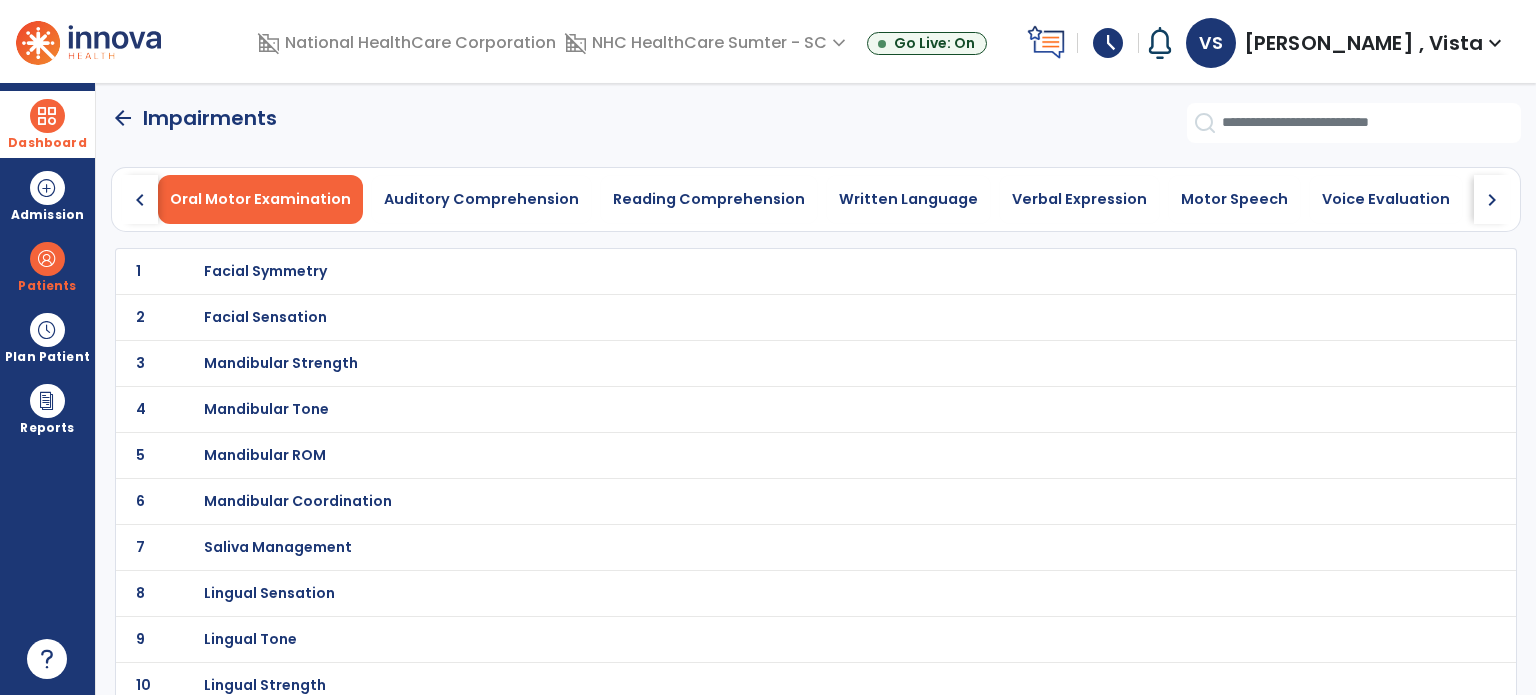 click on "chevron_right" 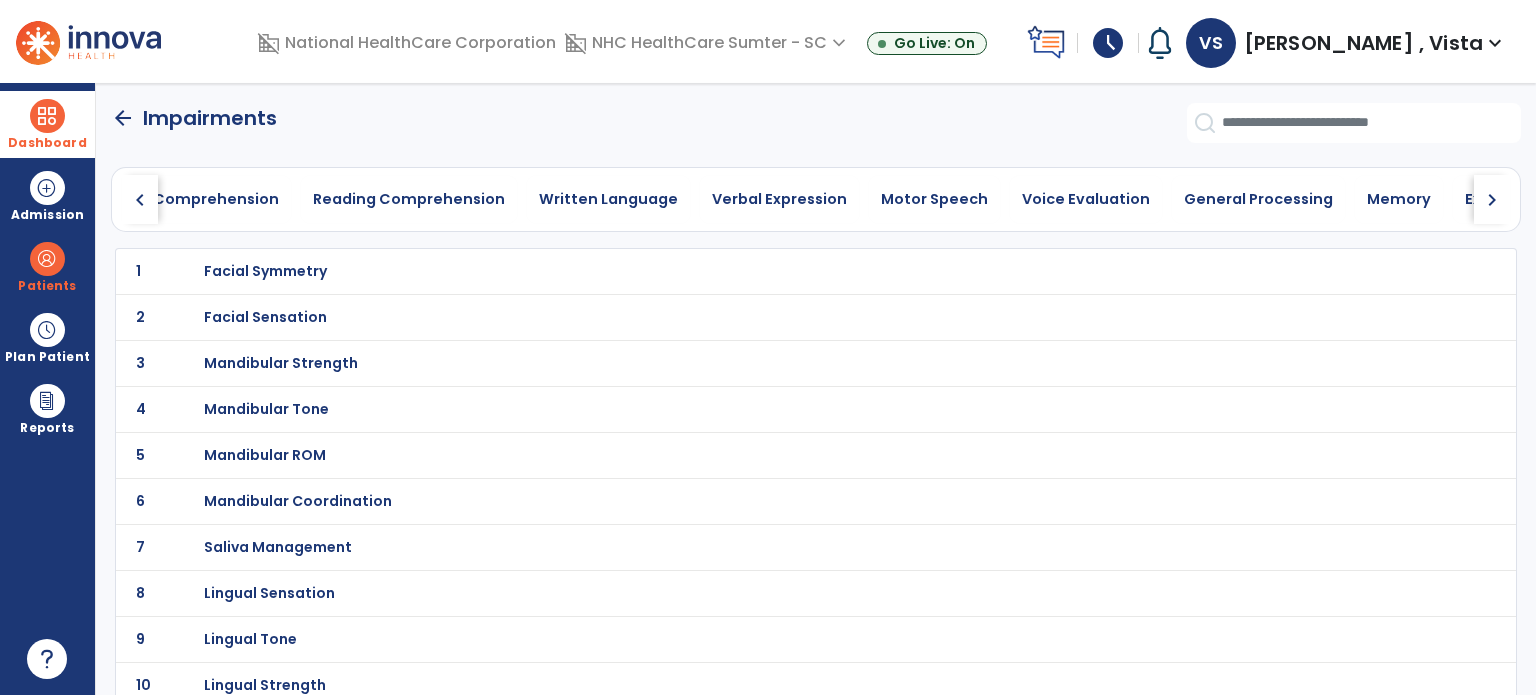 click on "chevron_right" 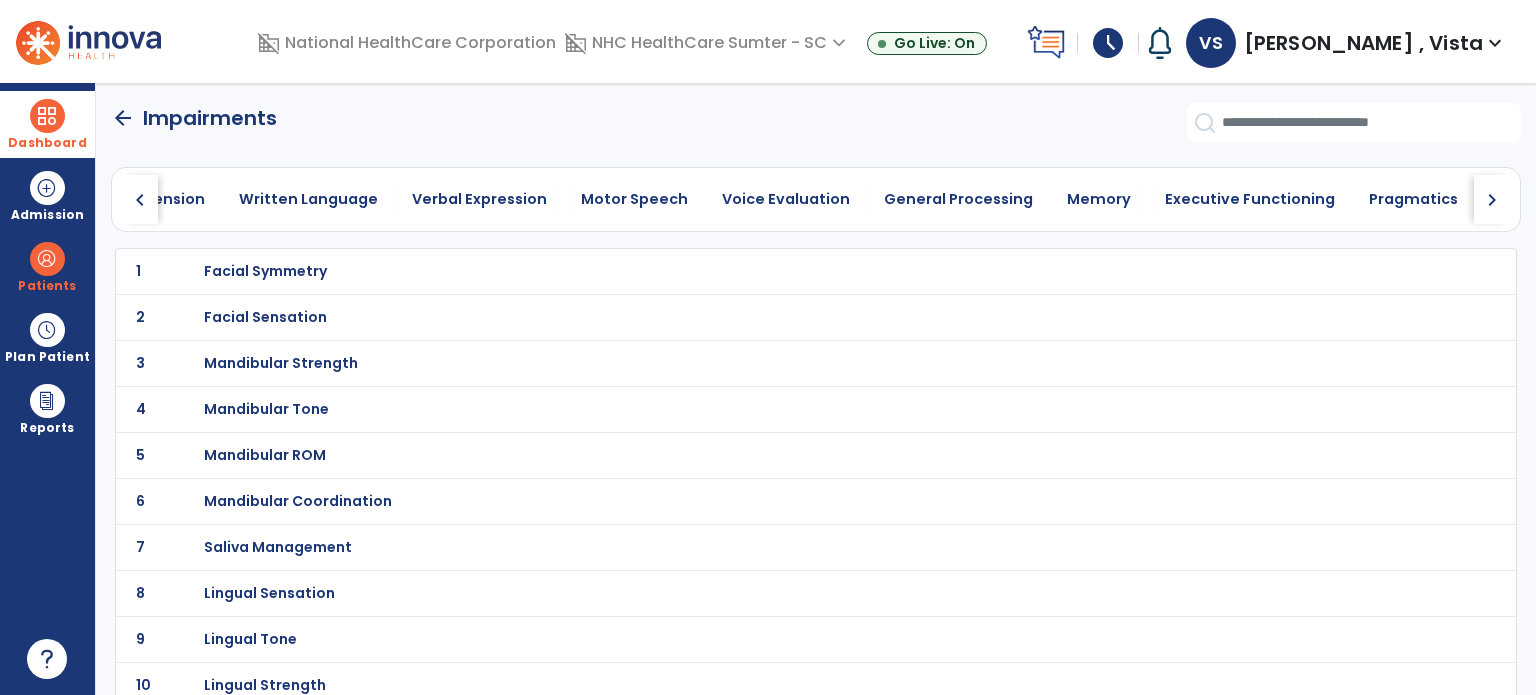 click on "chevron_right" 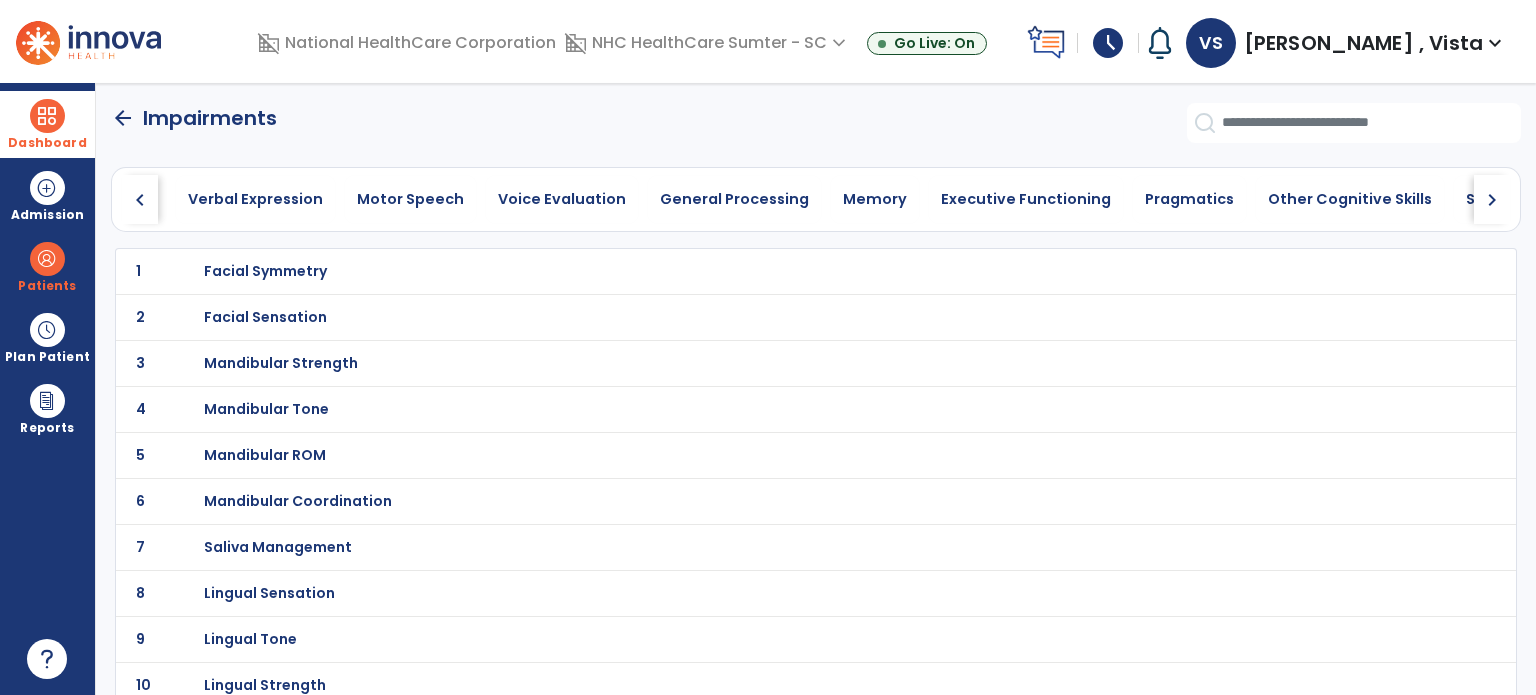 click on "chevron_right" 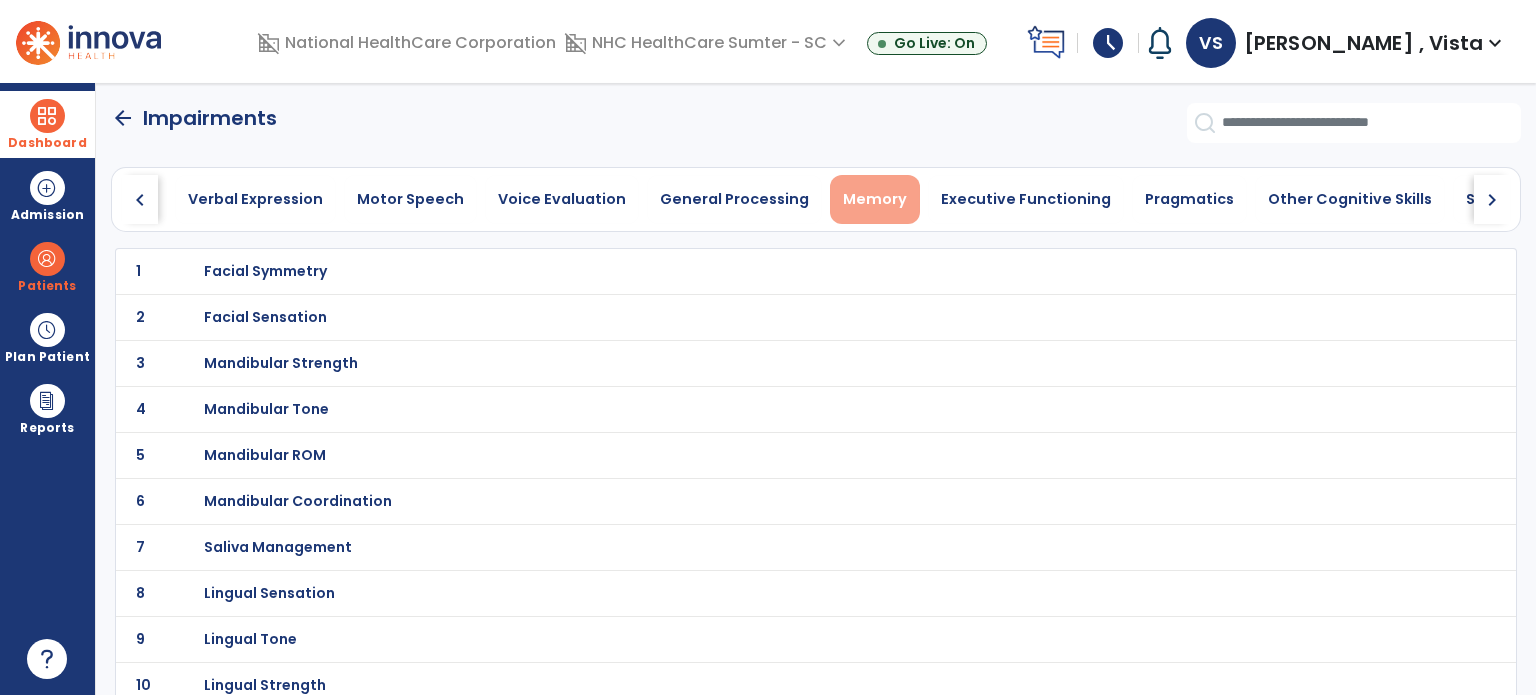 click on "Memory" at bounding box center [875, 199] 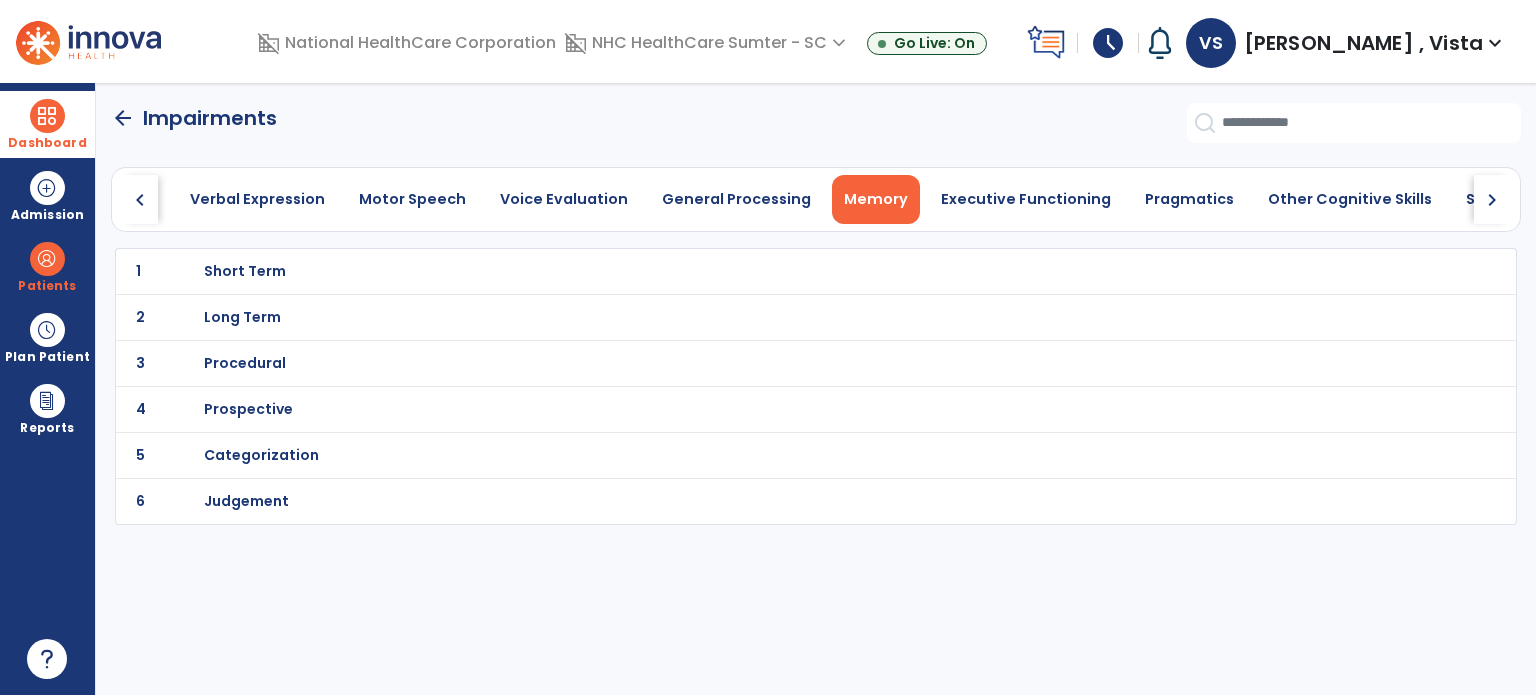 scroll, scrollTop: 0, scrollLeft: 817, axis: horizontal 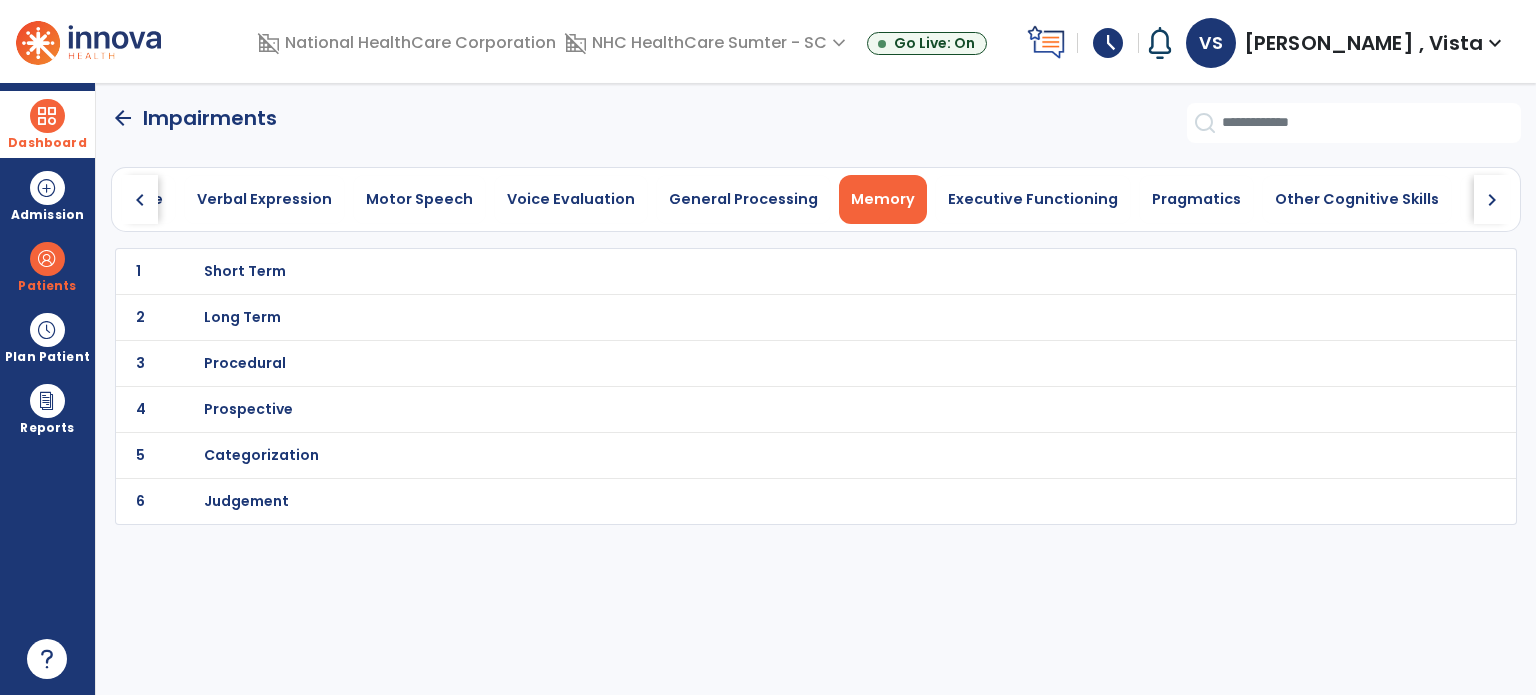 click on "Short Term" at bounding box center (245, 271) 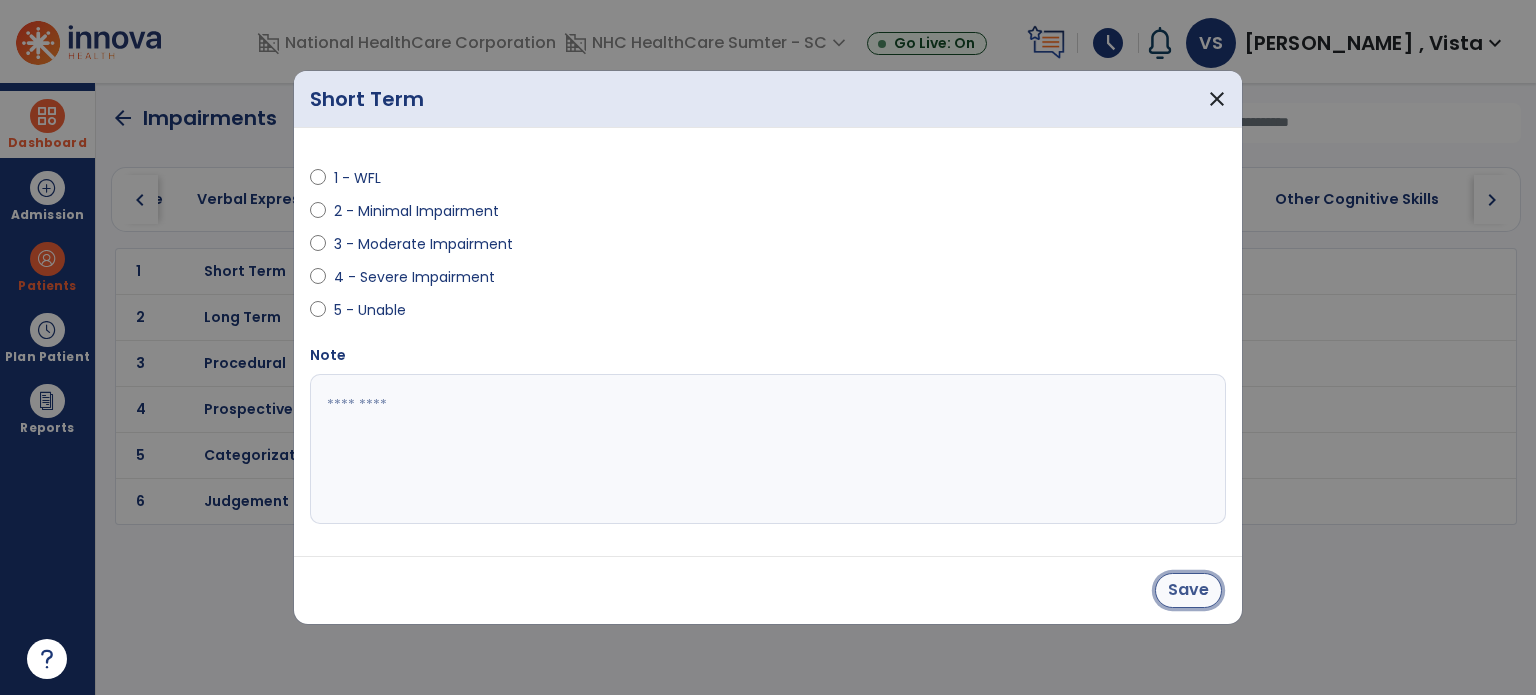 click on "Save" at bounding box center (1188, 590) 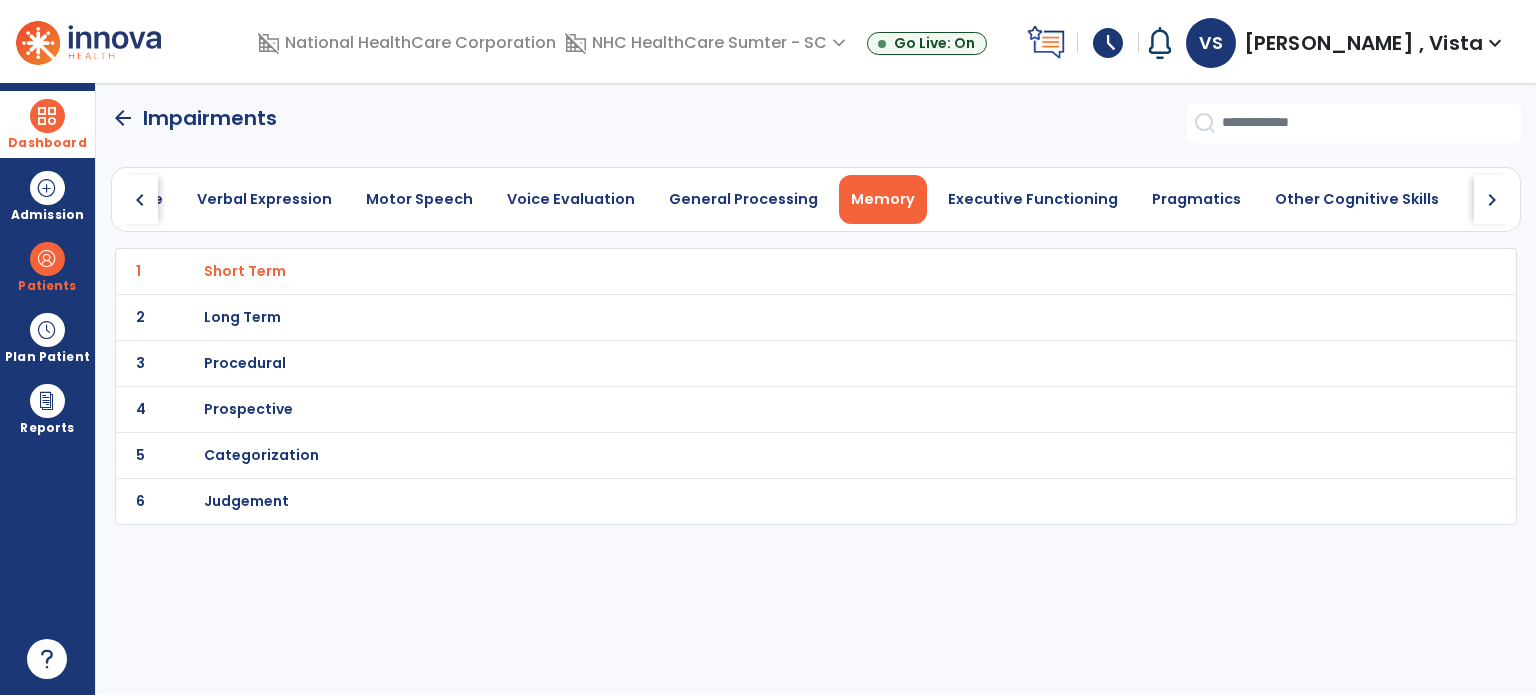 click on "2" 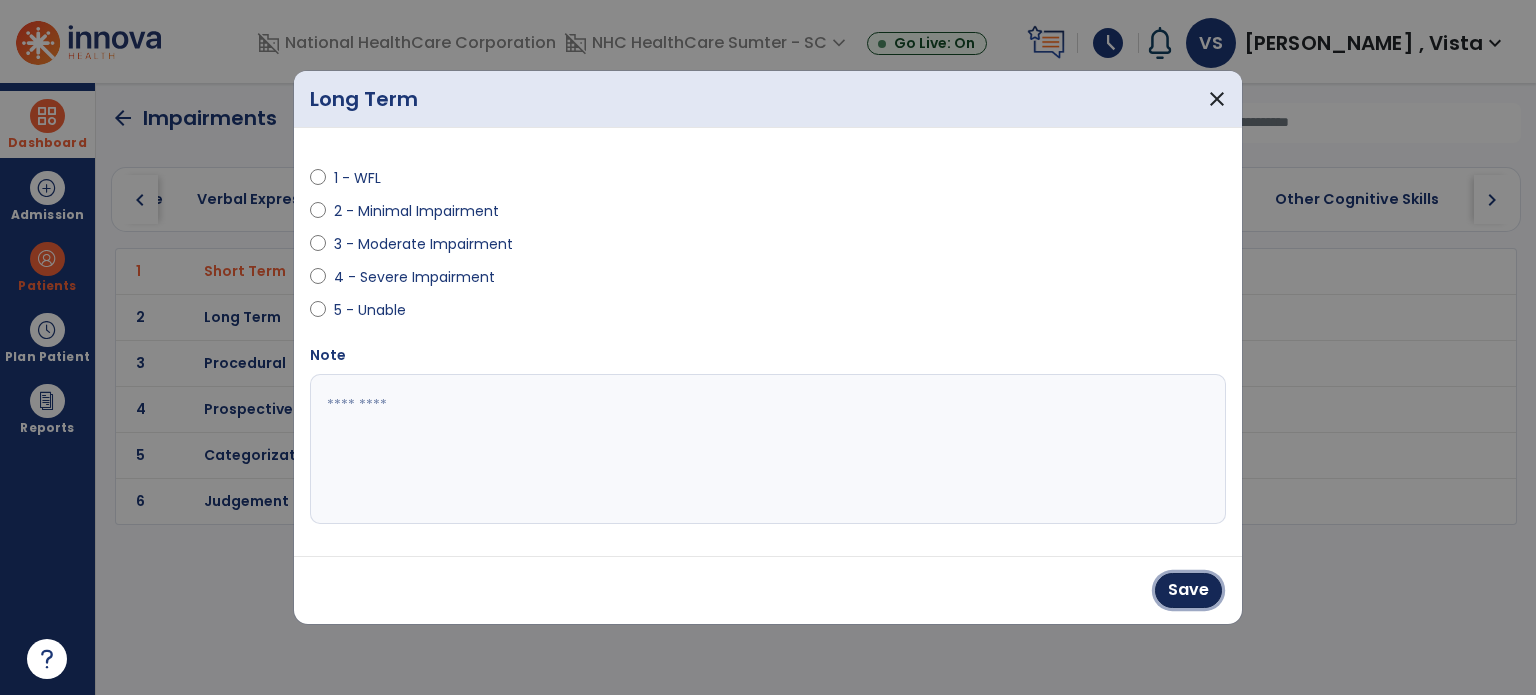 click on "Save" at bounding box center [1188, 590] 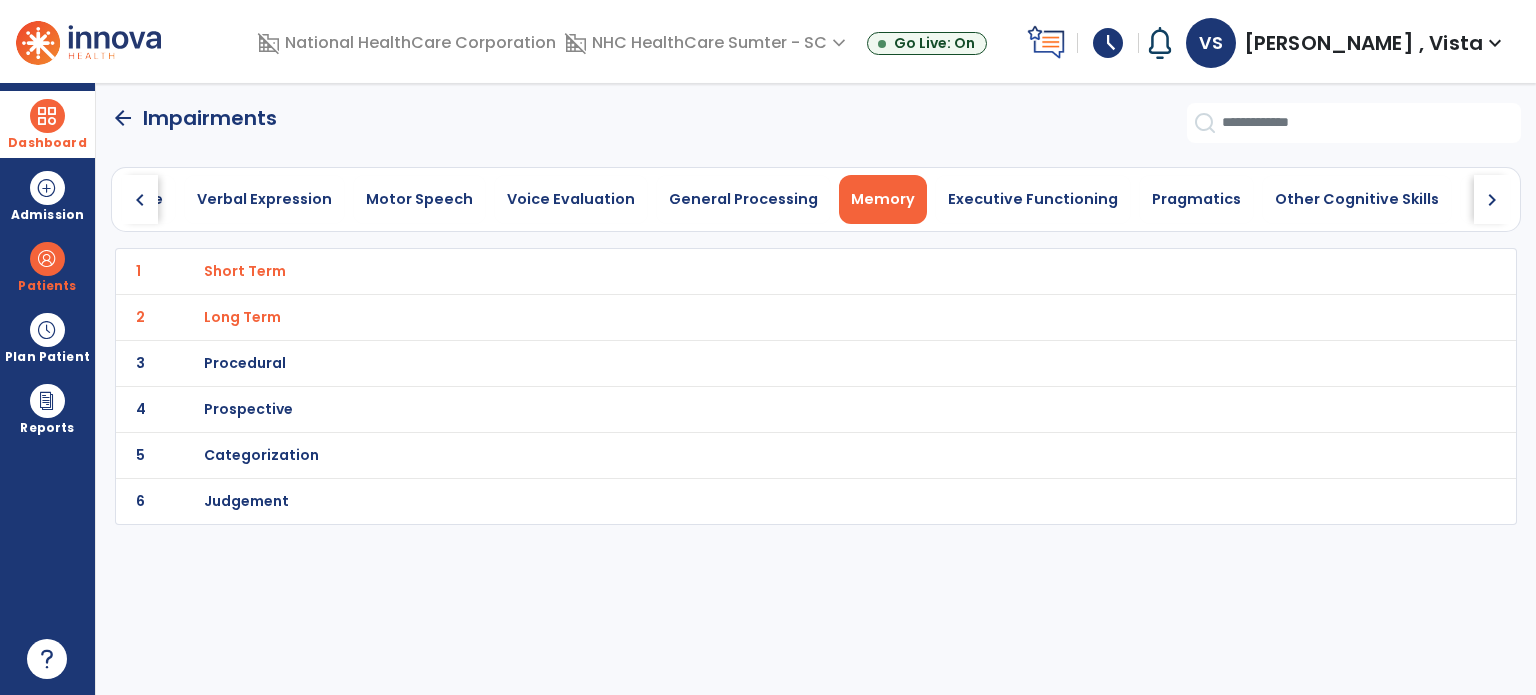 click on "arrow_back" 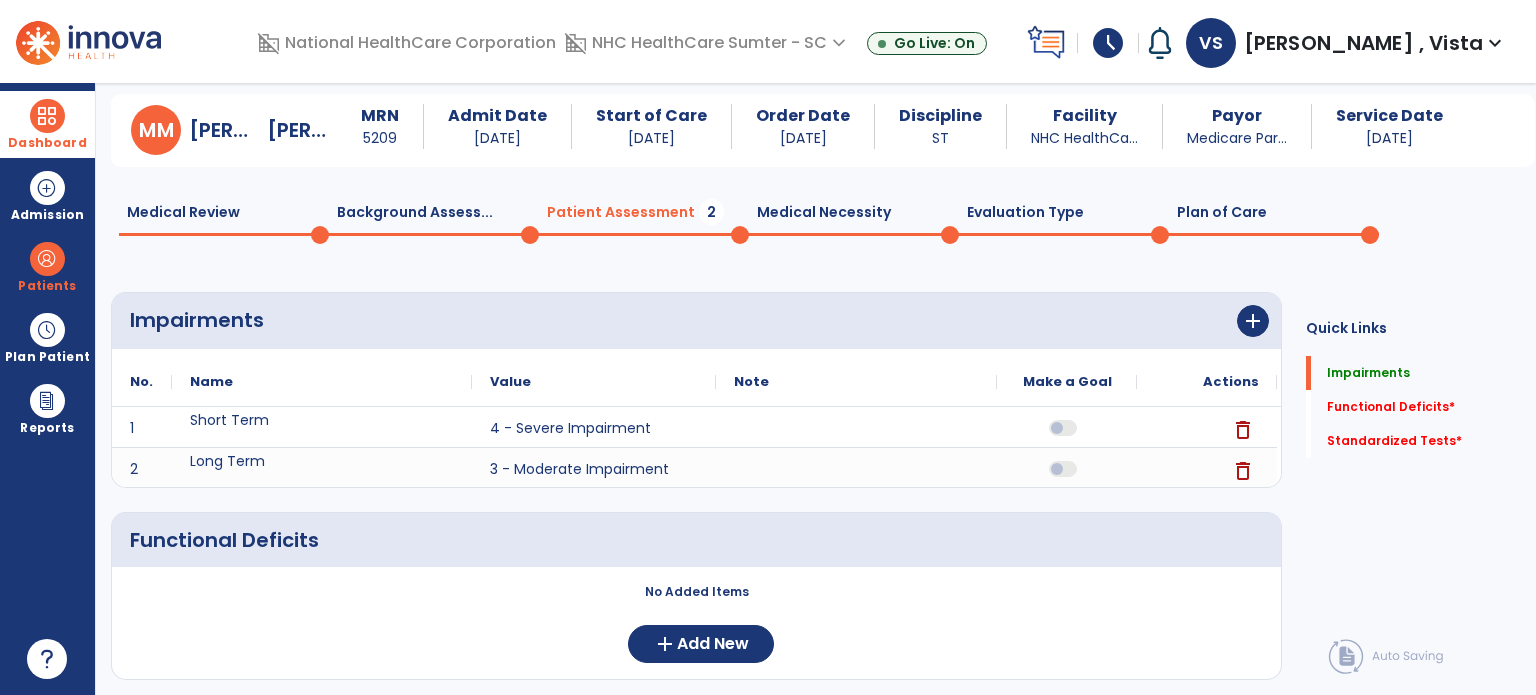 scroll, scrollTop: 100, scrollLeft: 0, axis: vertical 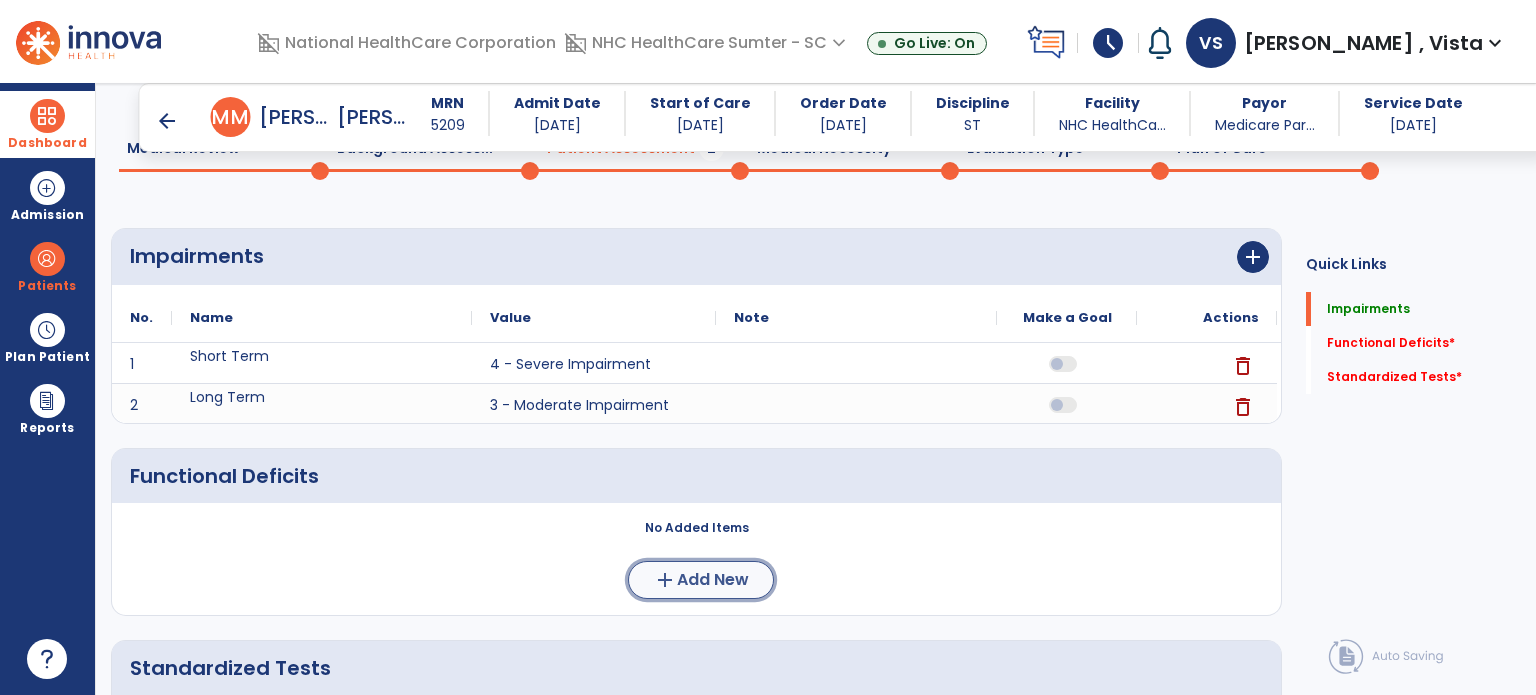 click on "add" 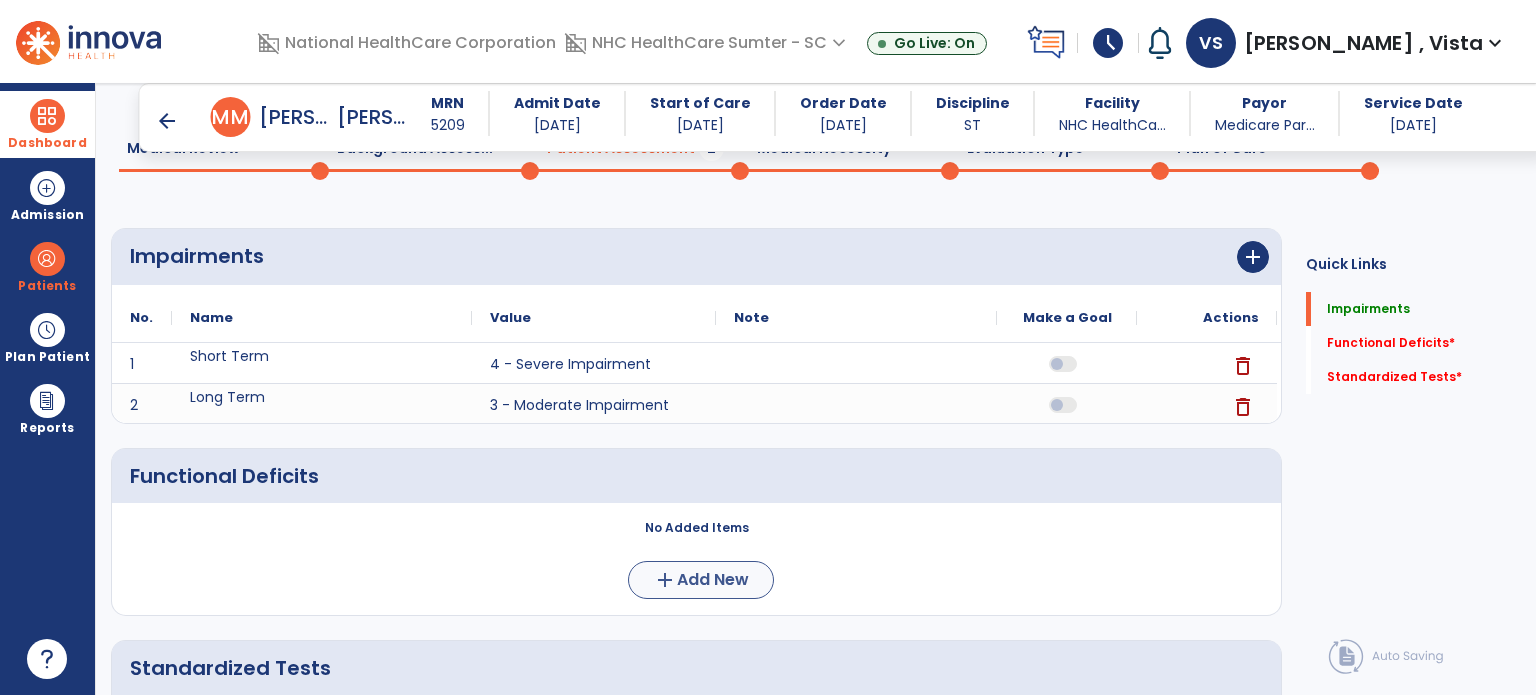 scroll, scrollTop: 0, scrollLeft: 0, axis: both 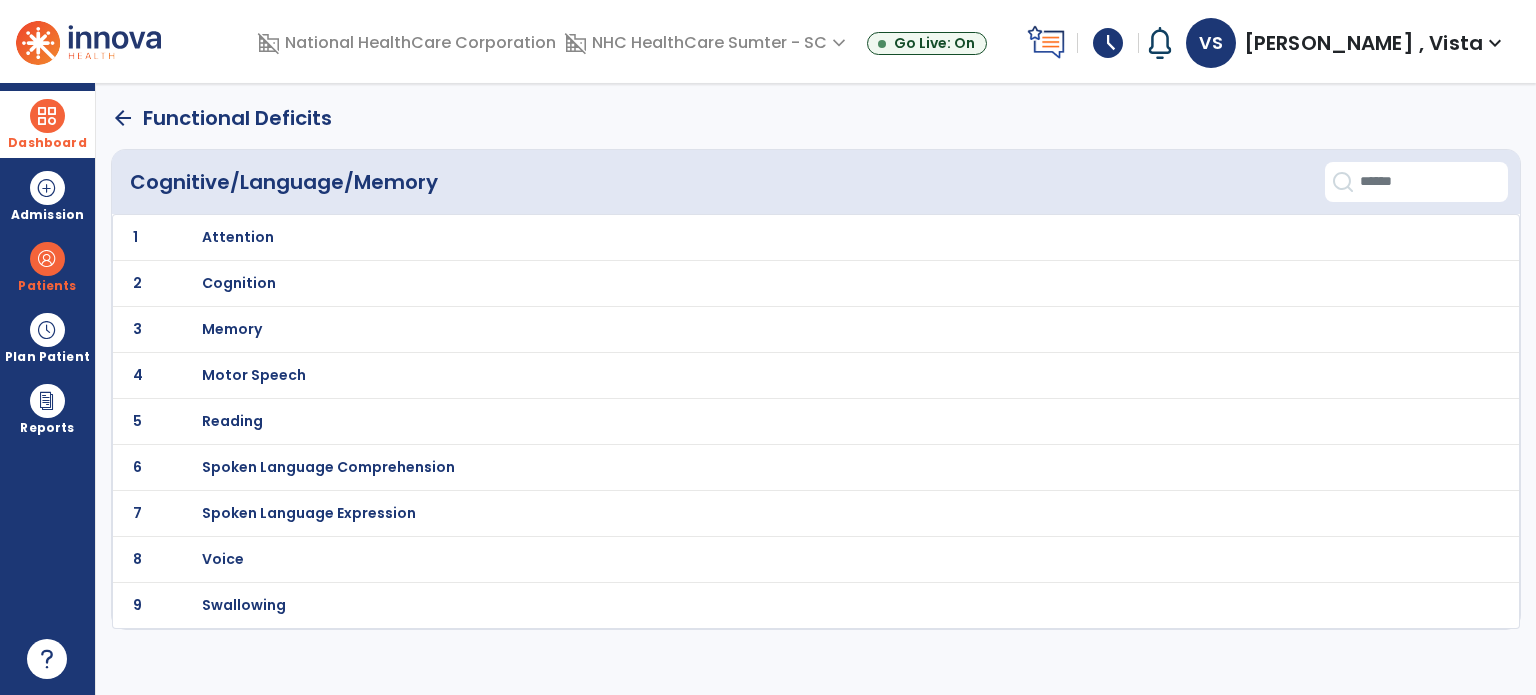 click on "Memory" at bounding box center [238, 237] 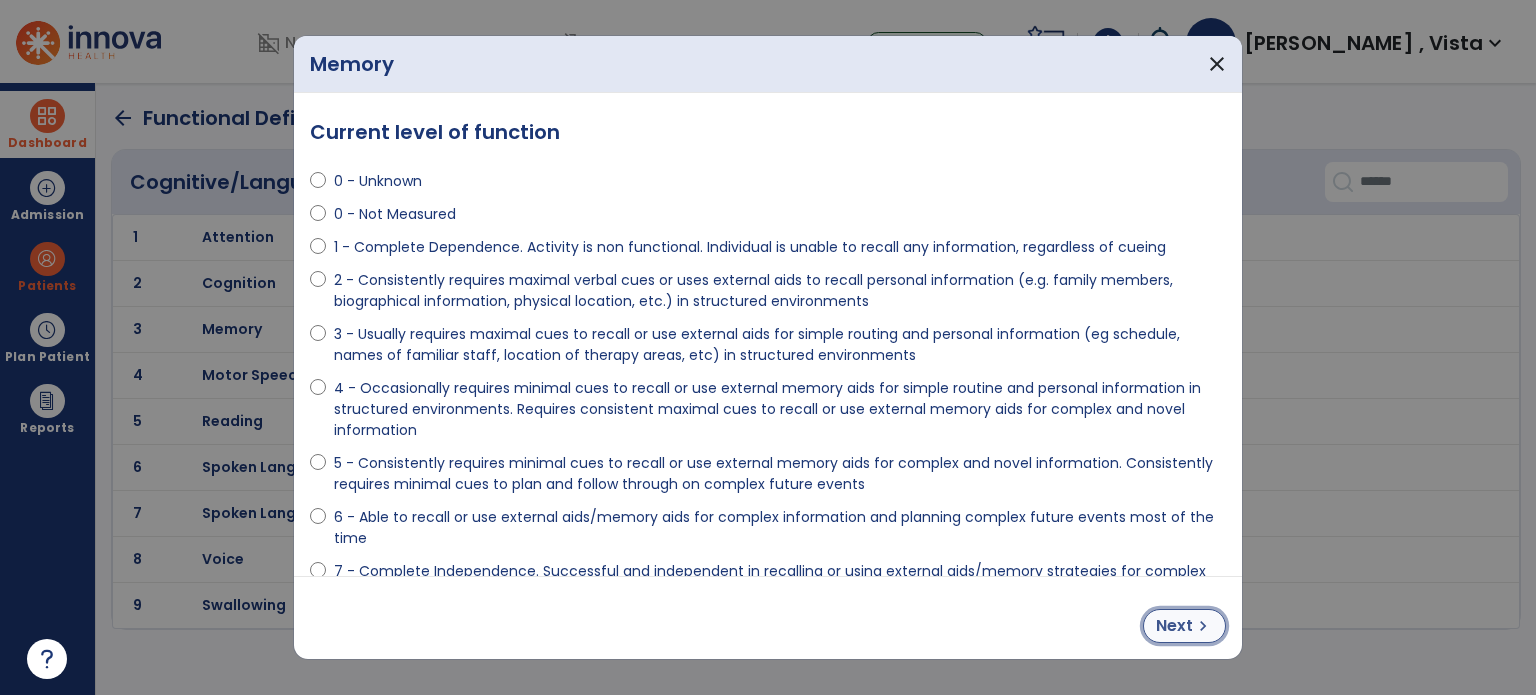 click on "chevron_right" at bounding box center (1203, 626) 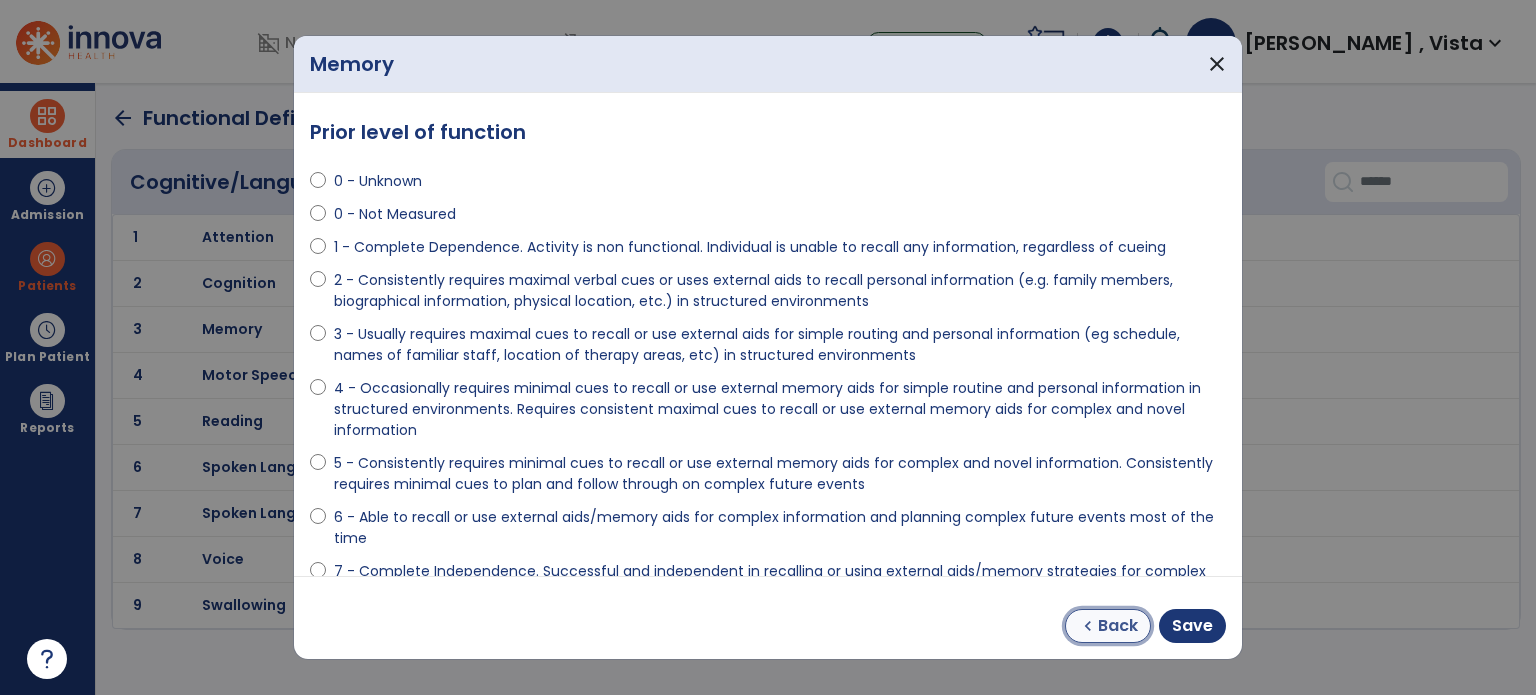 click on "Back" at bounding box center (1118, 626) 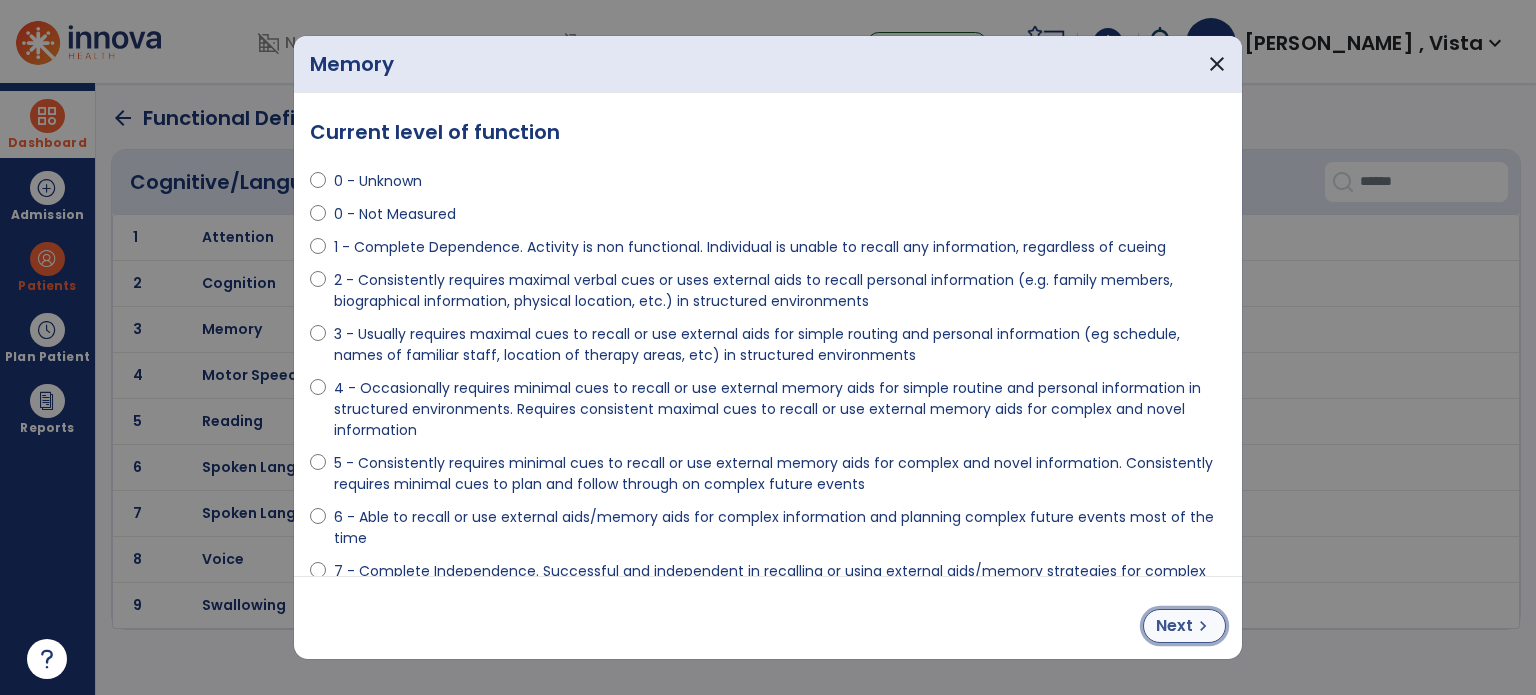 click on "chevron_right" at bounding box center [1203, 626] 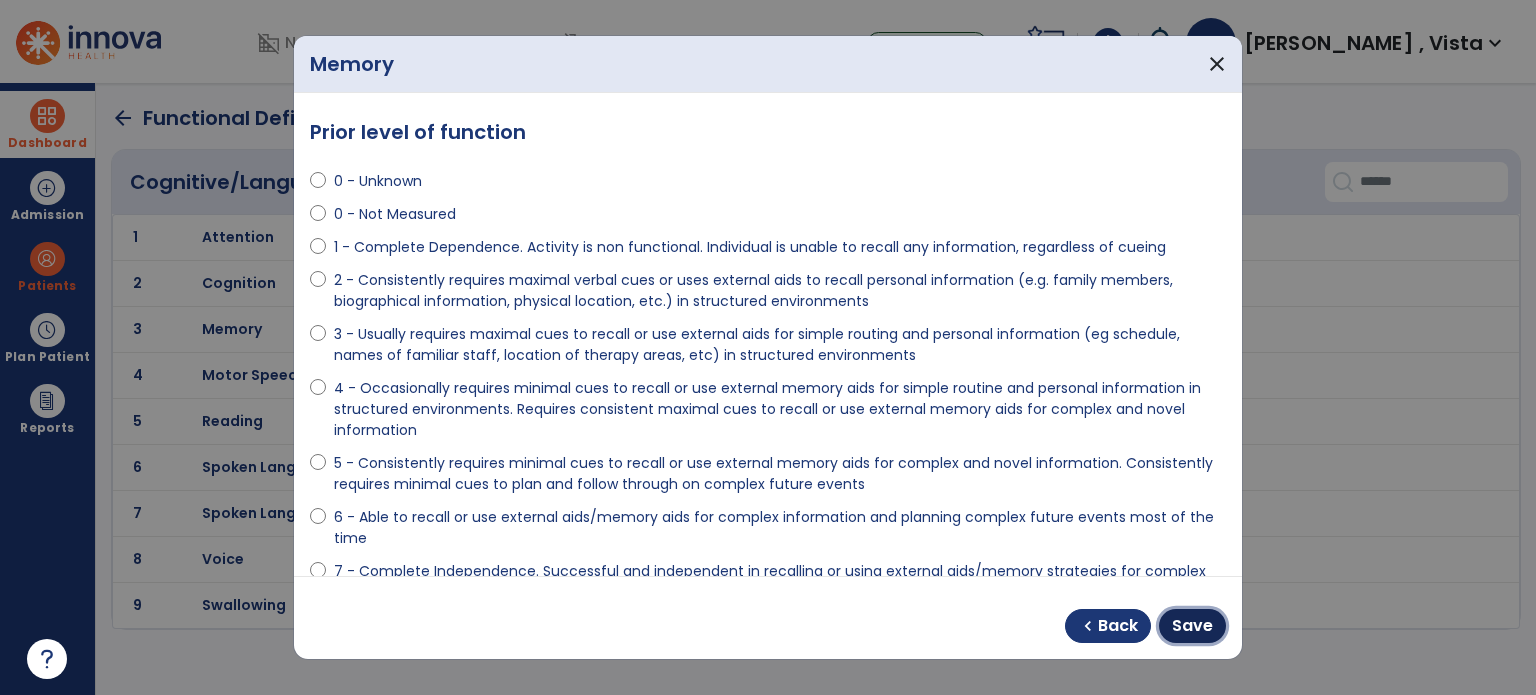 click on "Save" at bounding box center [1192, 626] 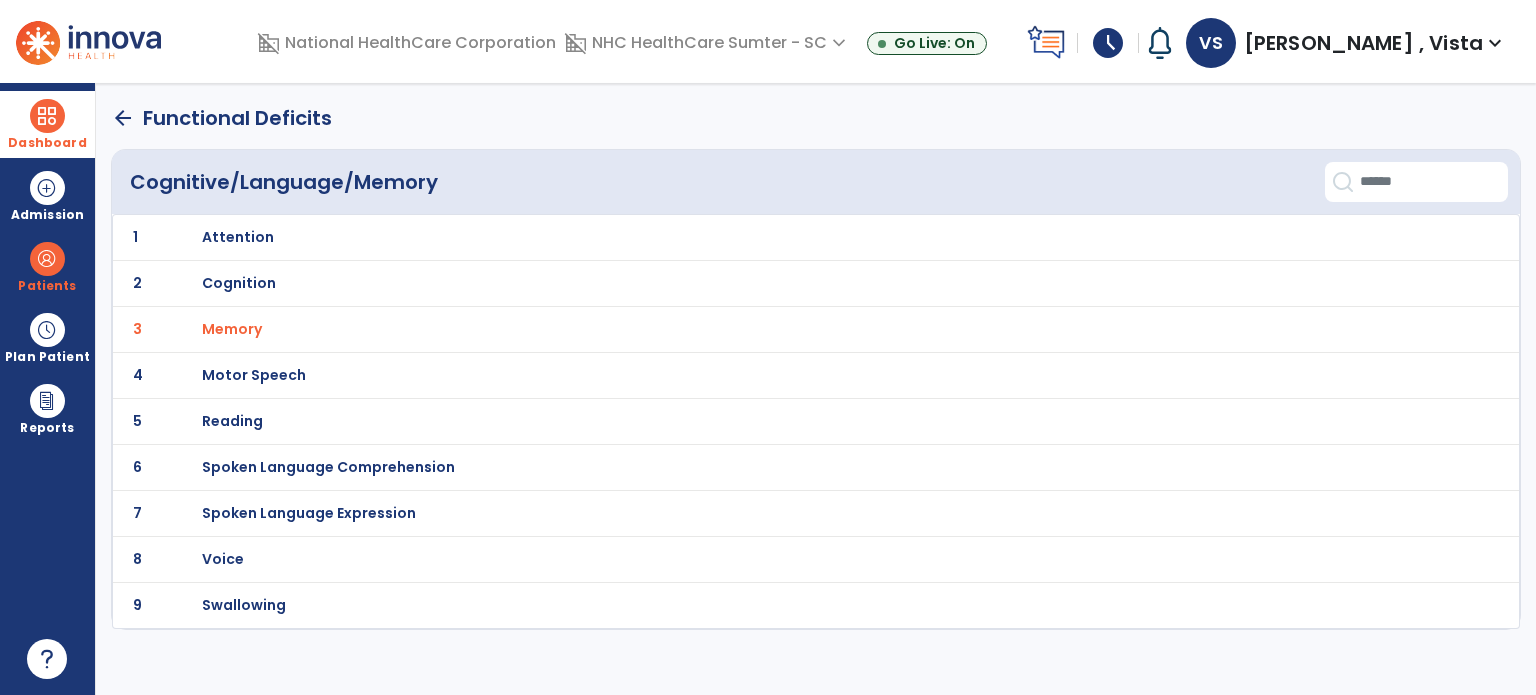 click on "arrow_back" 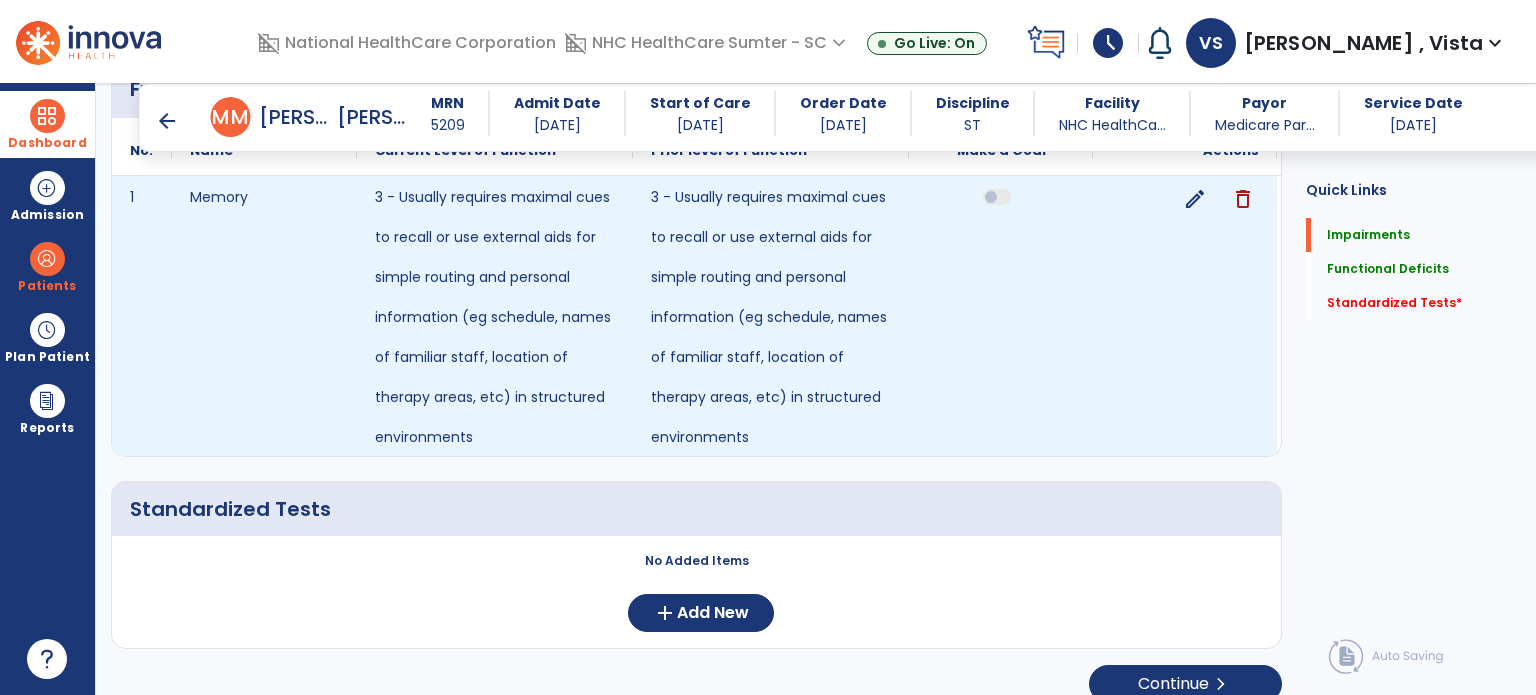 scroll, scrollTop: 508, scrollLeft: 0, axis: vertical 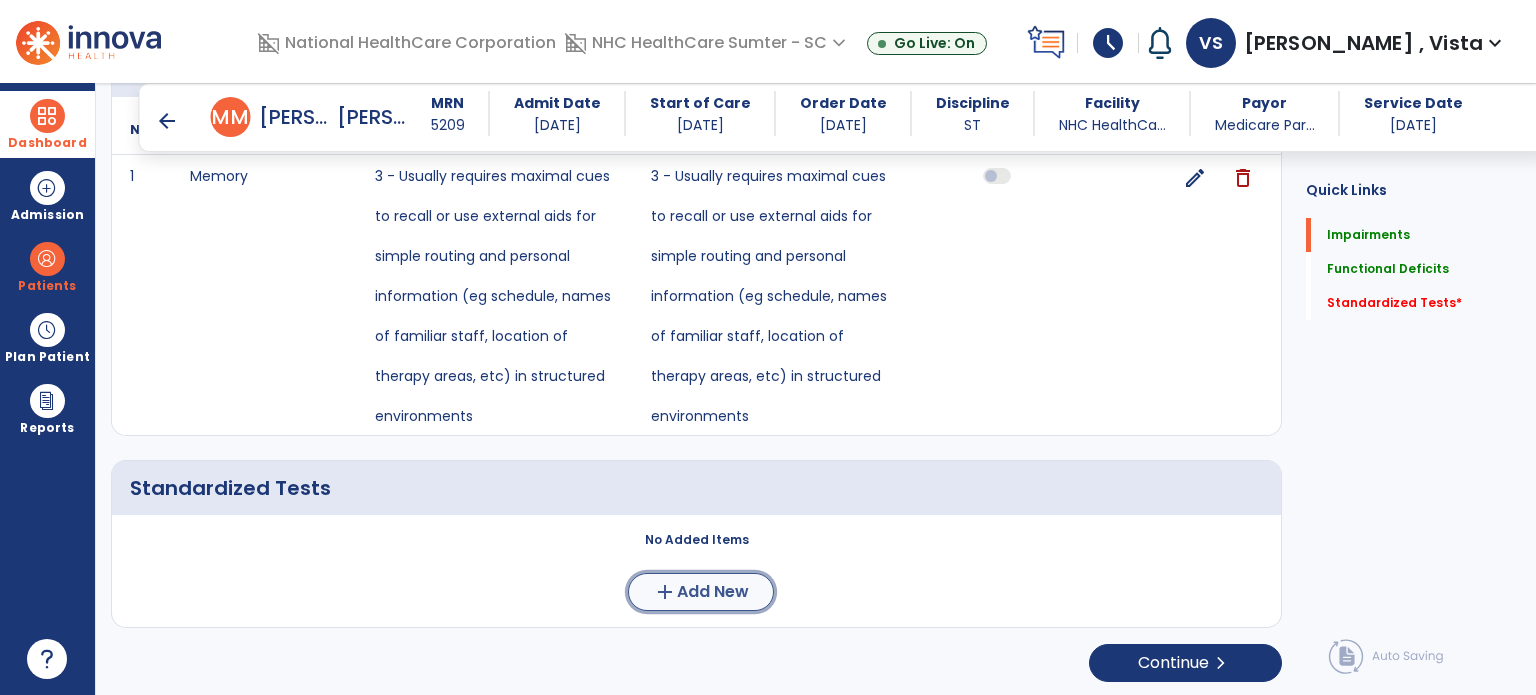 click on "Add New" 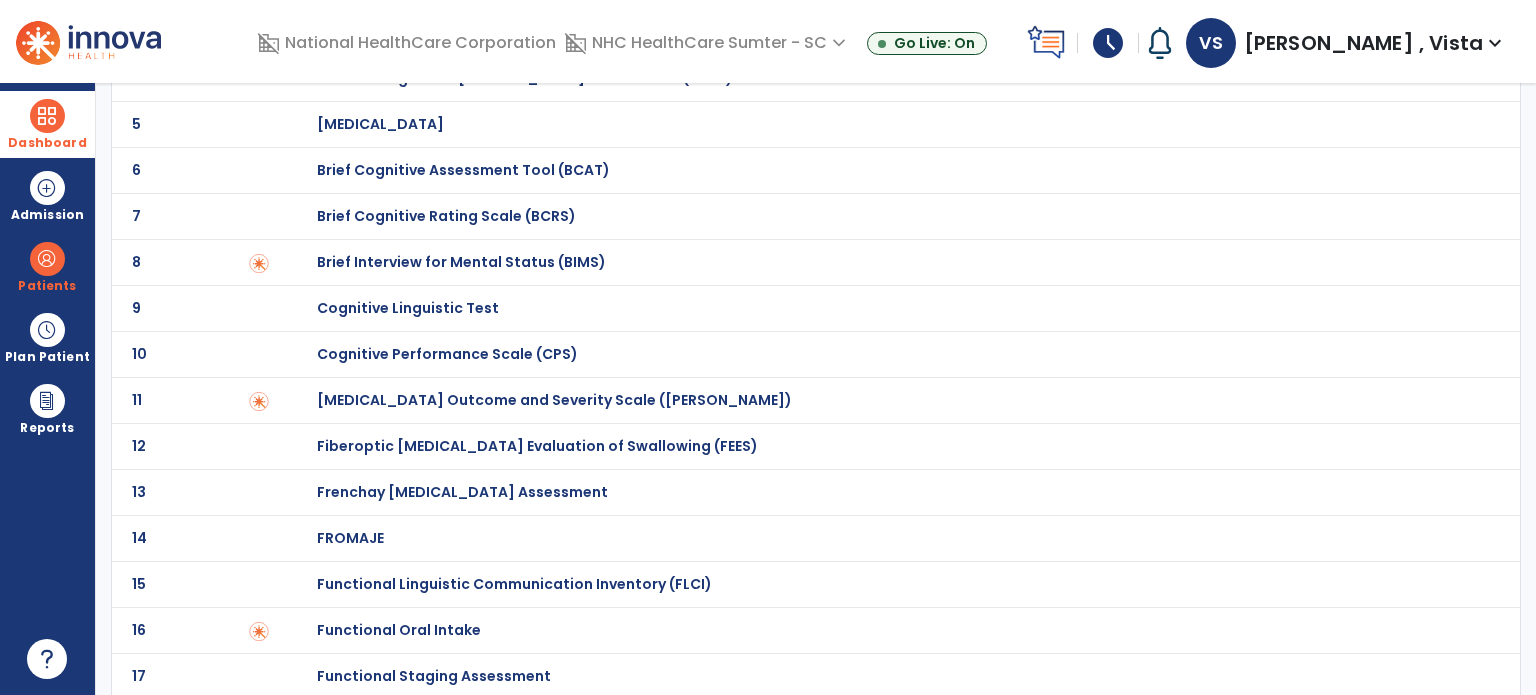 scroll, scrollTop: 0, scrollLeft: 0, axis: both 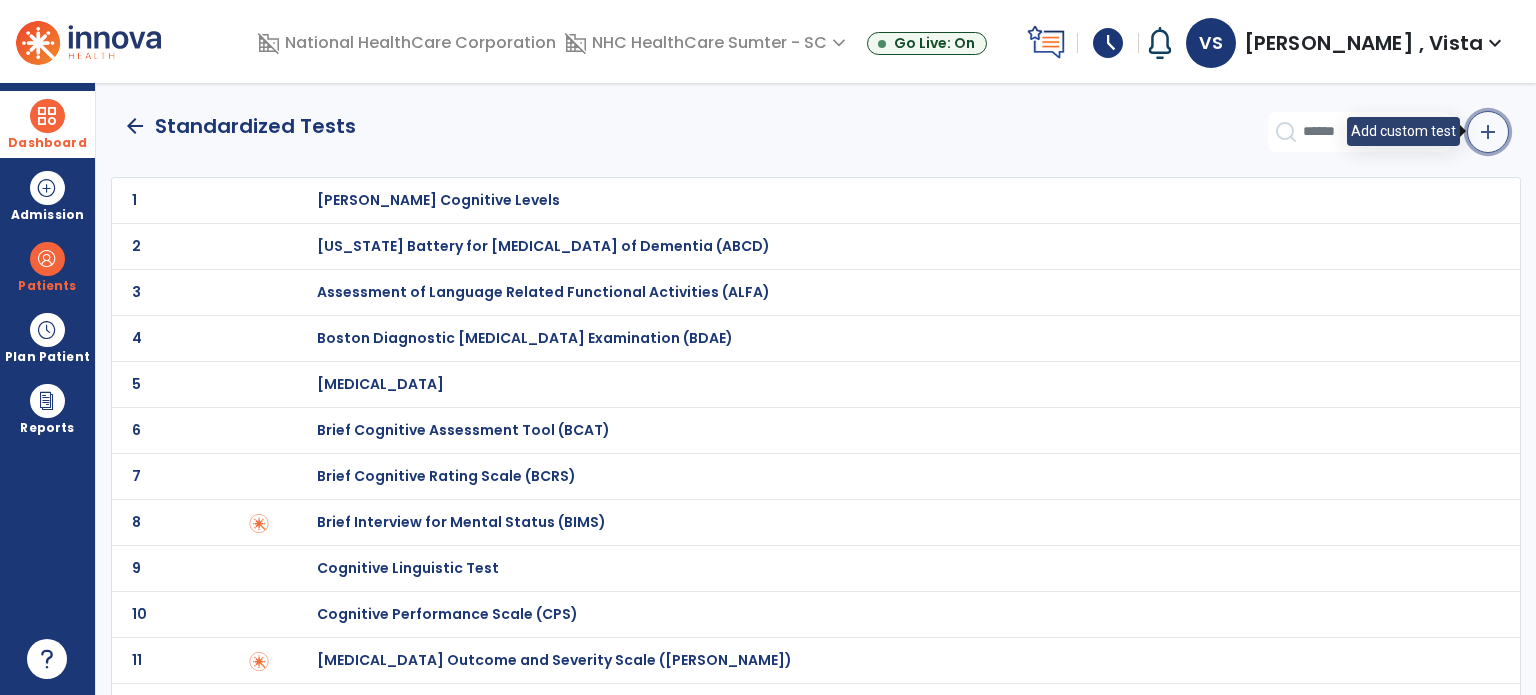 click on "add" 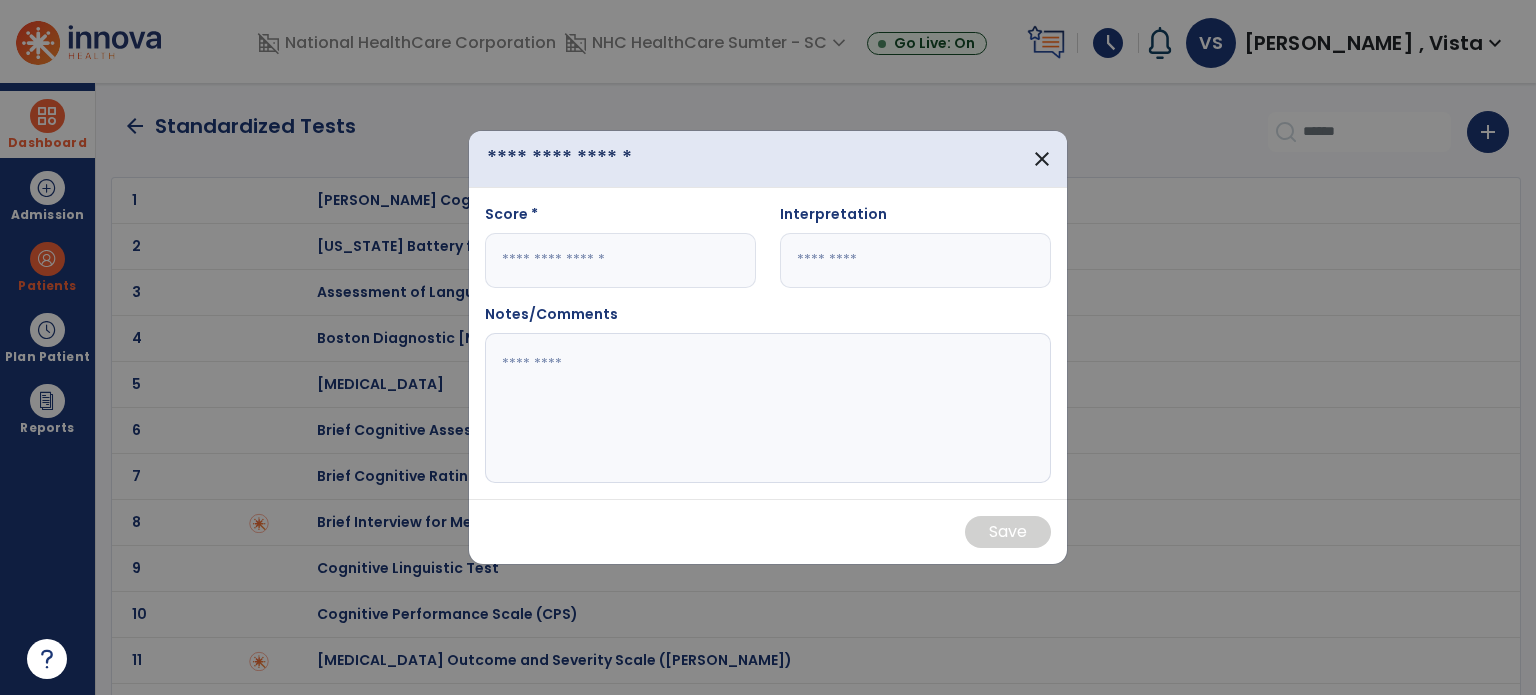 drag, startPoint x: 545, startPoint y: 157, endPoint x: 534, endPoint y: 163, distance: 12.529964 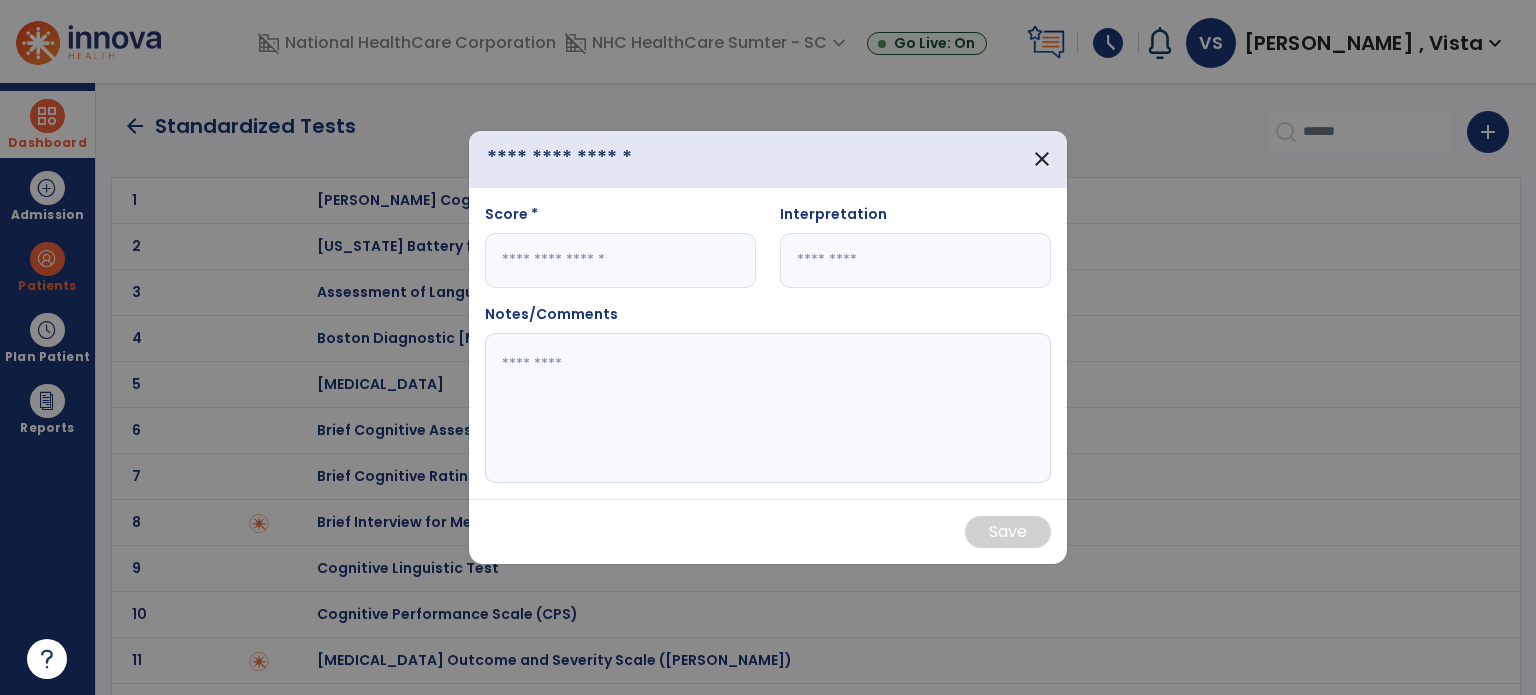 click at bounding box center (600, 159) 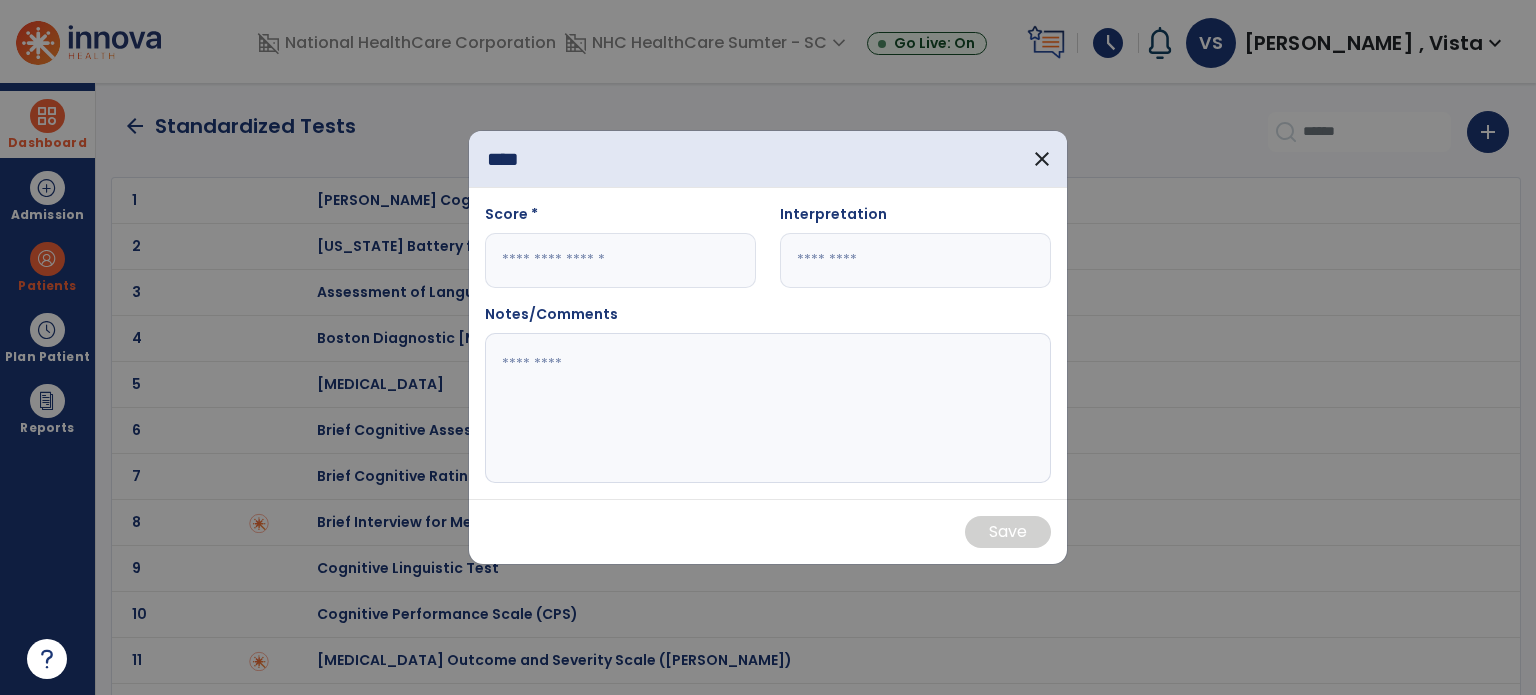type on "****" 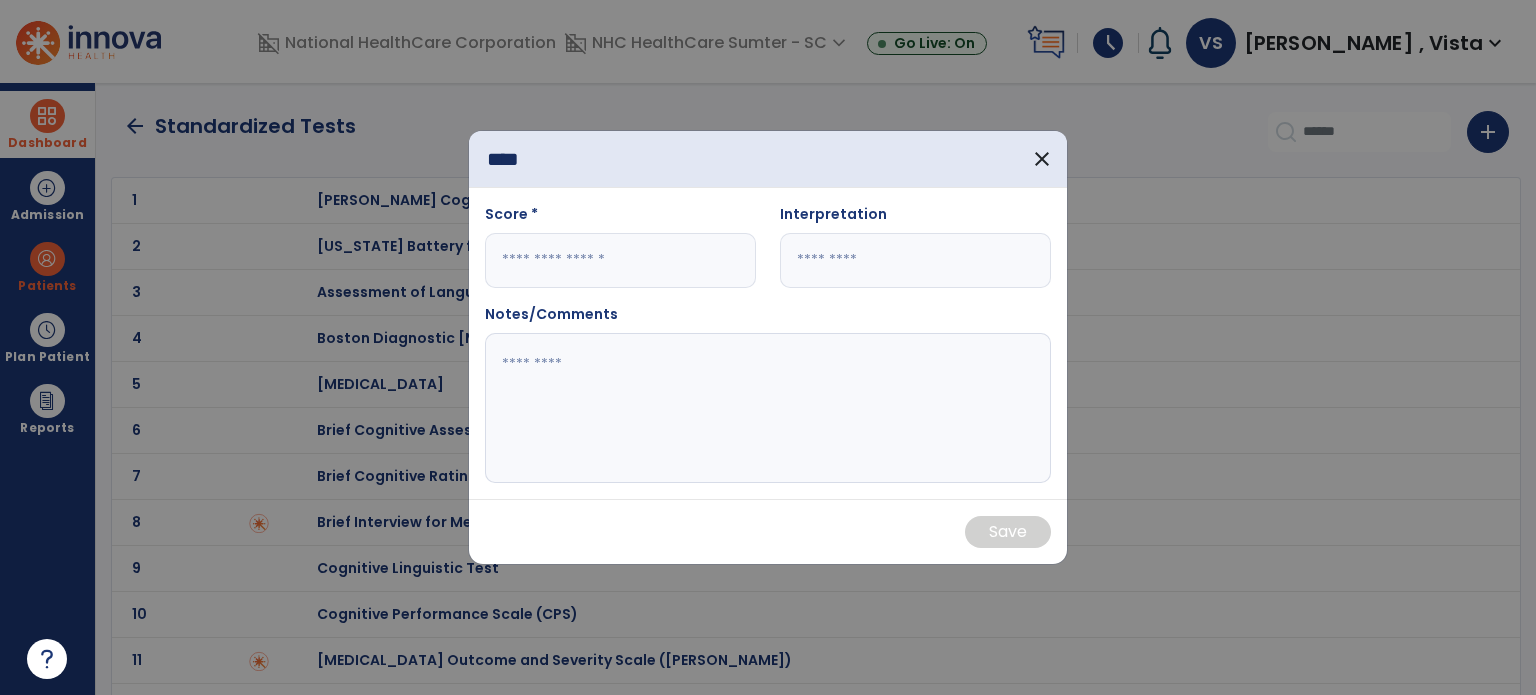 click at bounding box center [620, 260] 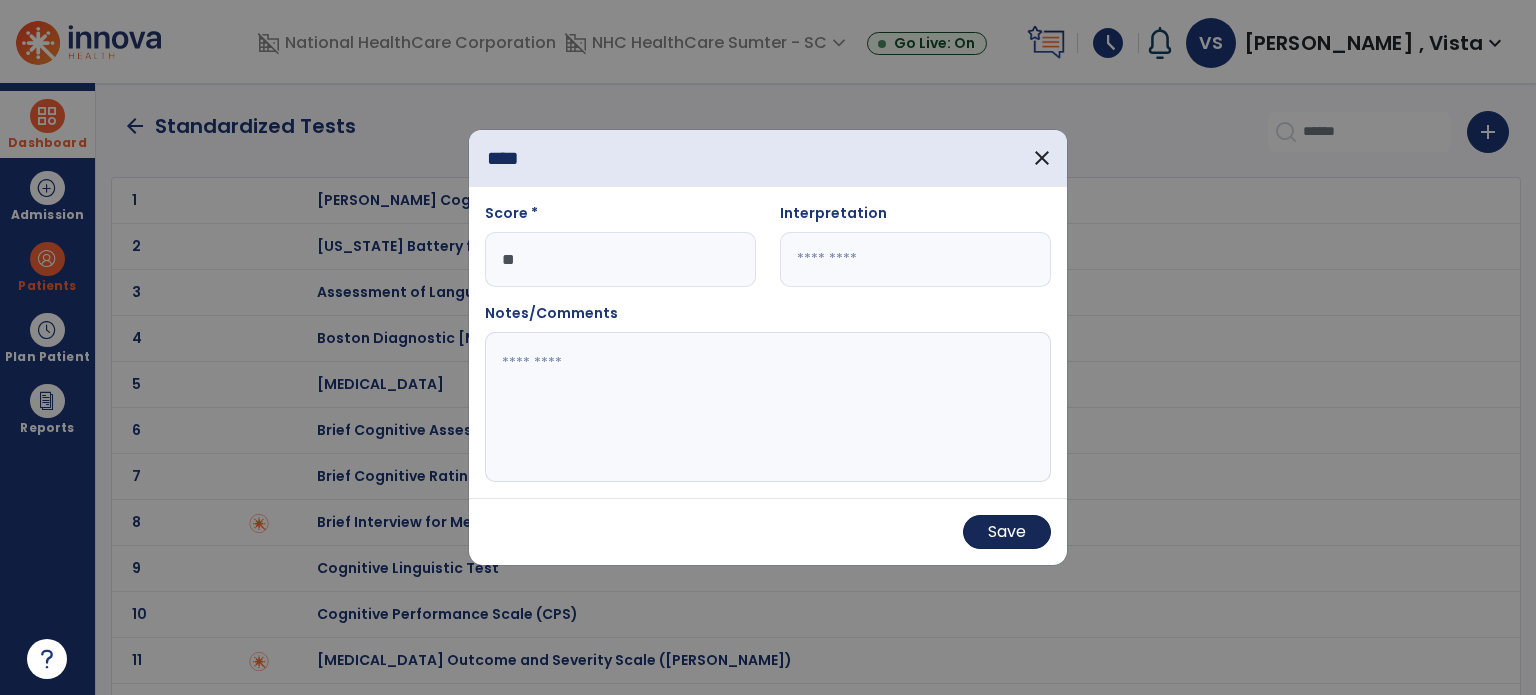 type on "**" 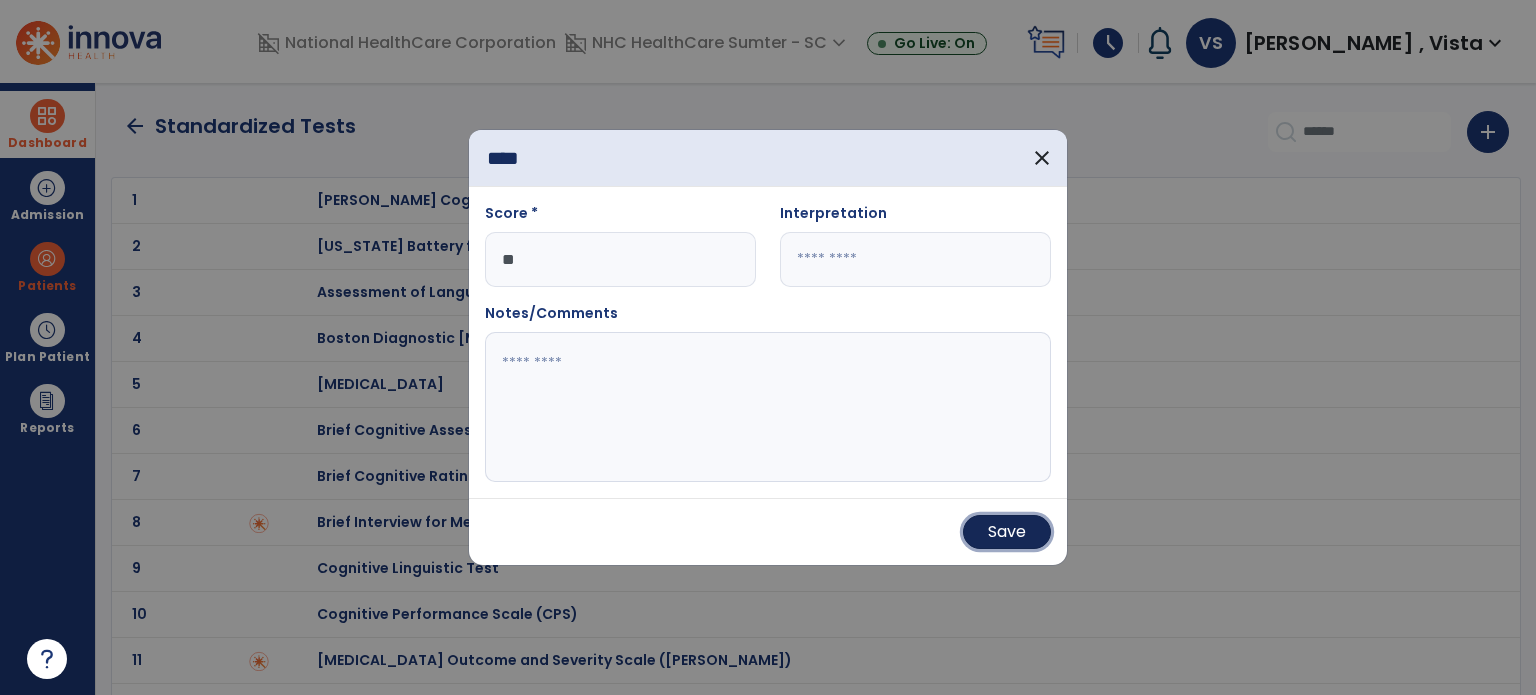 click on "Save" at bounding box center [1007, 532] 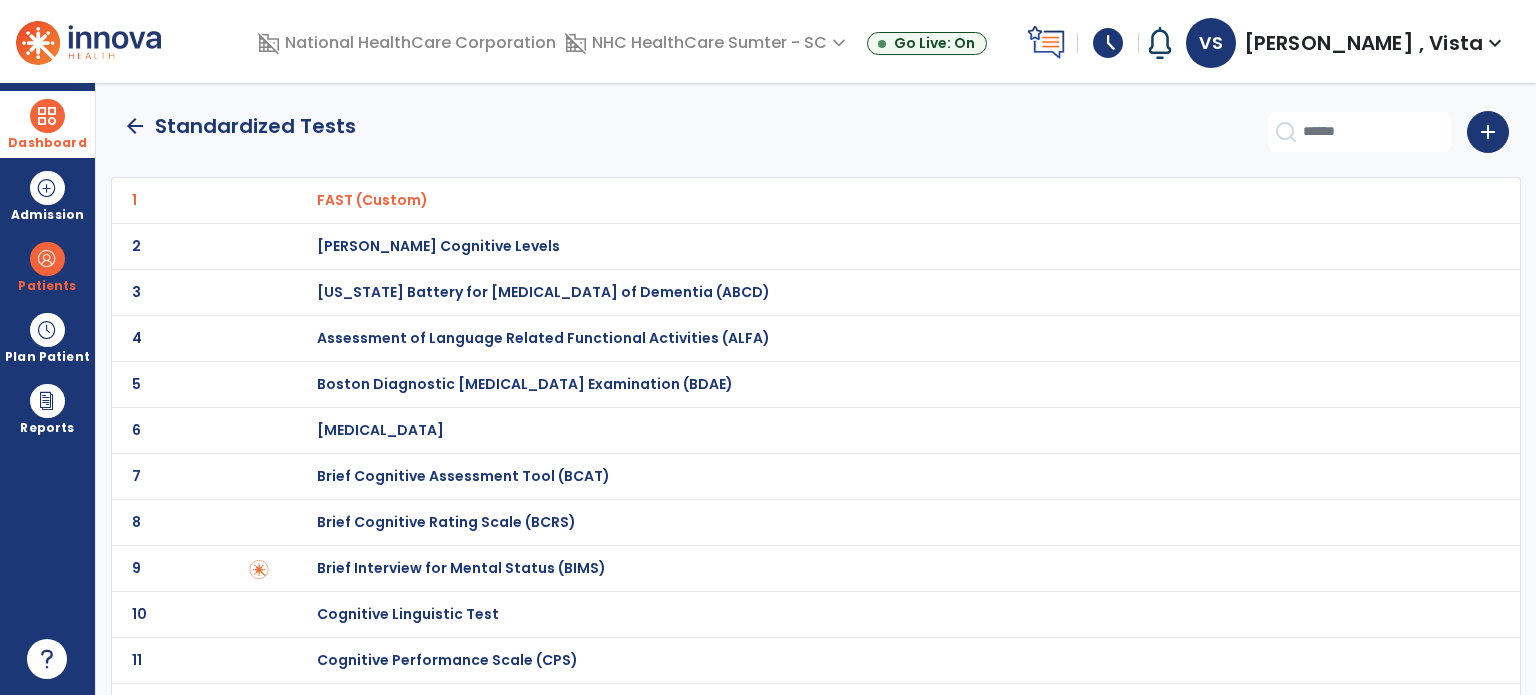 click on "arrow_back" 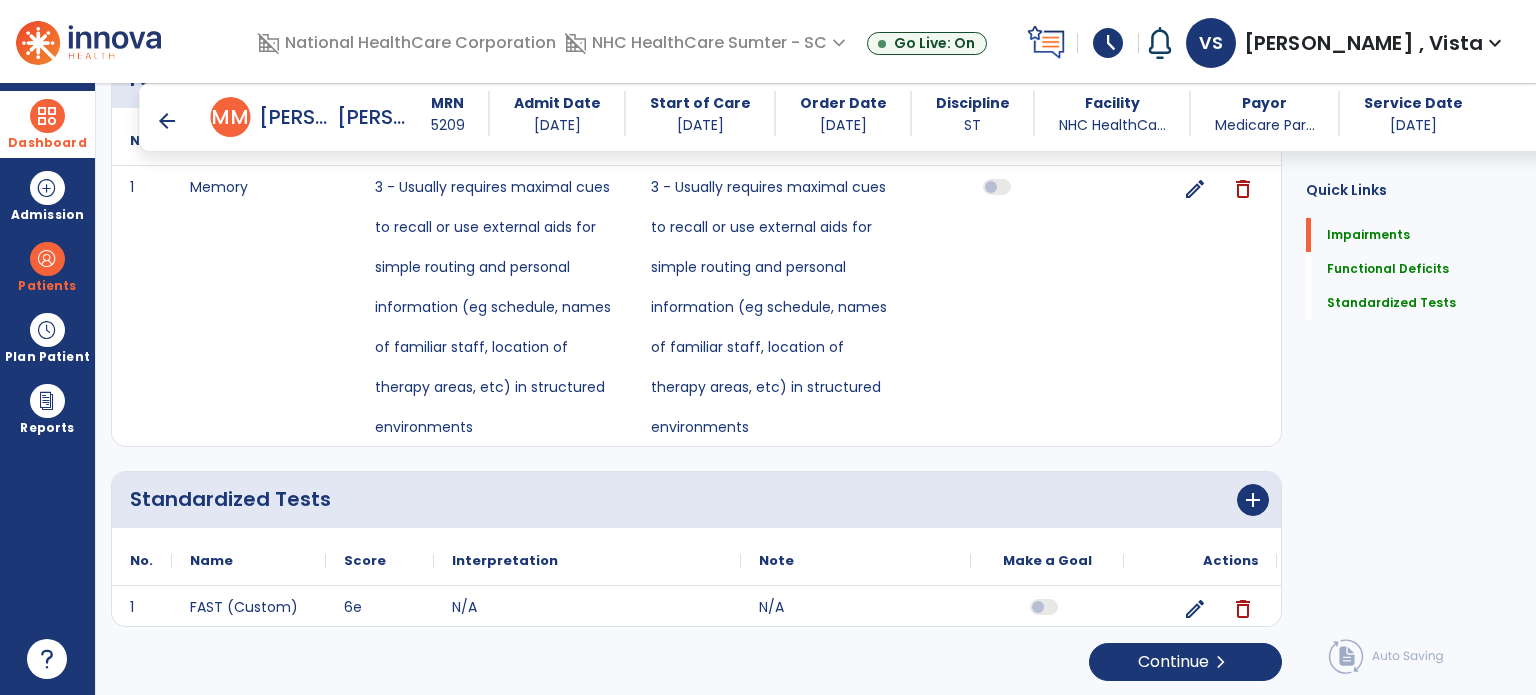 scroll, scrollTop: 0, scrollLeft: 0, axis: both 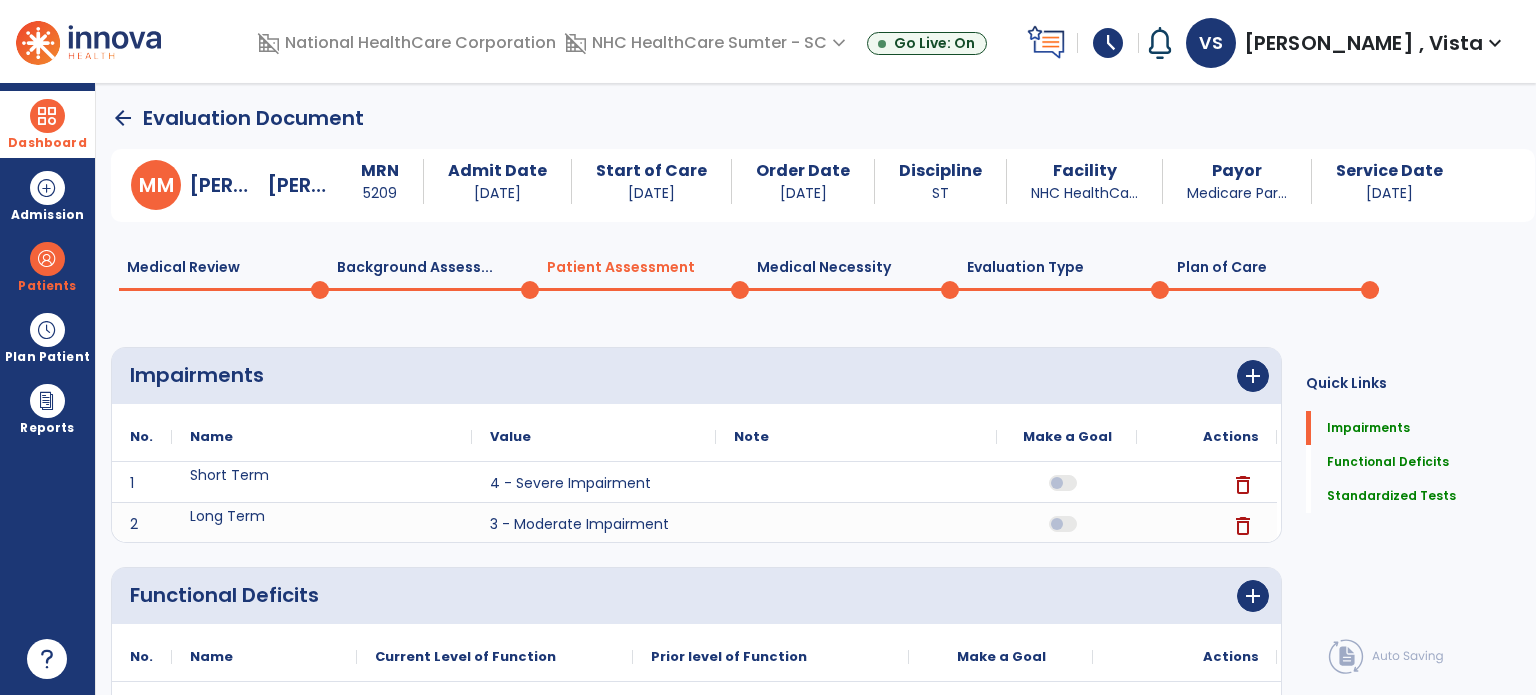 click on "Plan of Care  0" 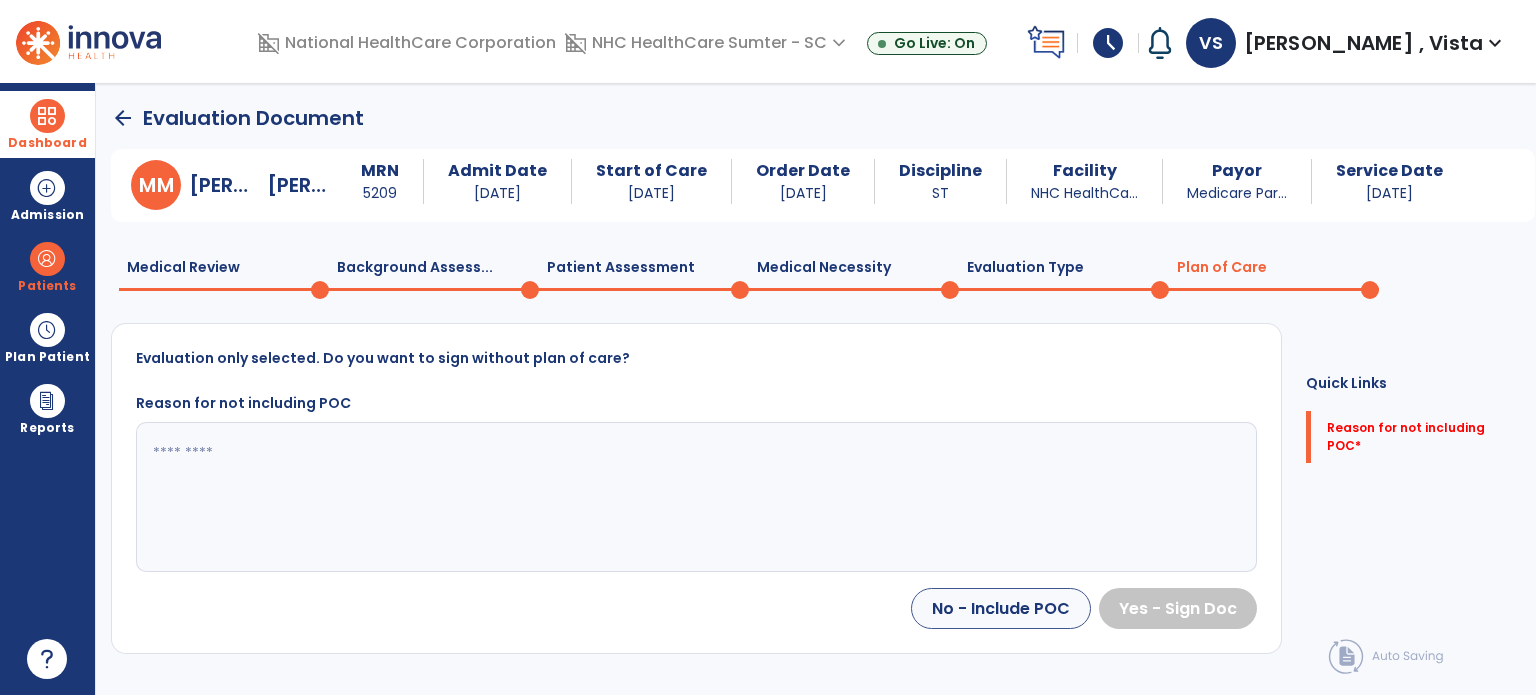 scroll, scrollTop: 0, scrollLeft: 0, axis: both 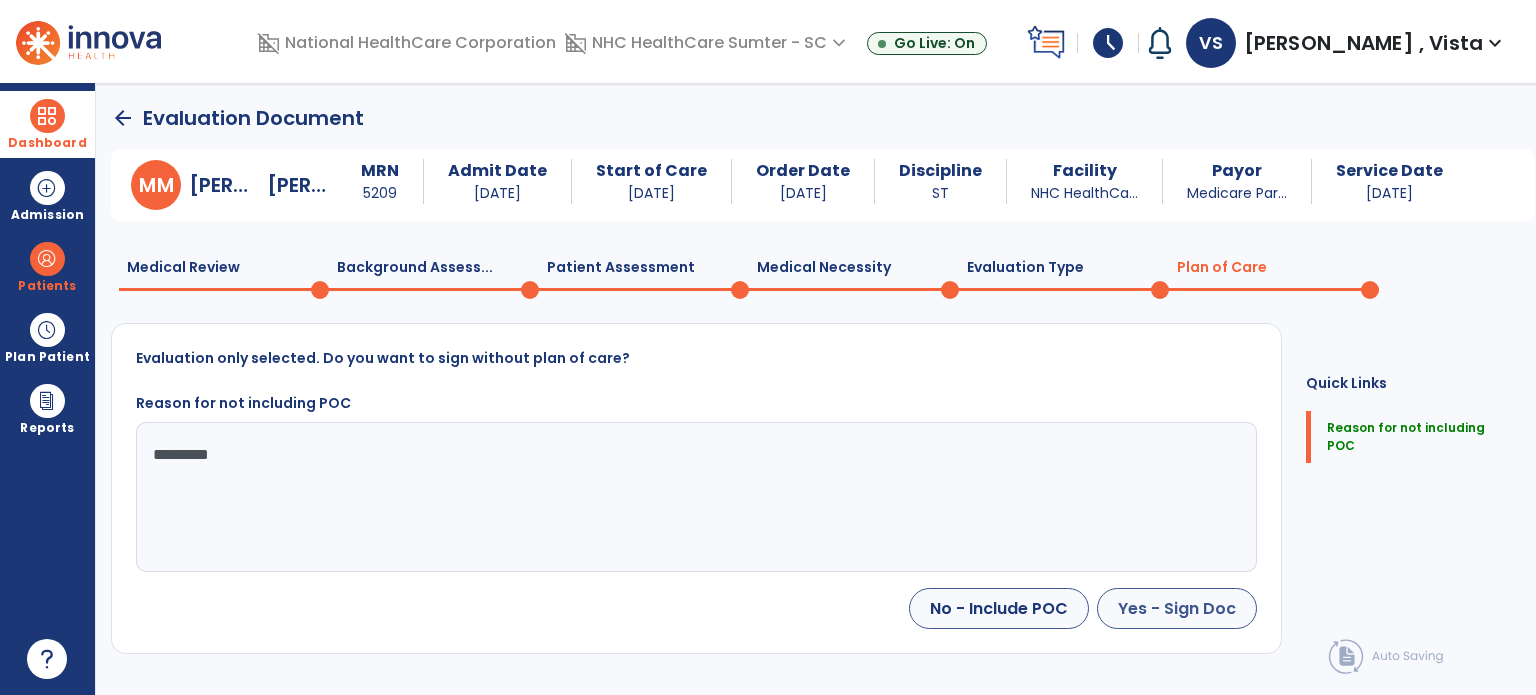 type on "*********" 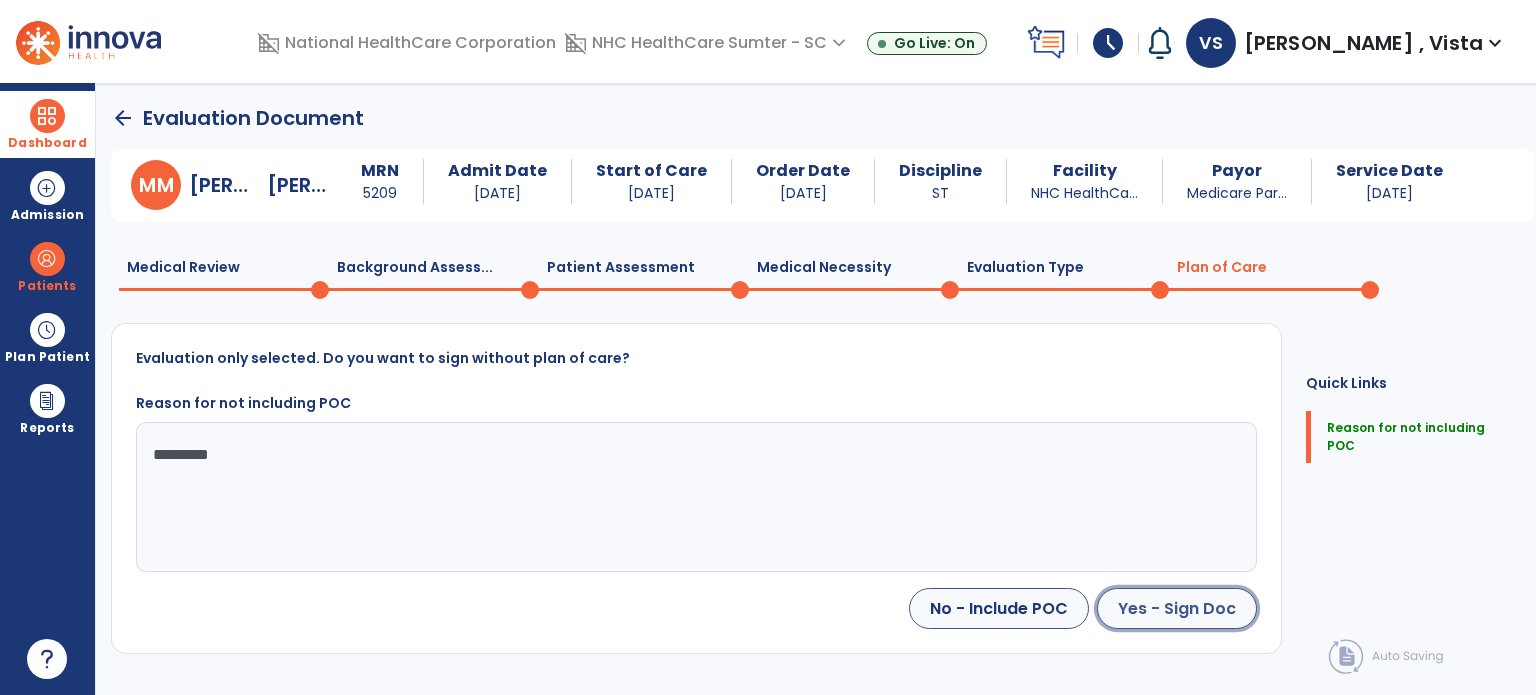 click on "Yes - Sign Doc" 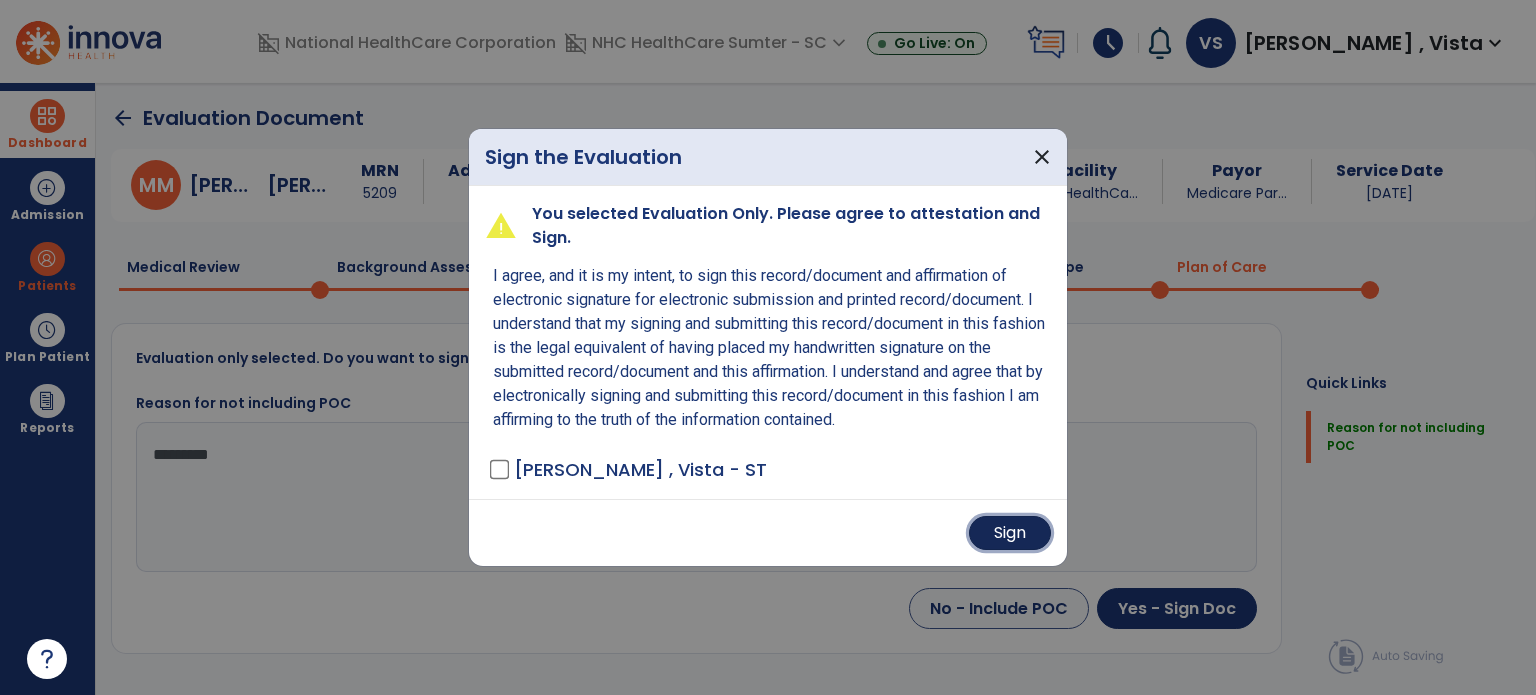 click on "Sign" at bounding box center (1010, 533) 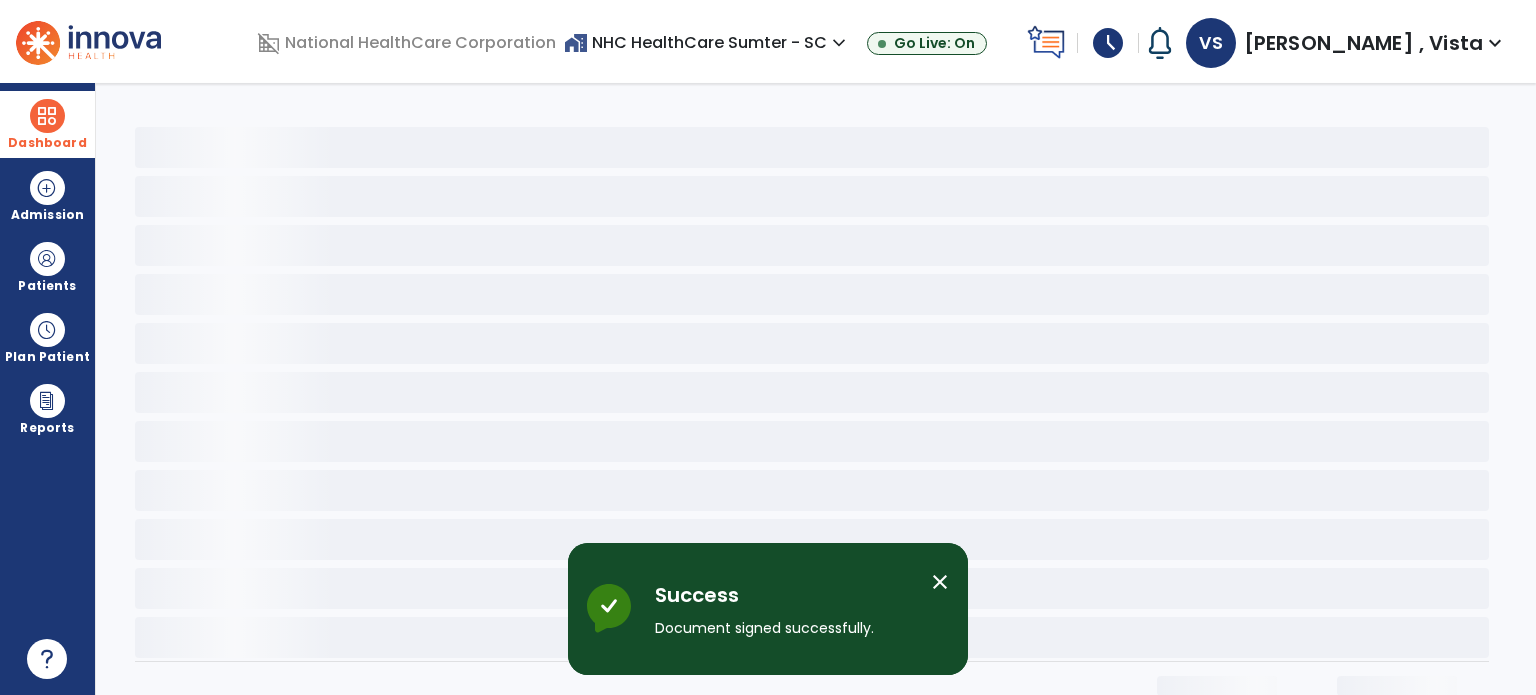 scroll, scrollTop: 0, scrollLeft: 0, axis: both 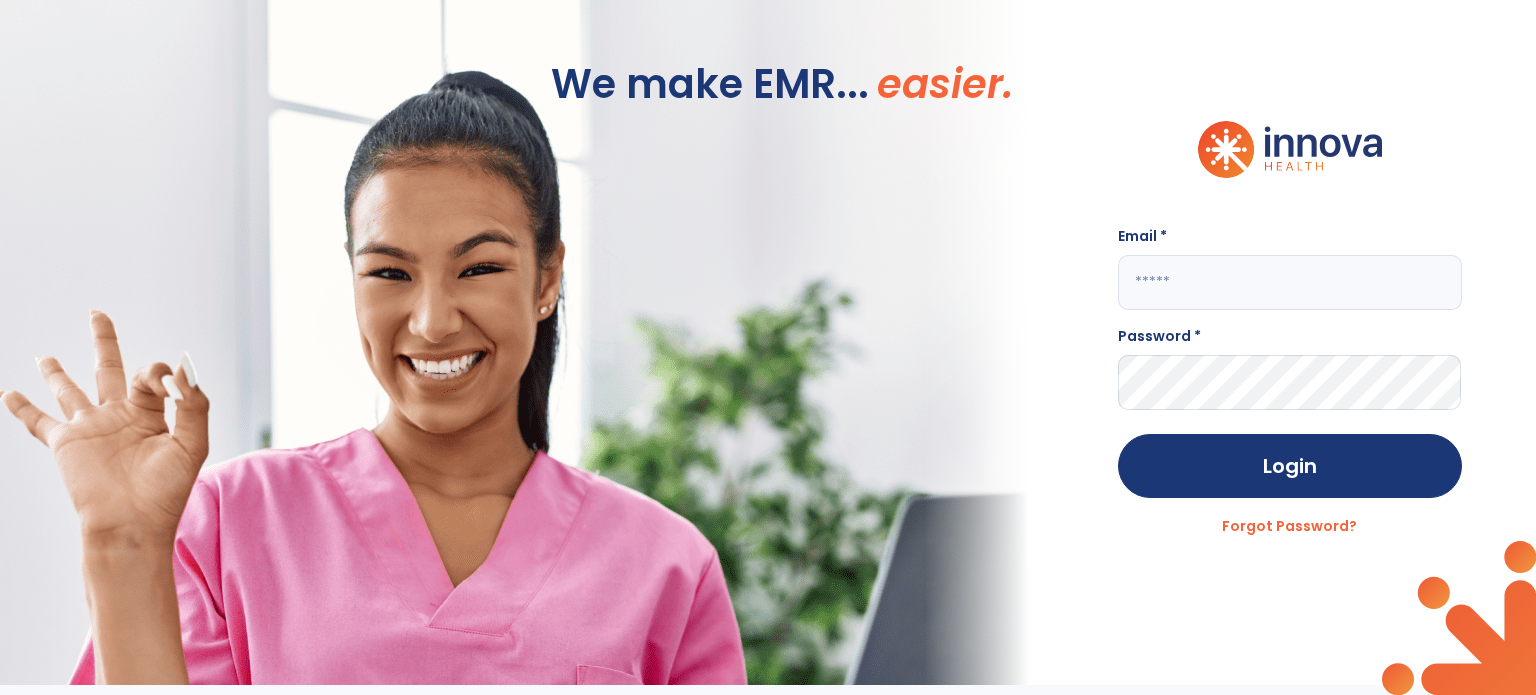 type on "**********" 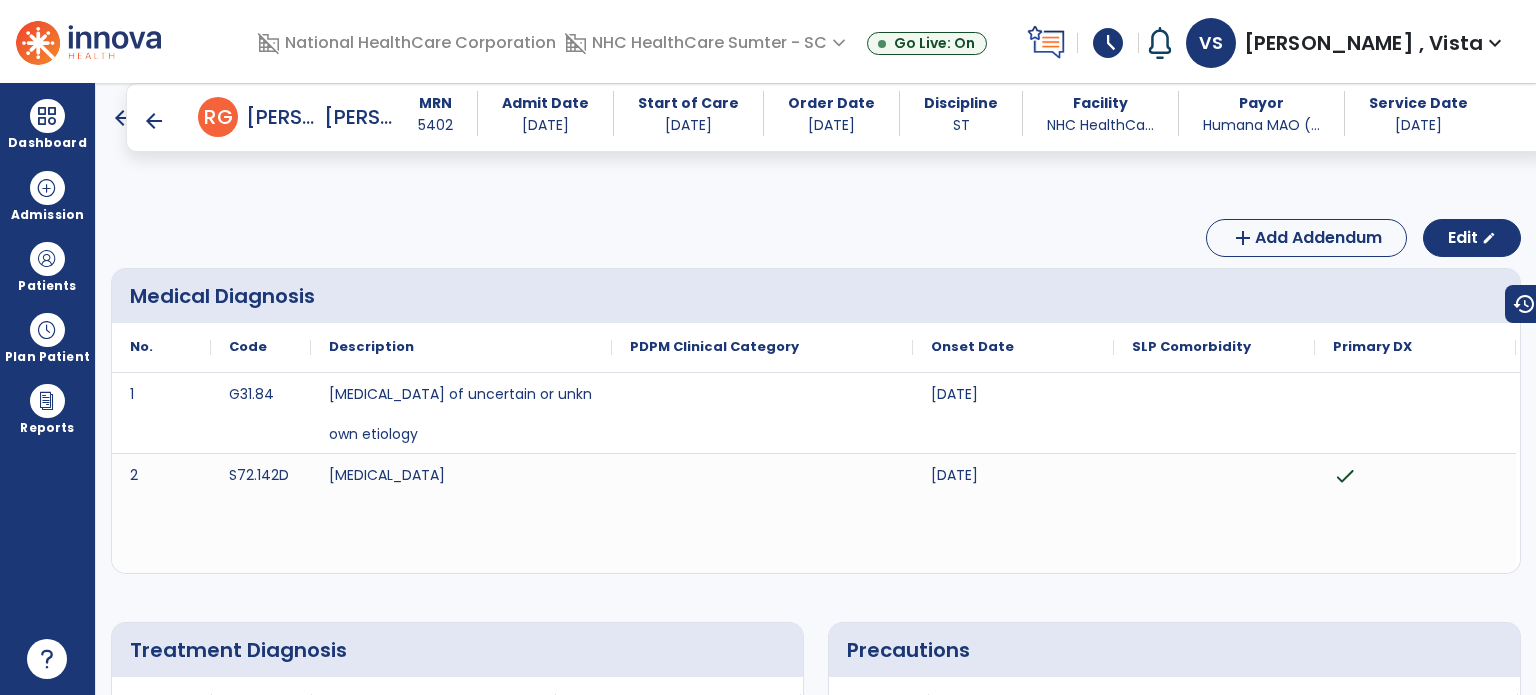 scroll, scrollTop: 0, scrollLeft: 0, axis: both 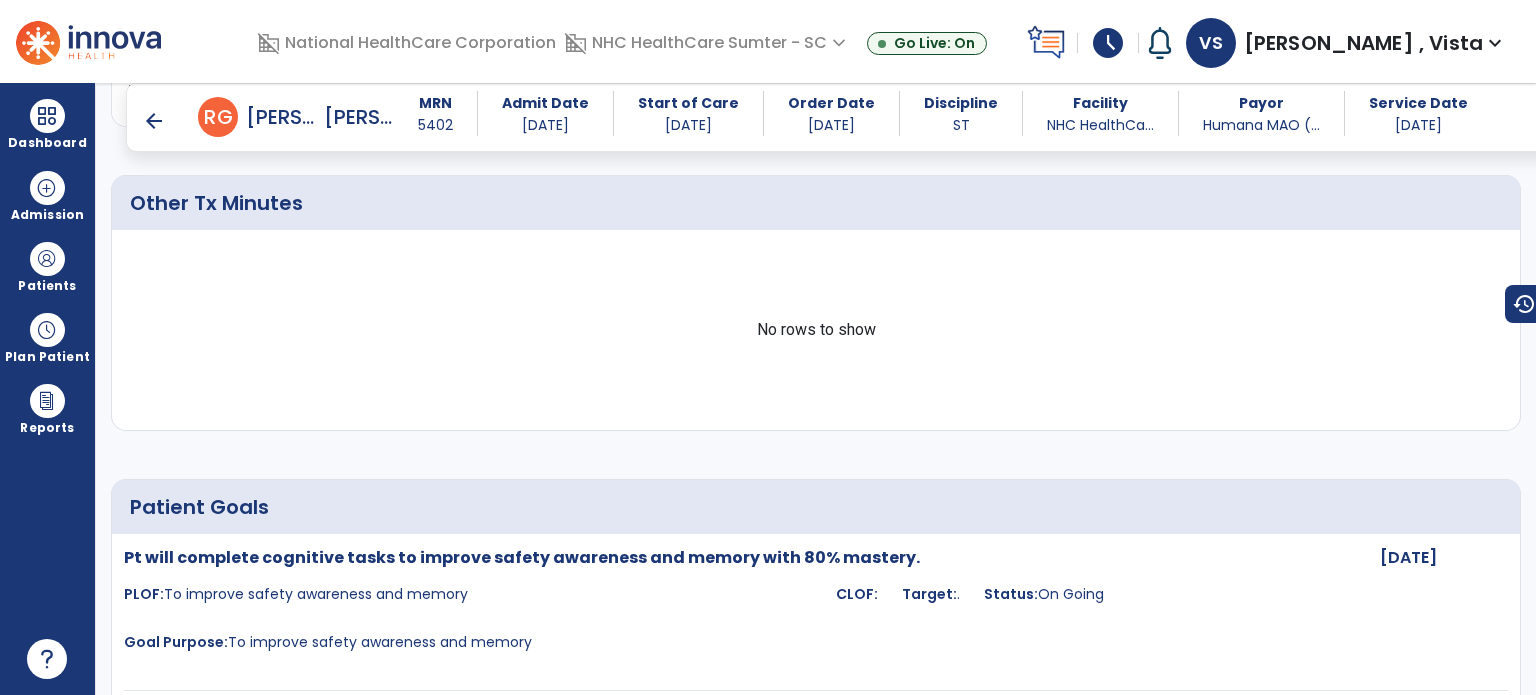 click on "arrow_back" at bounding box center [154, 121] 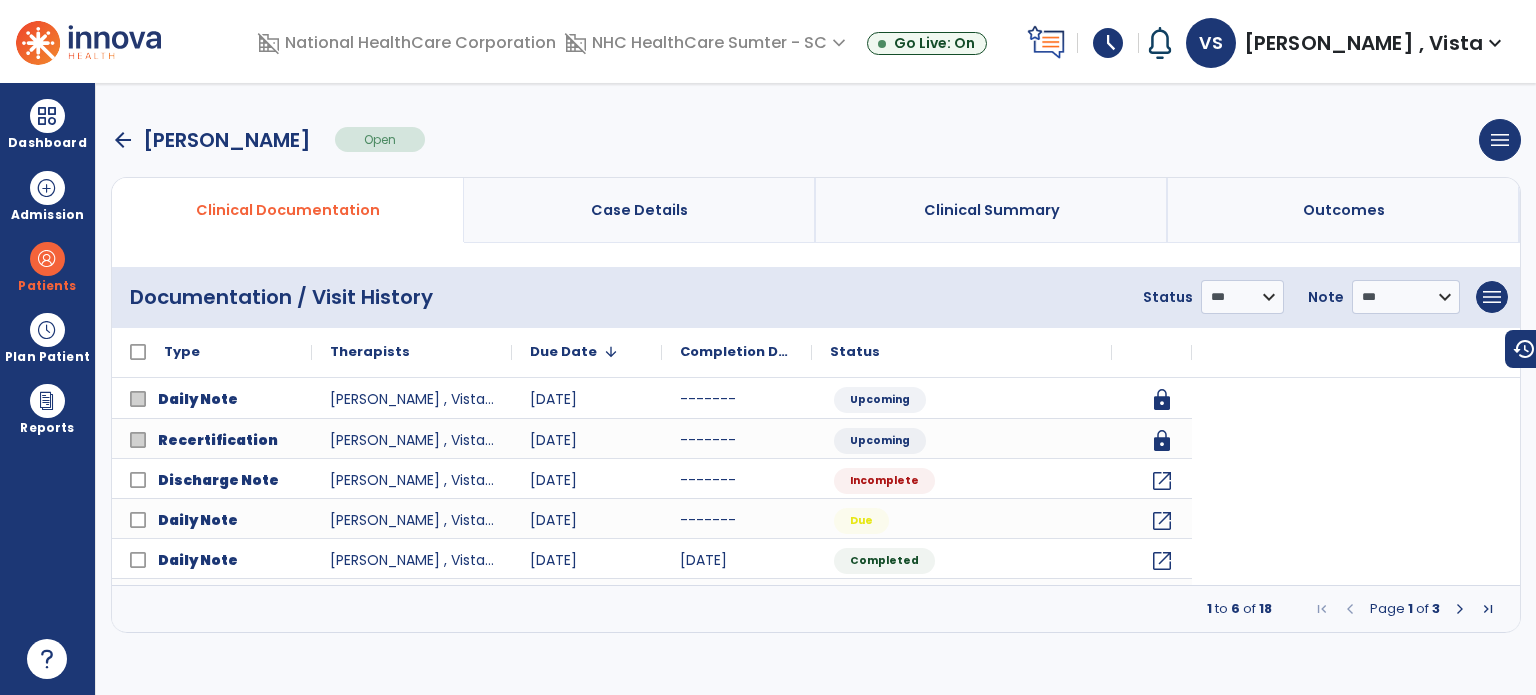 scroll, scrollTop: 0, scrollLeft: 0, axis: both 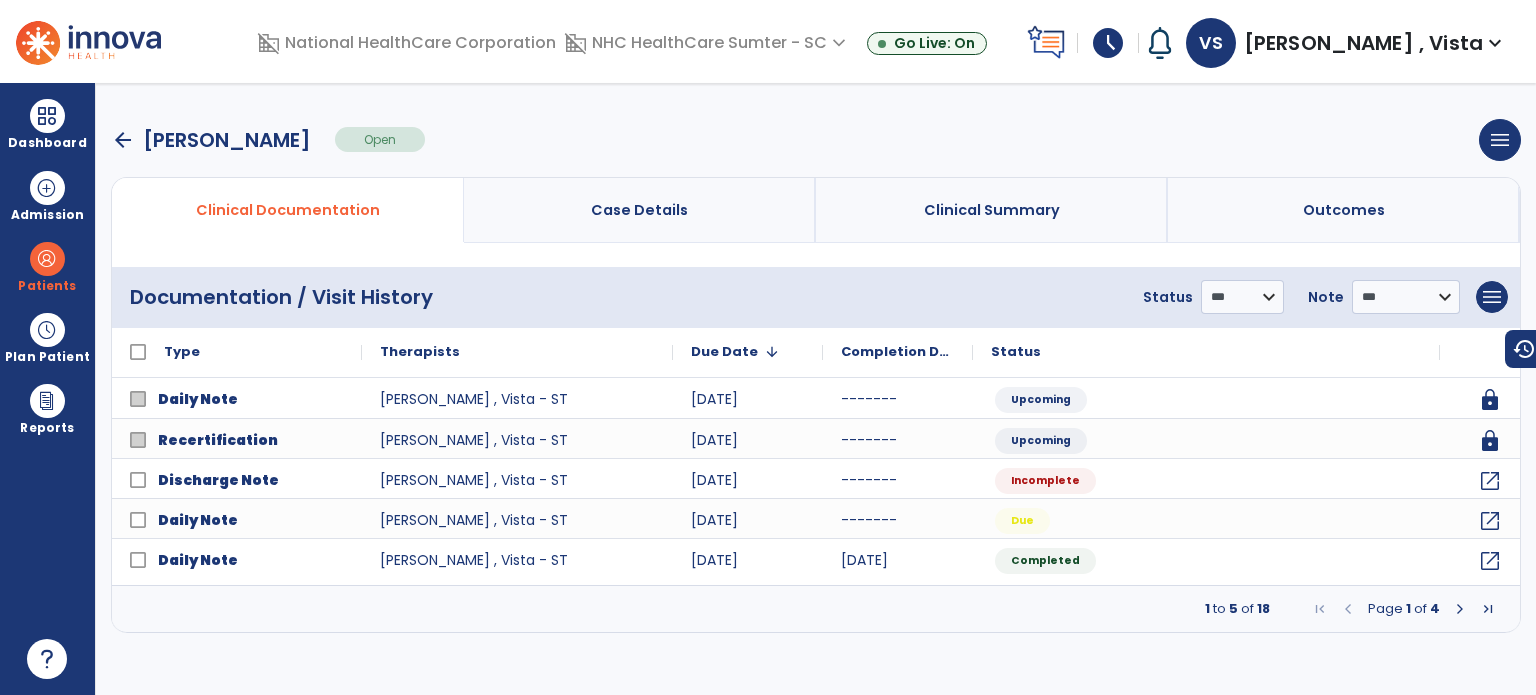 click on "arrow_back" at bounding box center [123, 140] 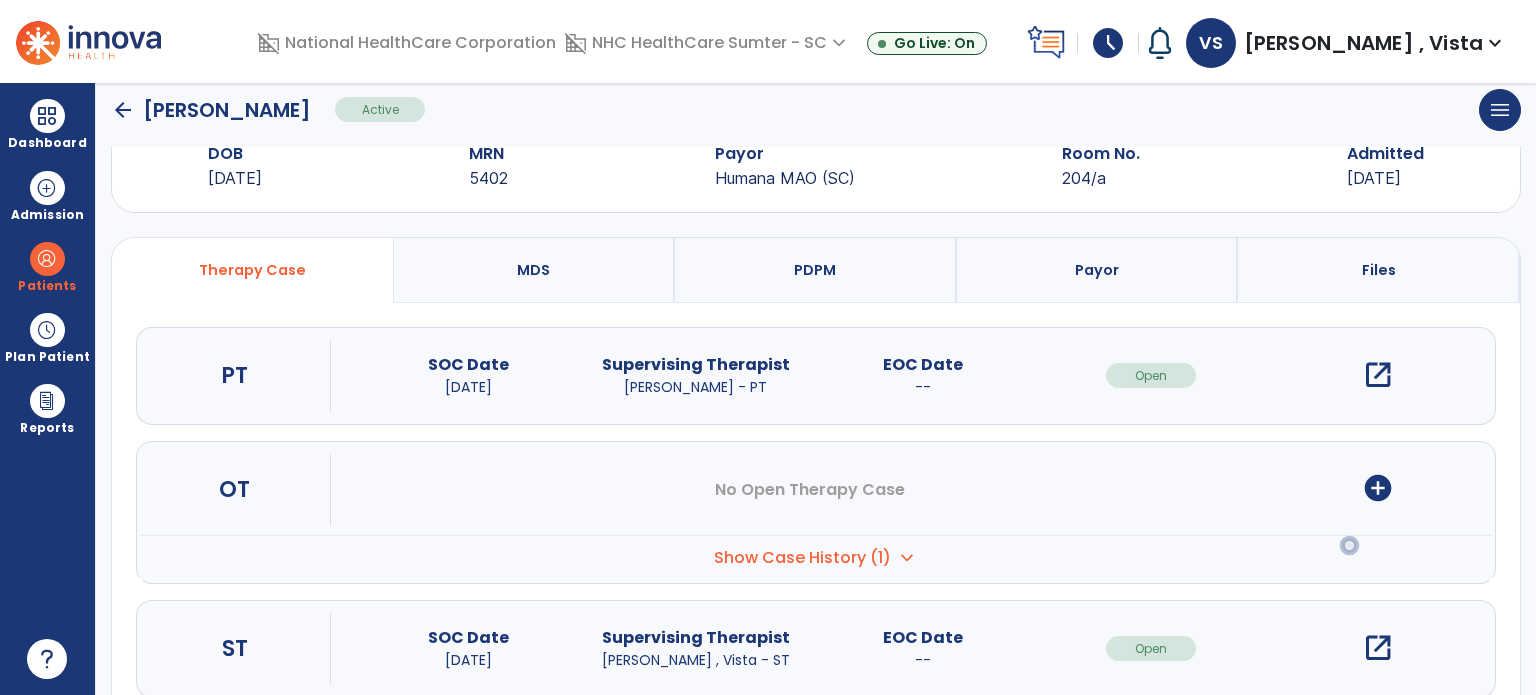 scroll, scrollTop: 107, scrollLeft: 0, axis: vertical 